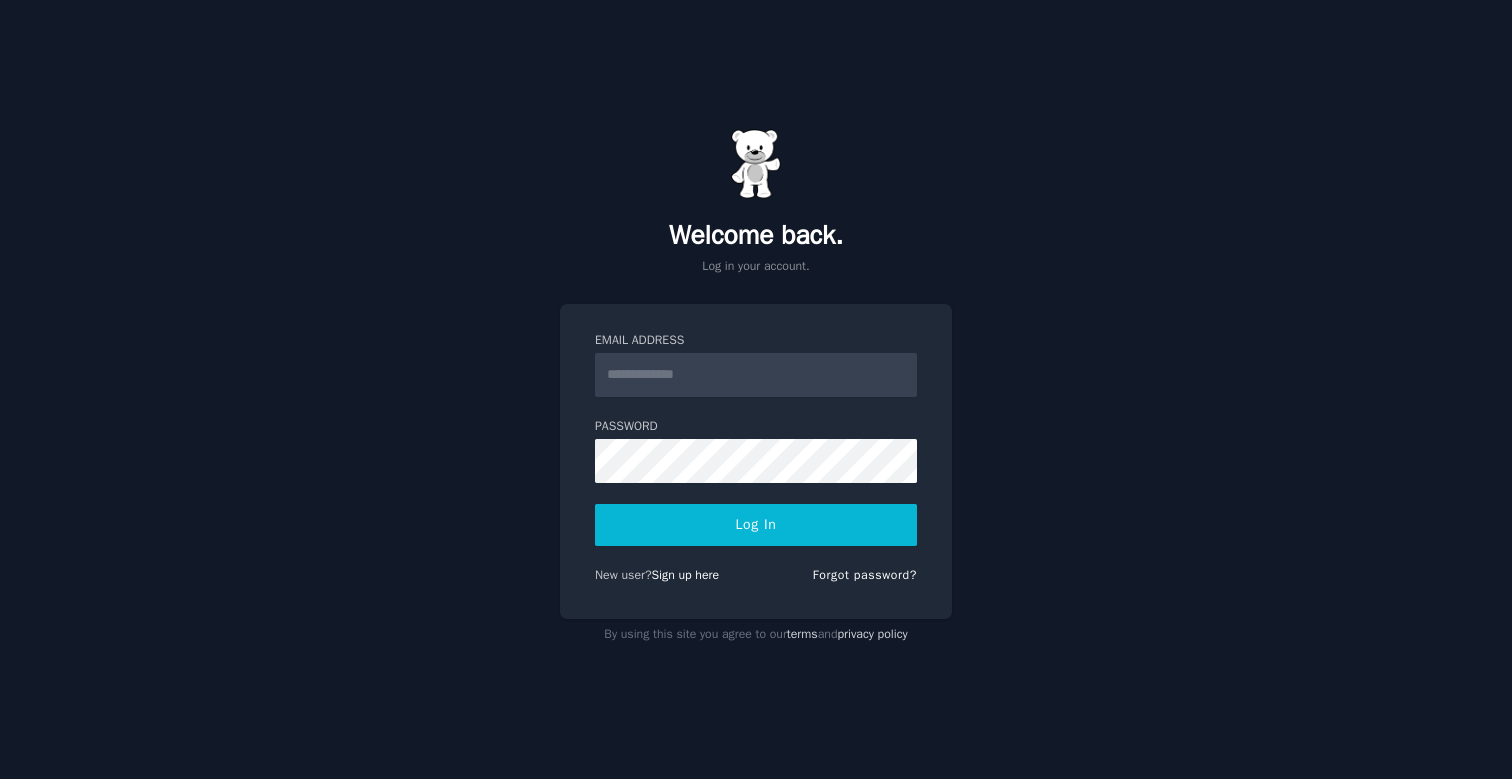 scroll, scrollTop: 0, scrollLeft: 0, axis: both 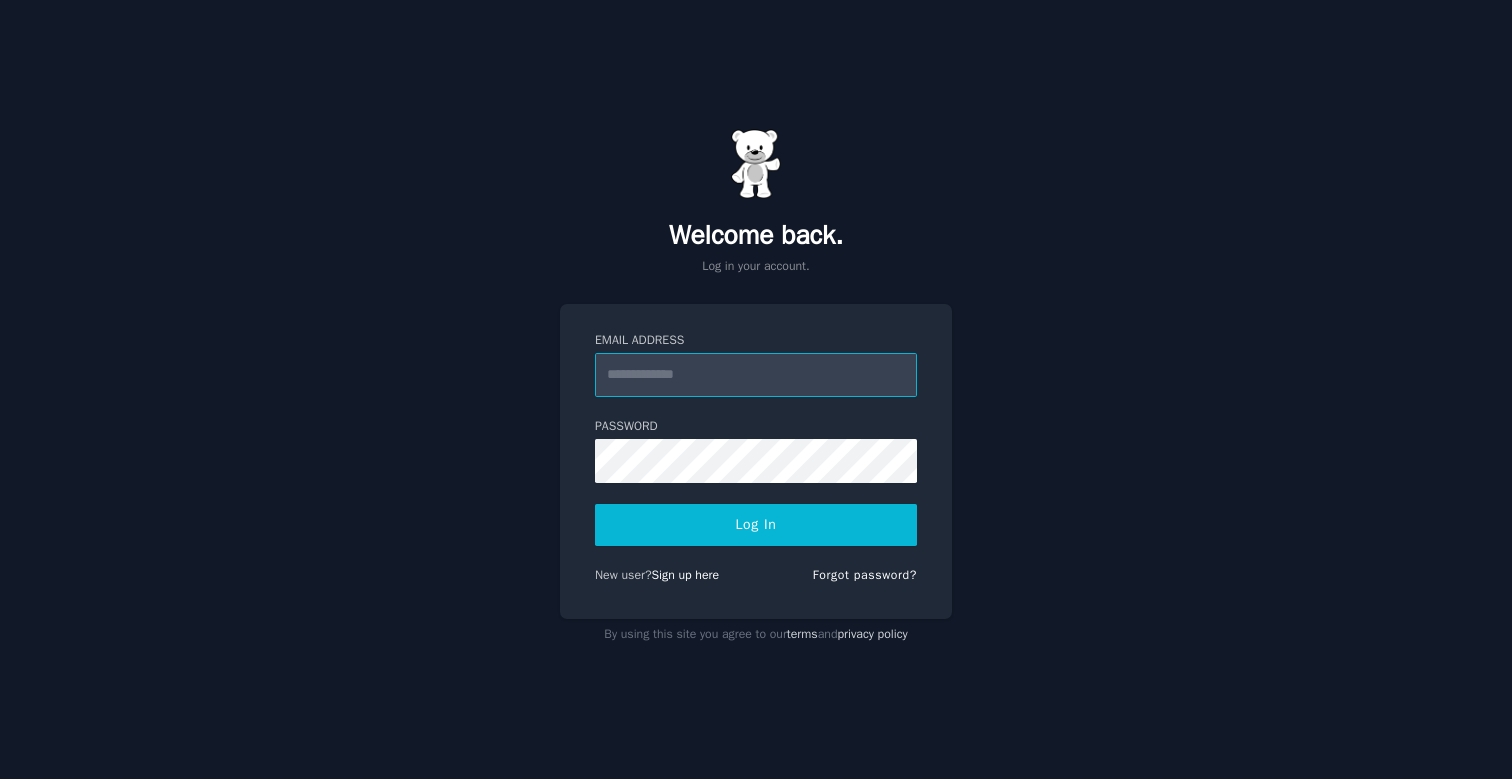 type on "**********" 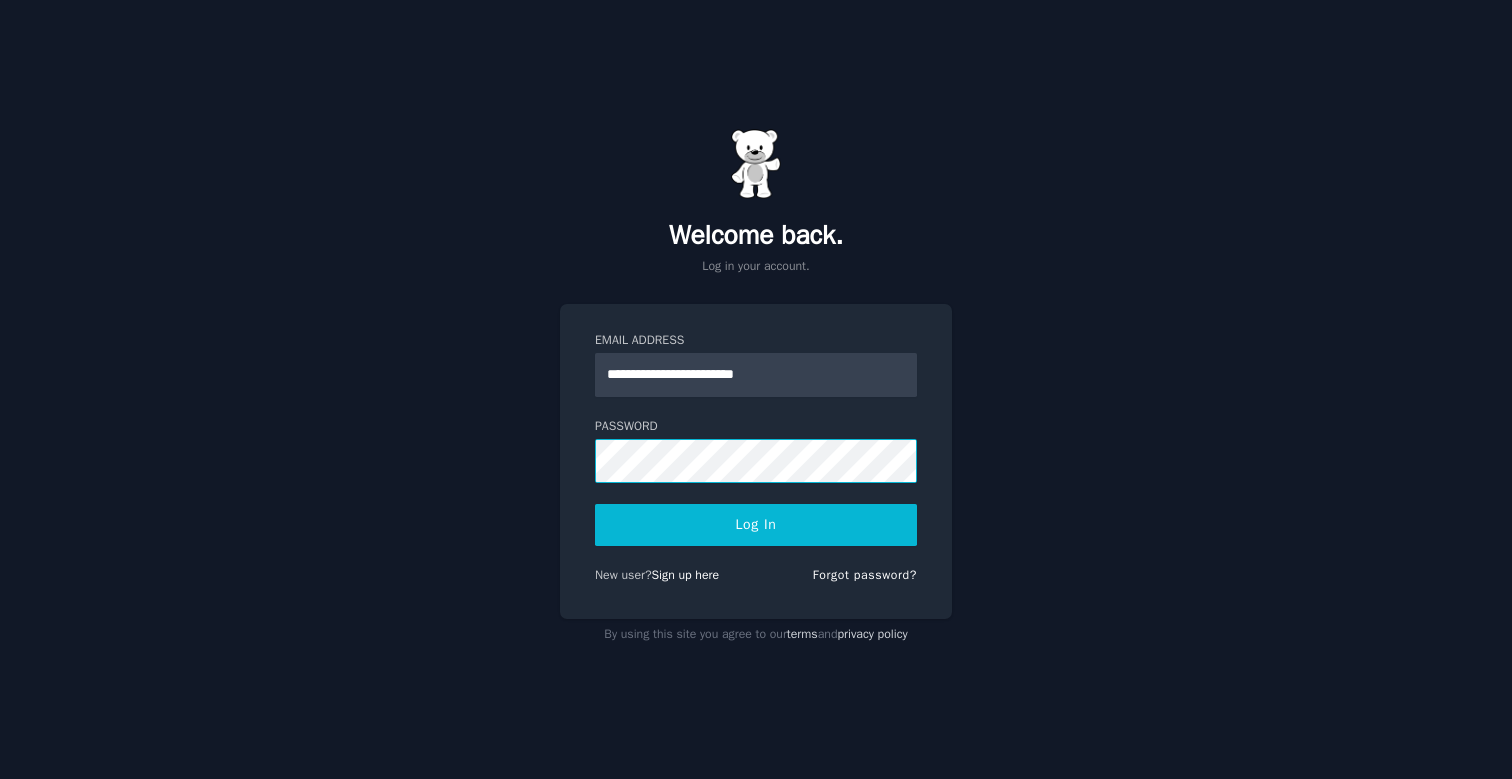 click on "Log In" at bounding box center [756, 525] 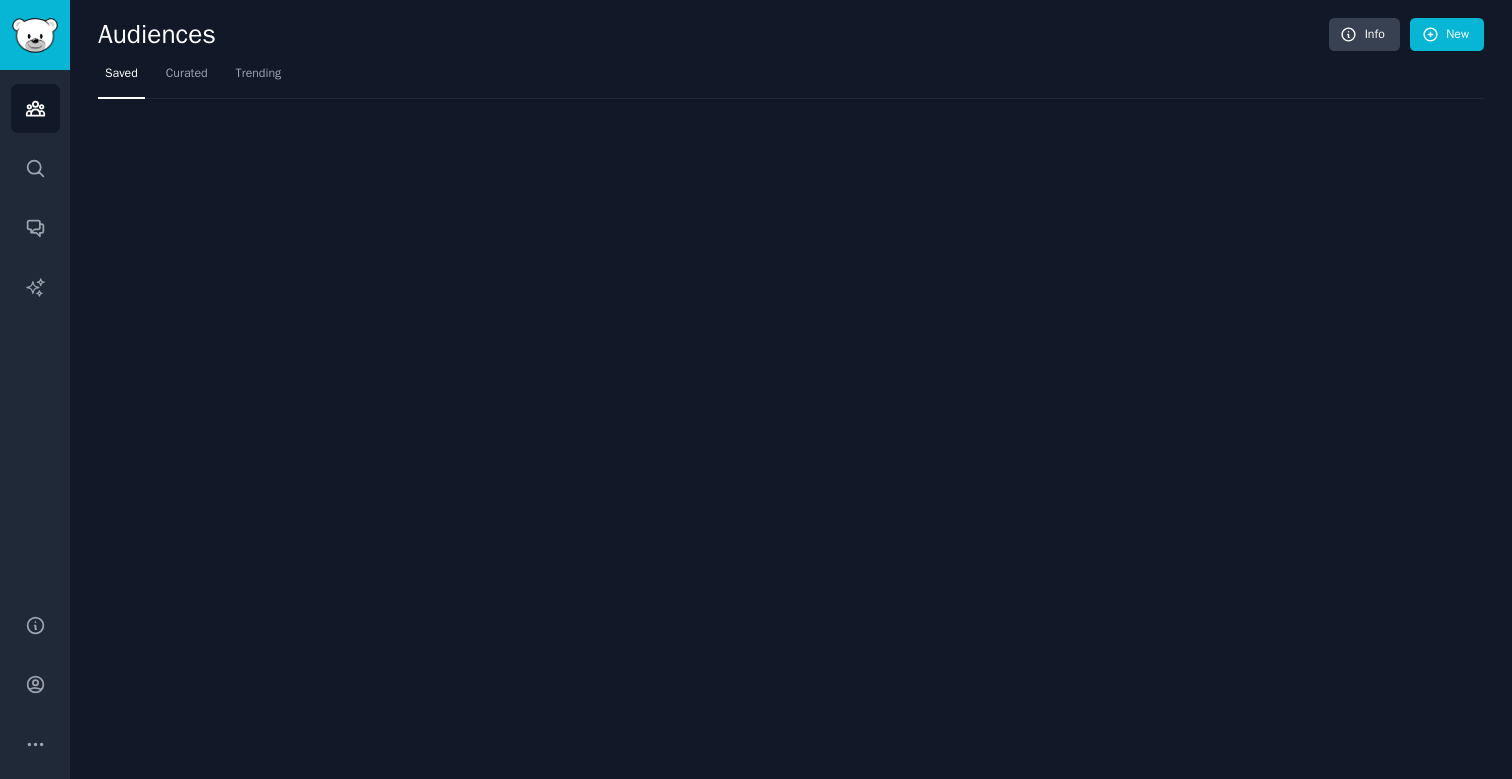 scroll, scrollTop: 0, scrollLeft: 0, axis: both 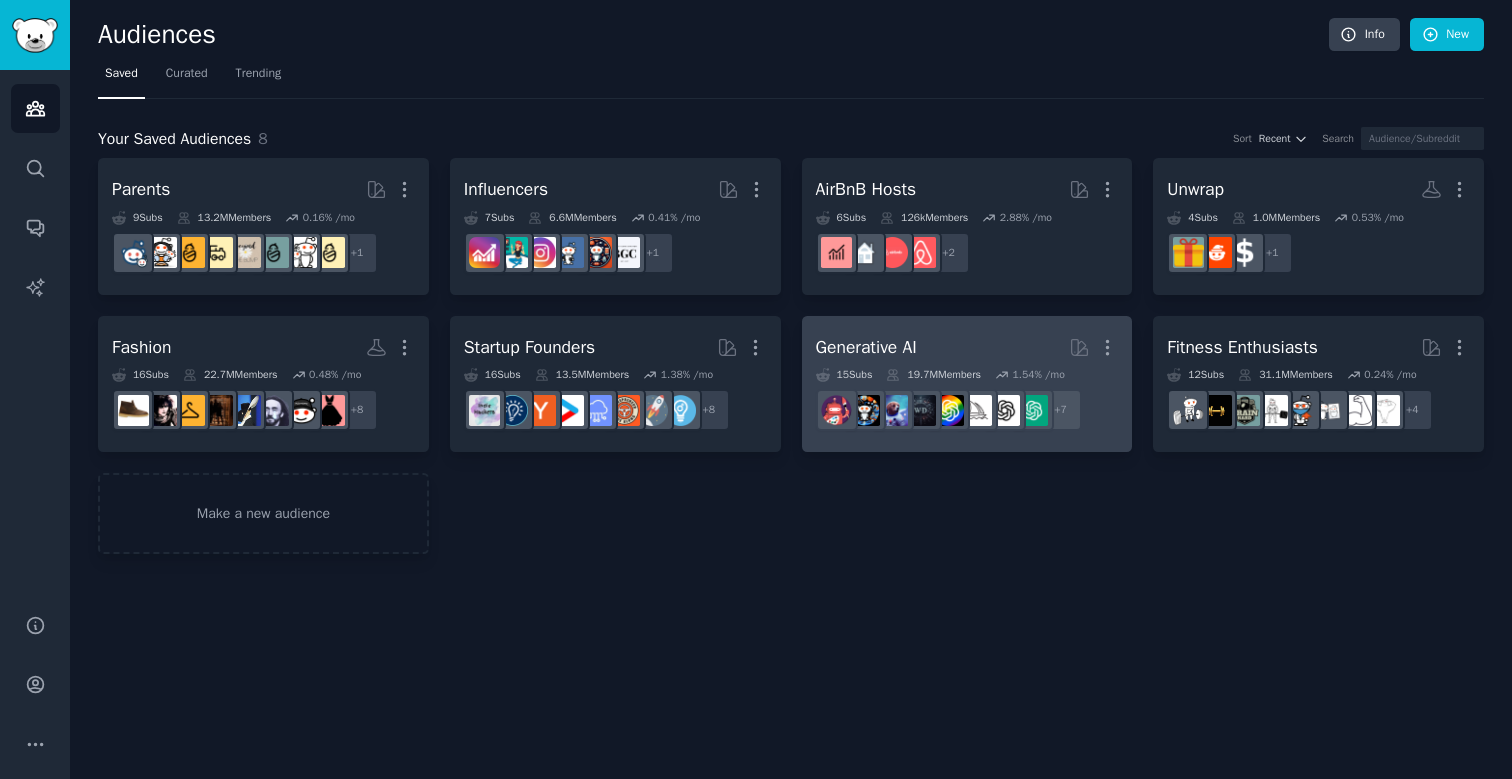 click on "Generative AI More" at bounding box center [967, 347] 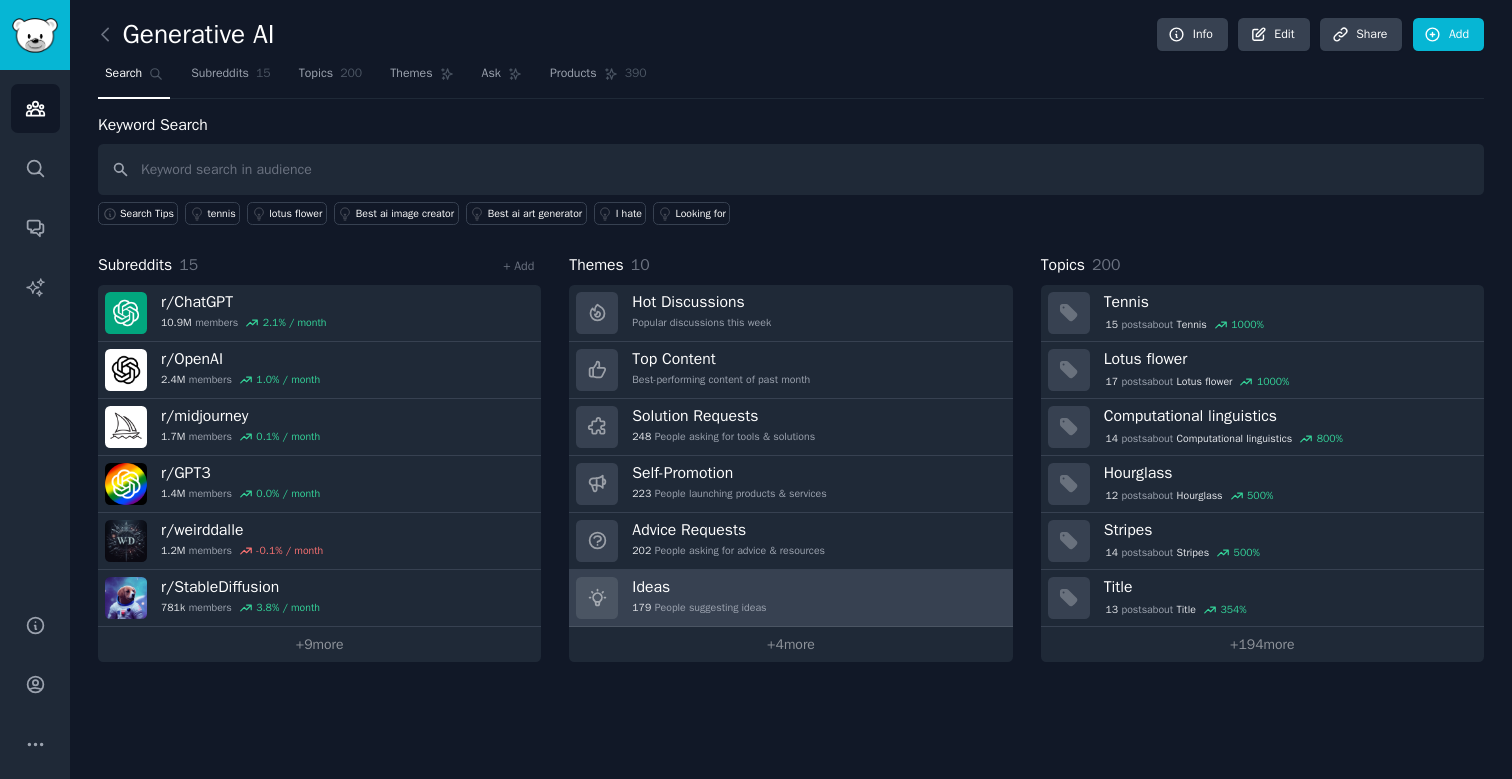 scroll, scrollTop: 0, scrollLeft: 0, axis: both 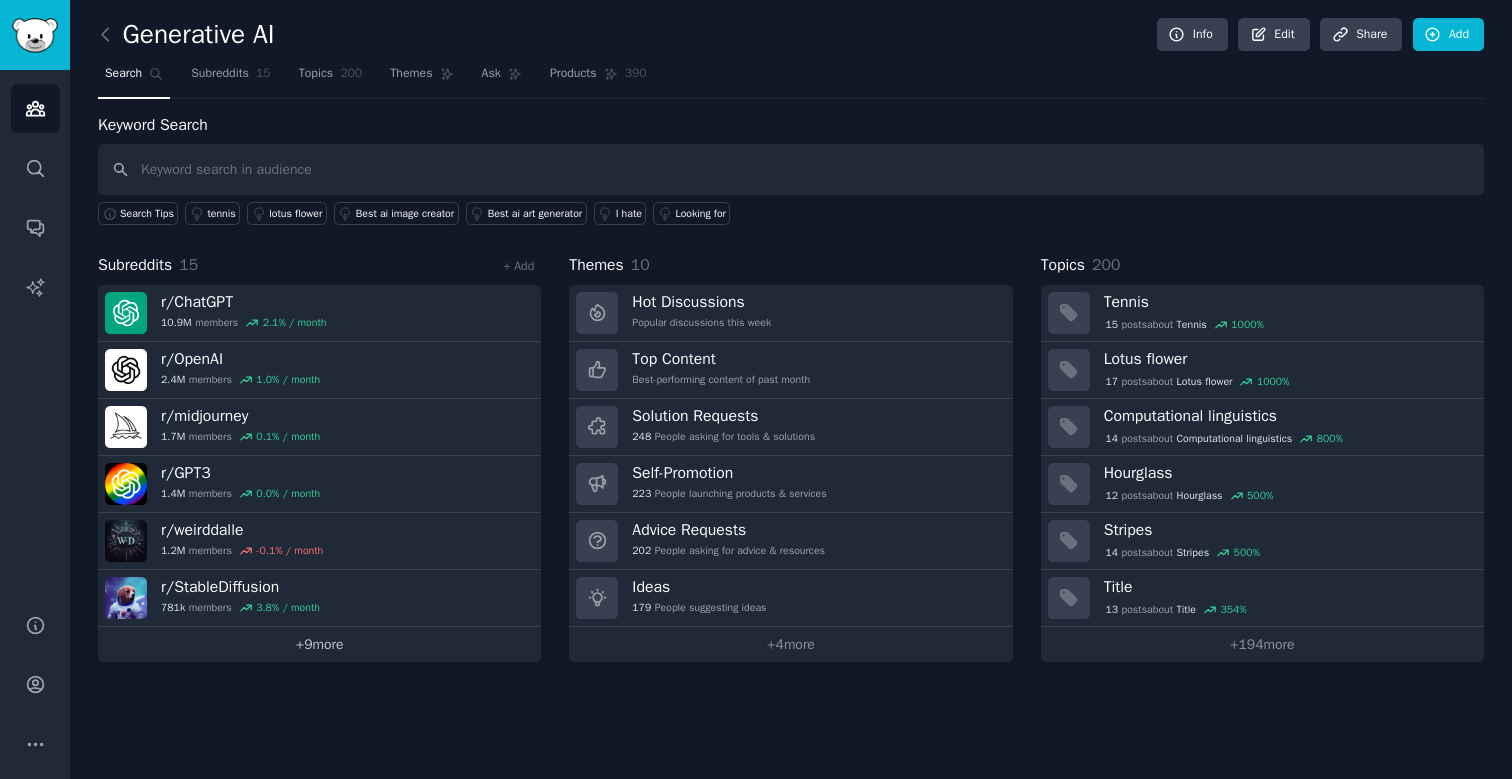 click on "+  9  more" at bounding box center [319, 644] 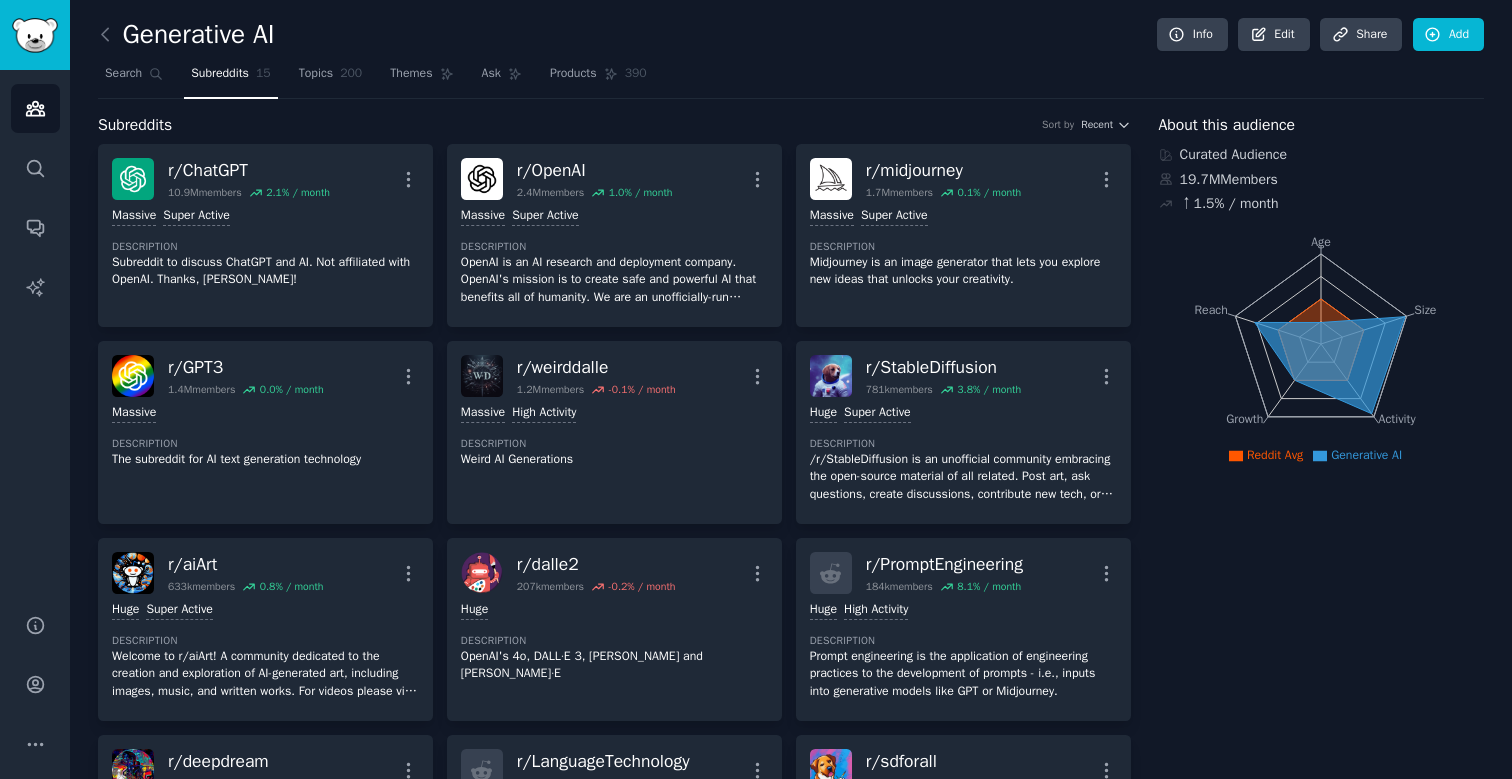 scroll, scrollTop: 0, scrollLeft: 0, axis: both 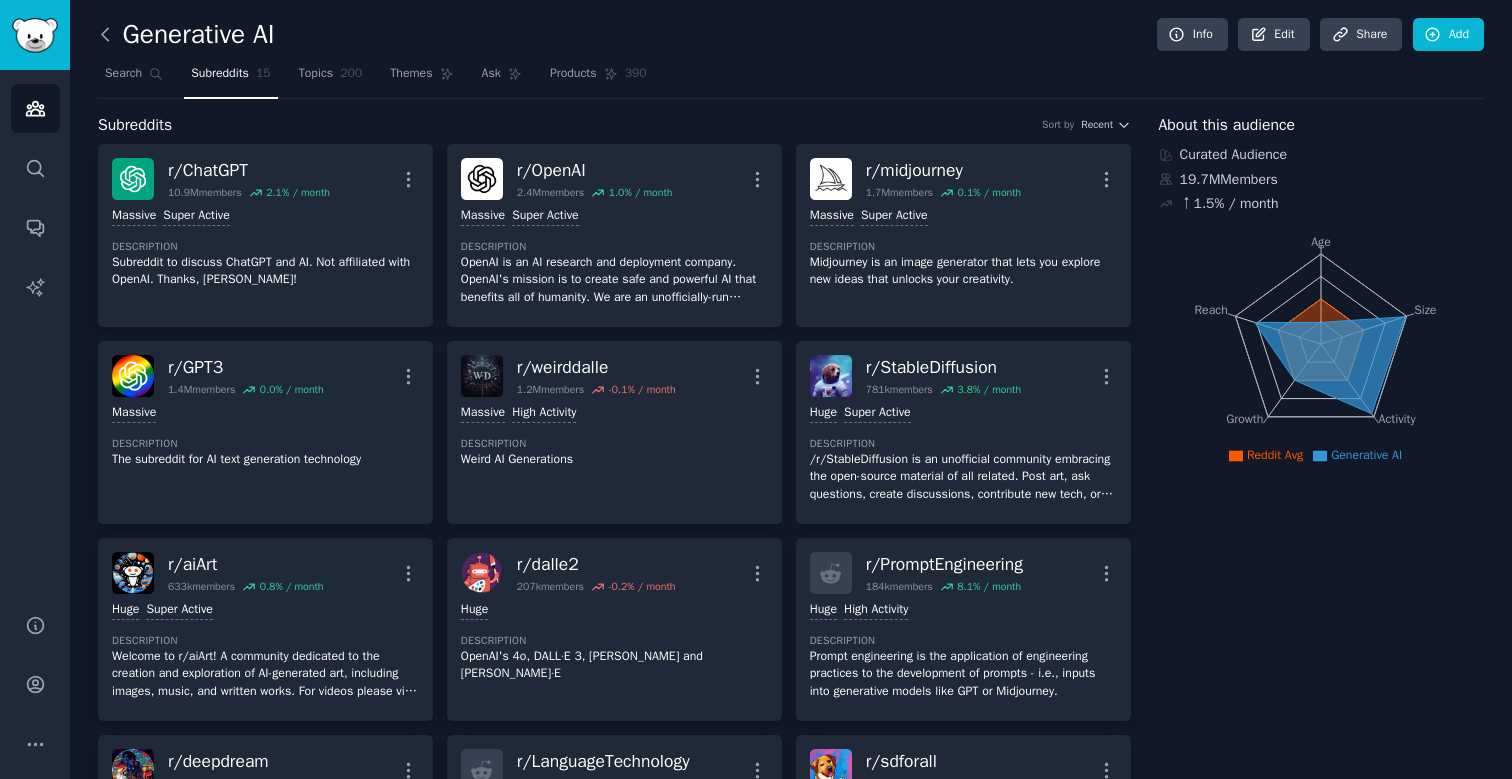 click 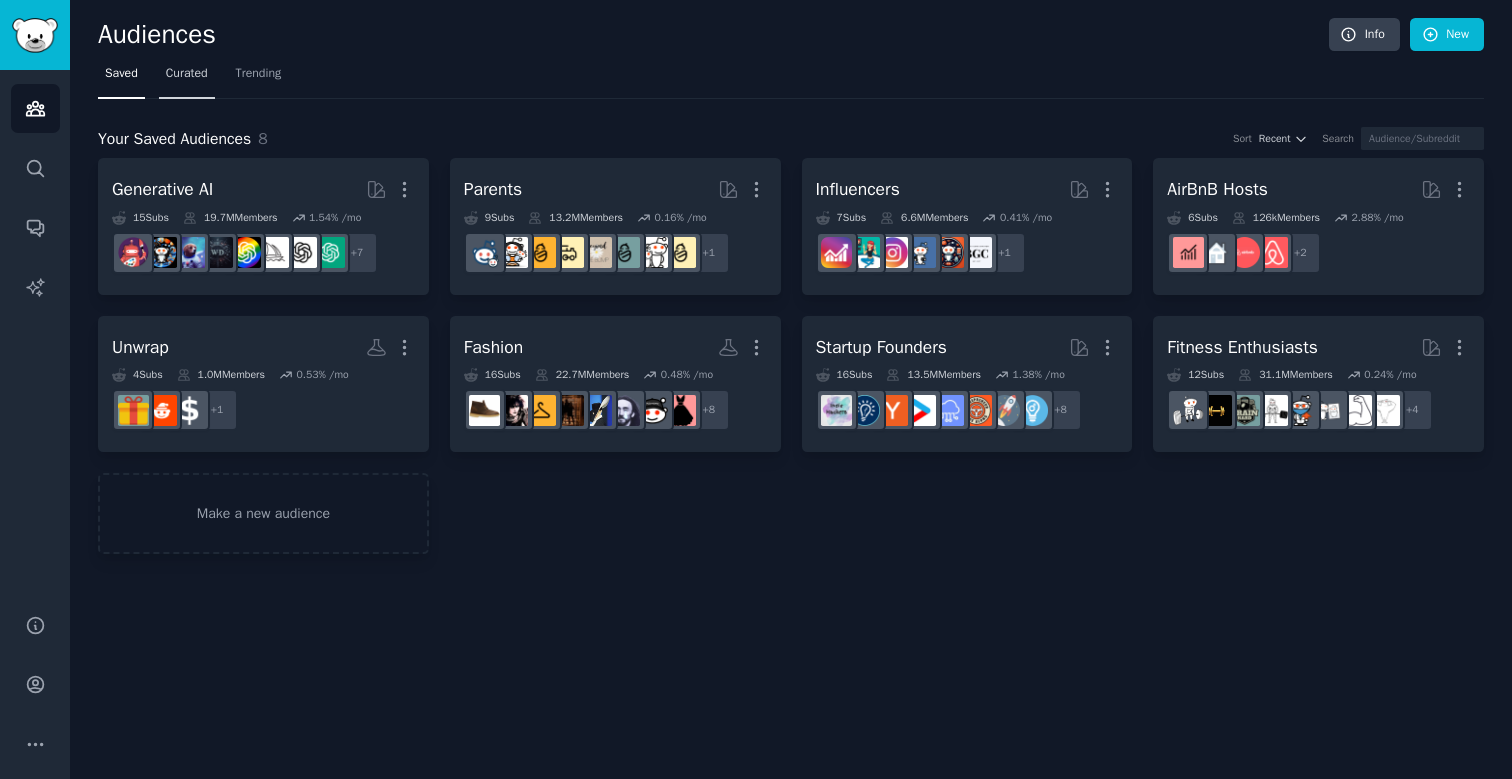 click on "Curated" at bounding box center (187, 74) 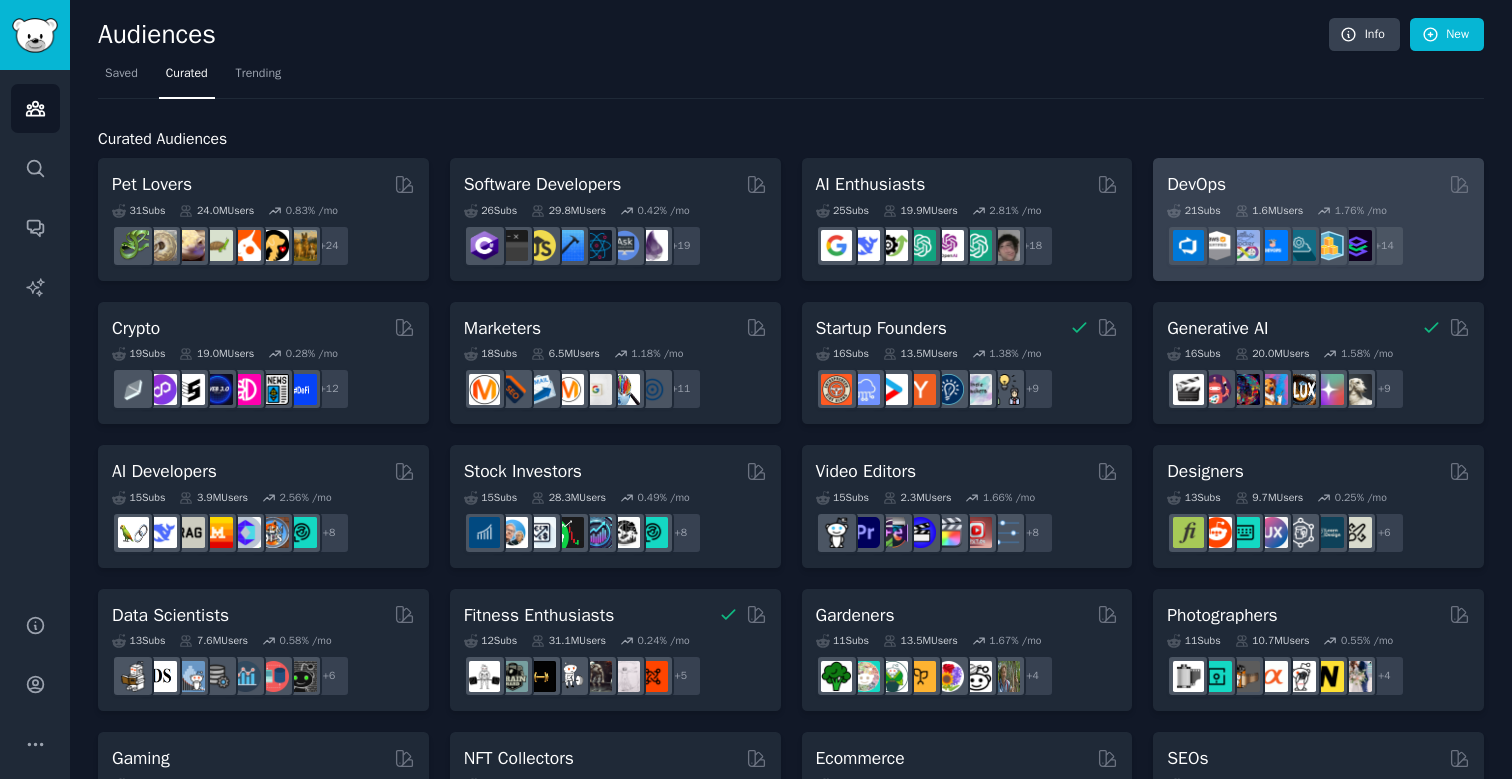 click on "DevOps" at bounding box center [1318, 184] 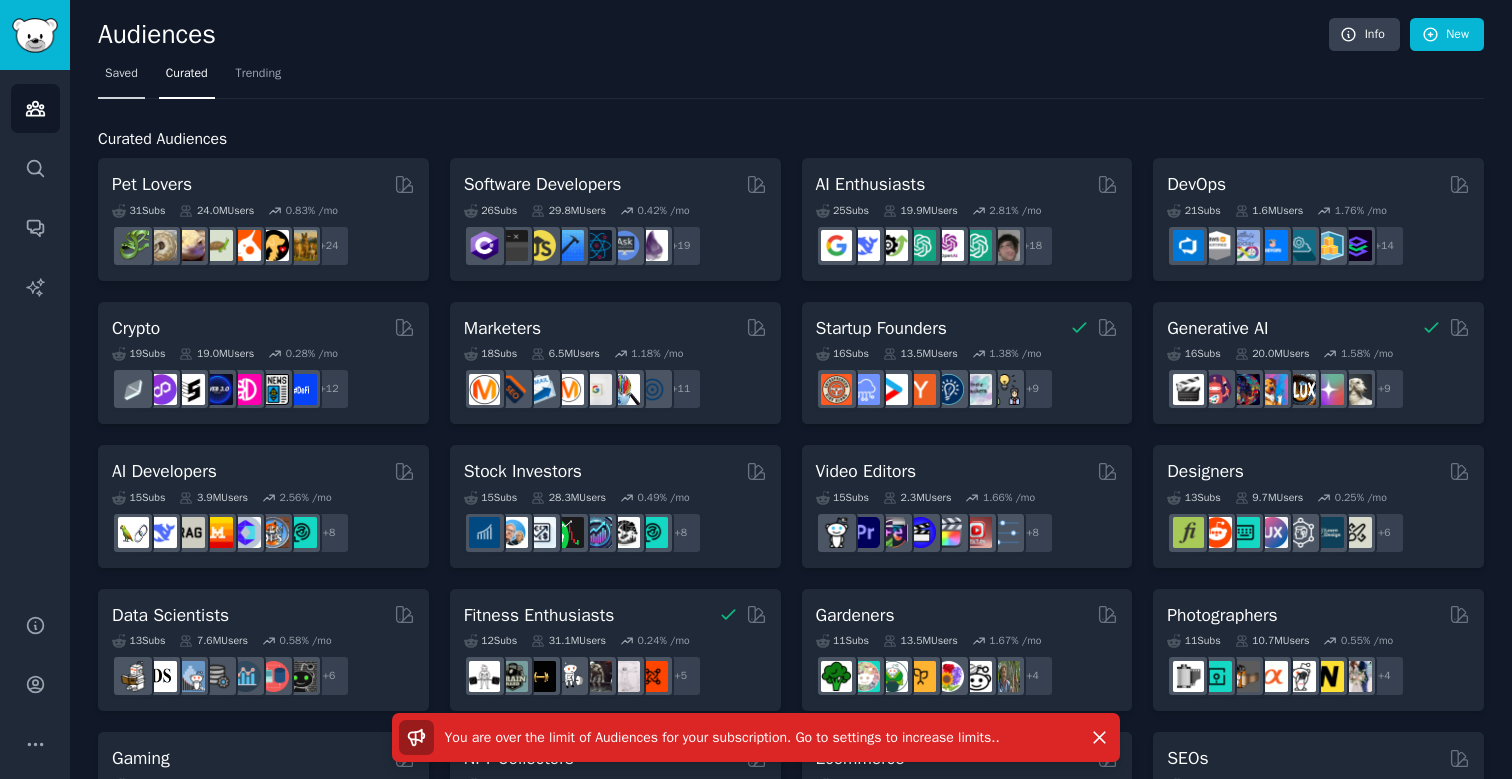 click on "Saved" at bounding box center [121, 78] 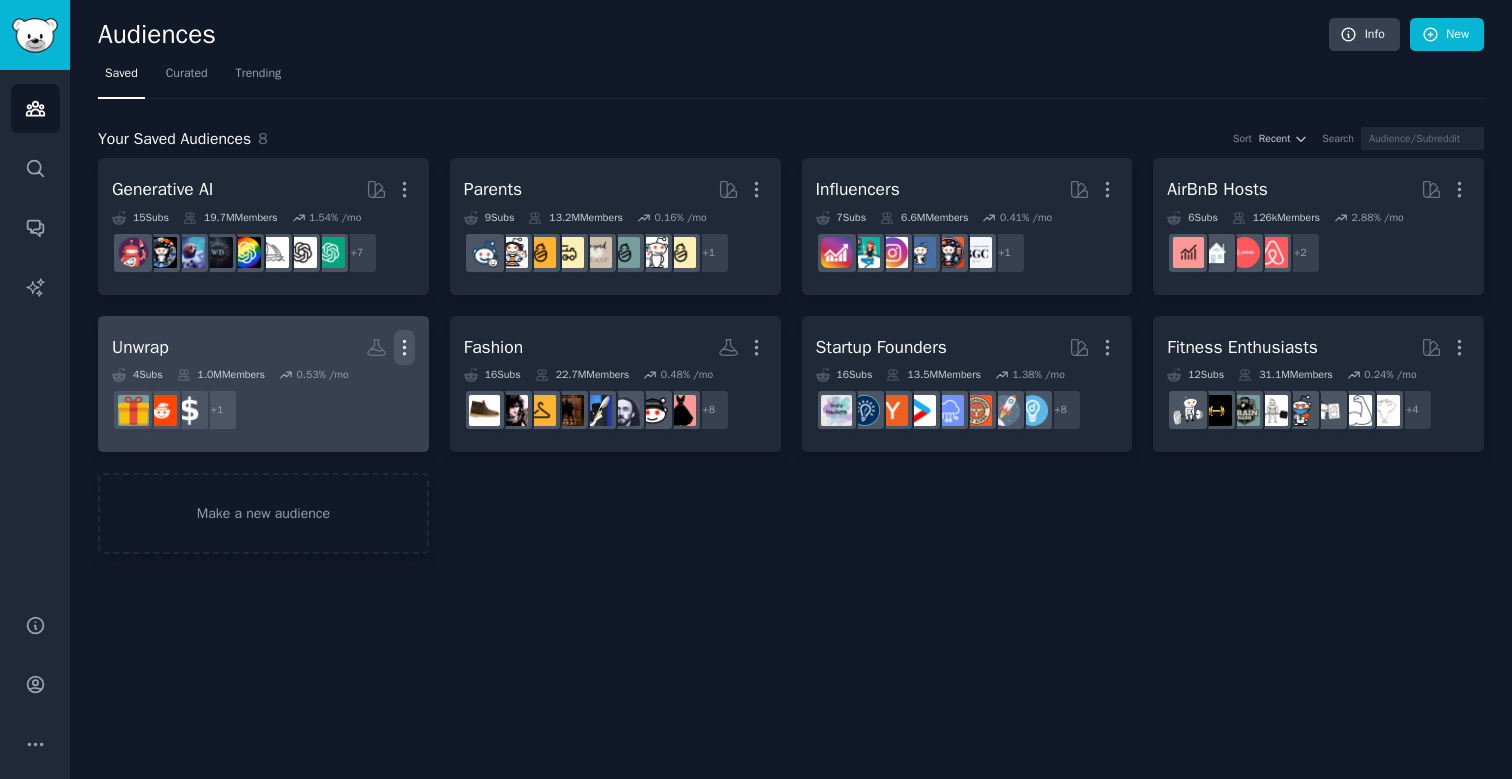 click 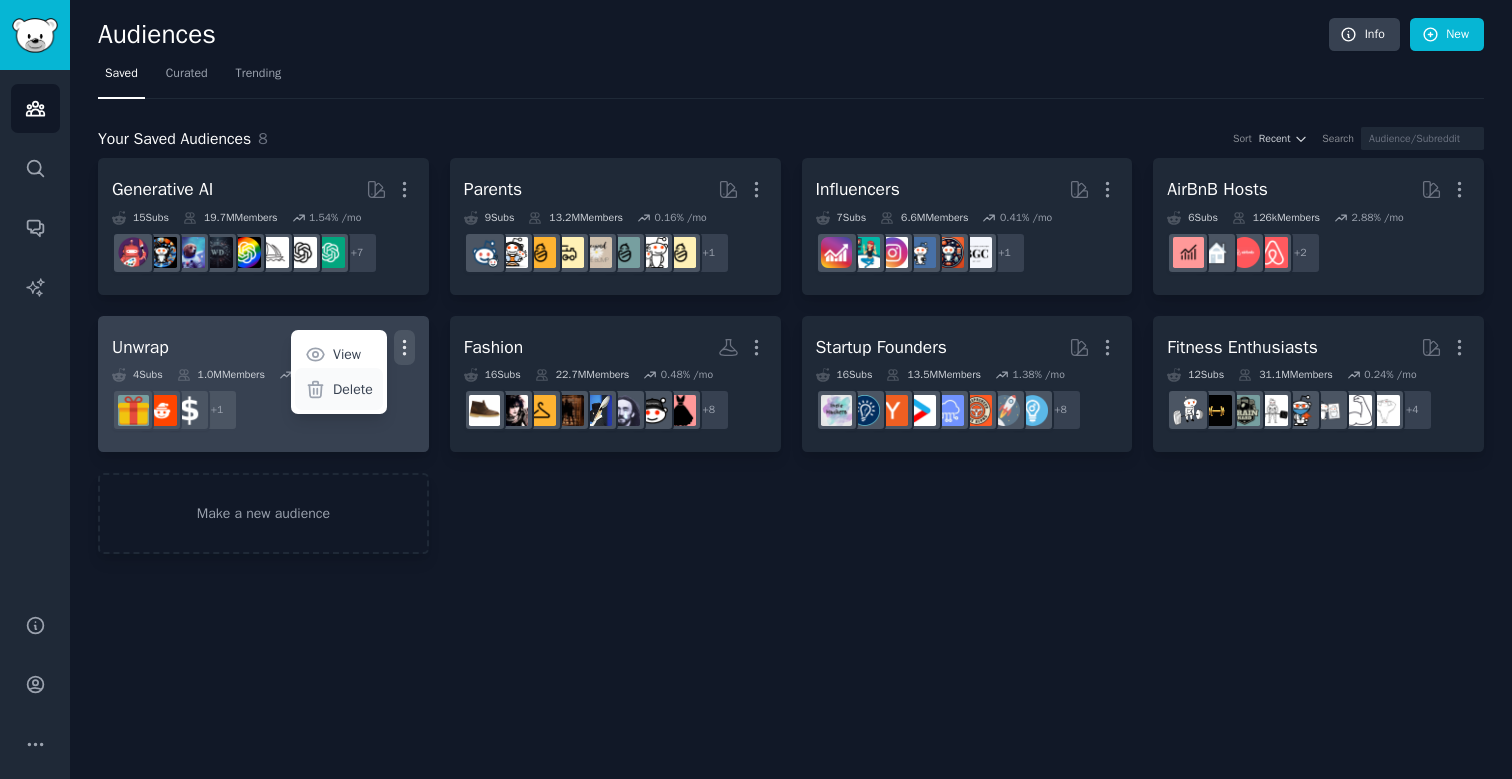 click on "Delete" at bounding box center [353, 389] 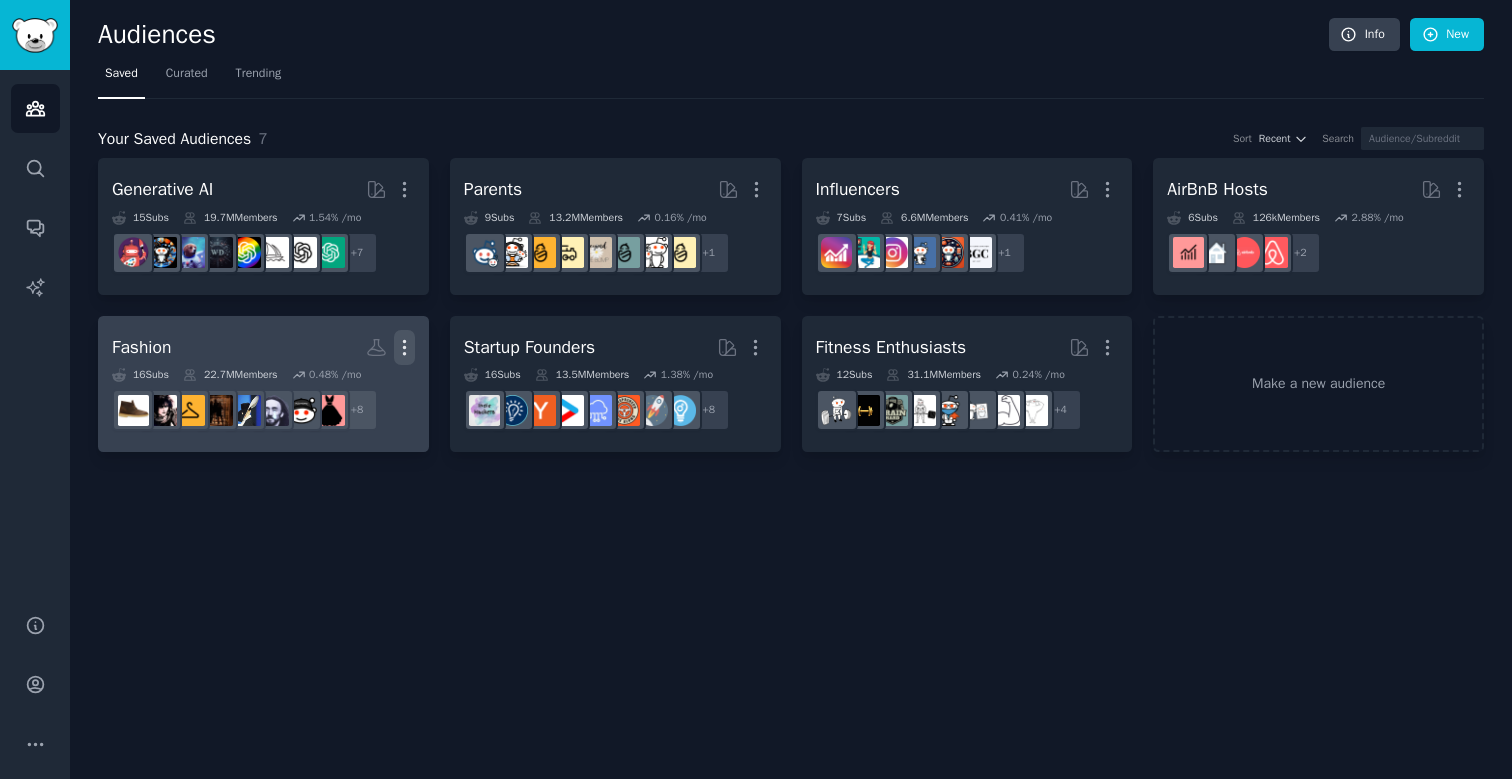 click 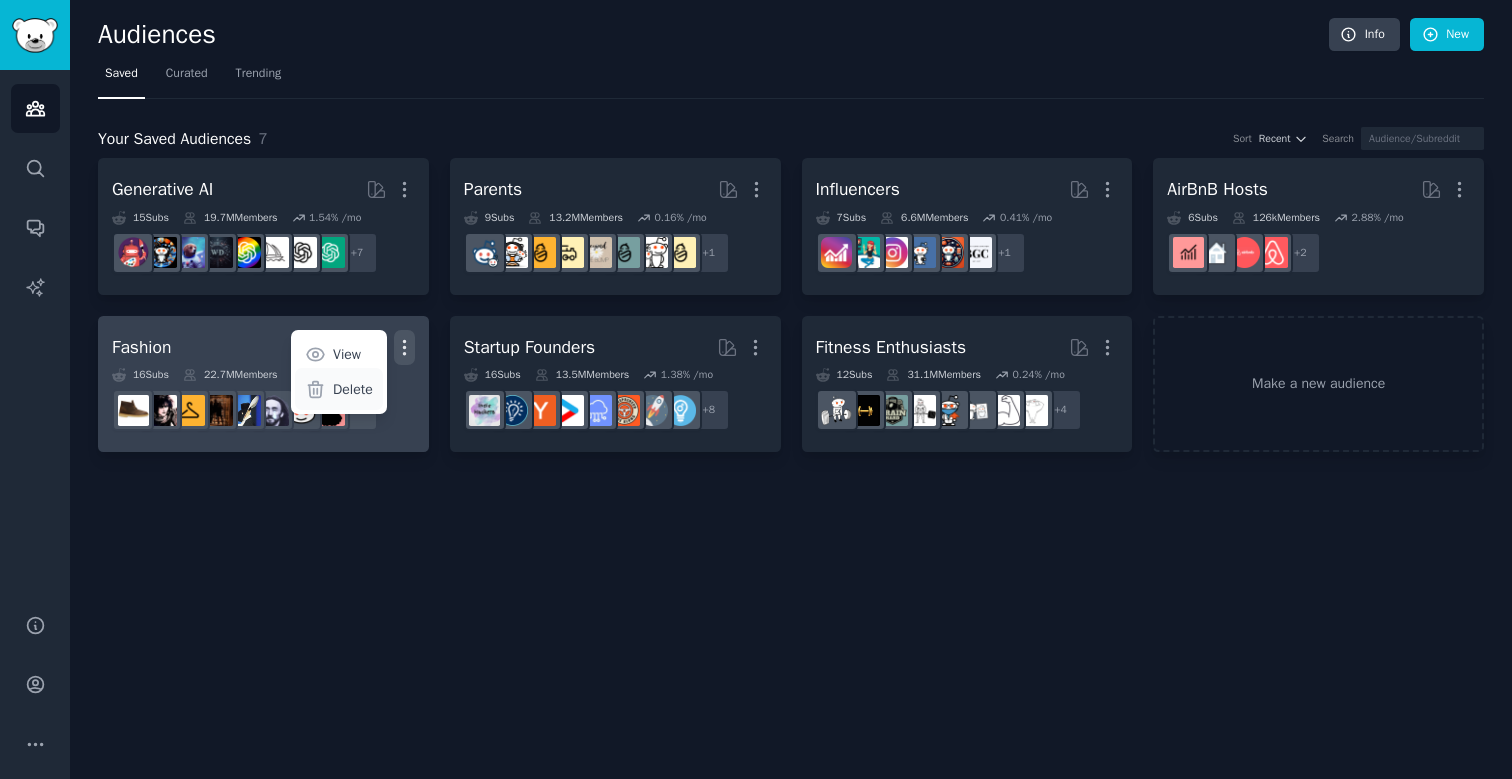 click on "Delete" at bounding box center [353, 389] 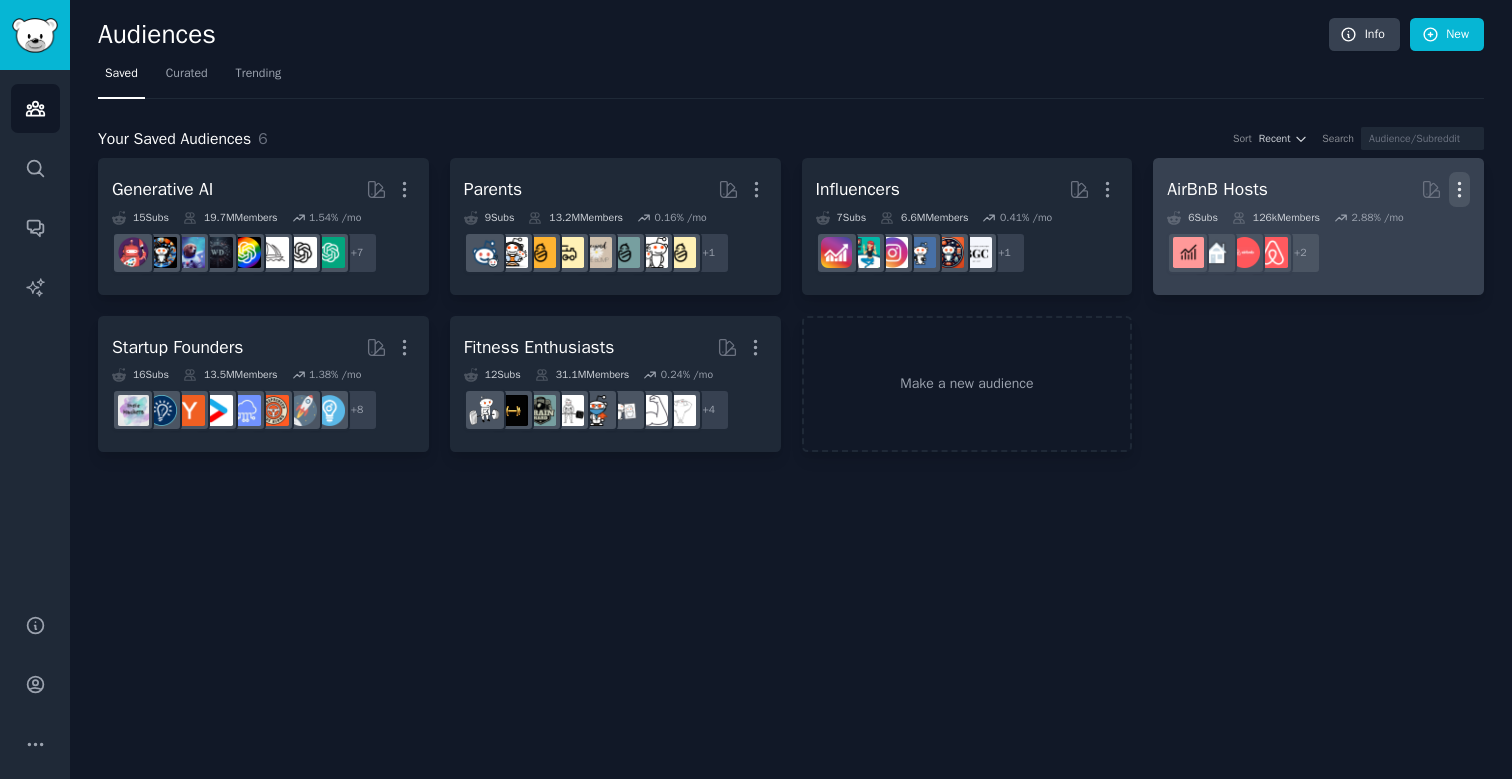 click 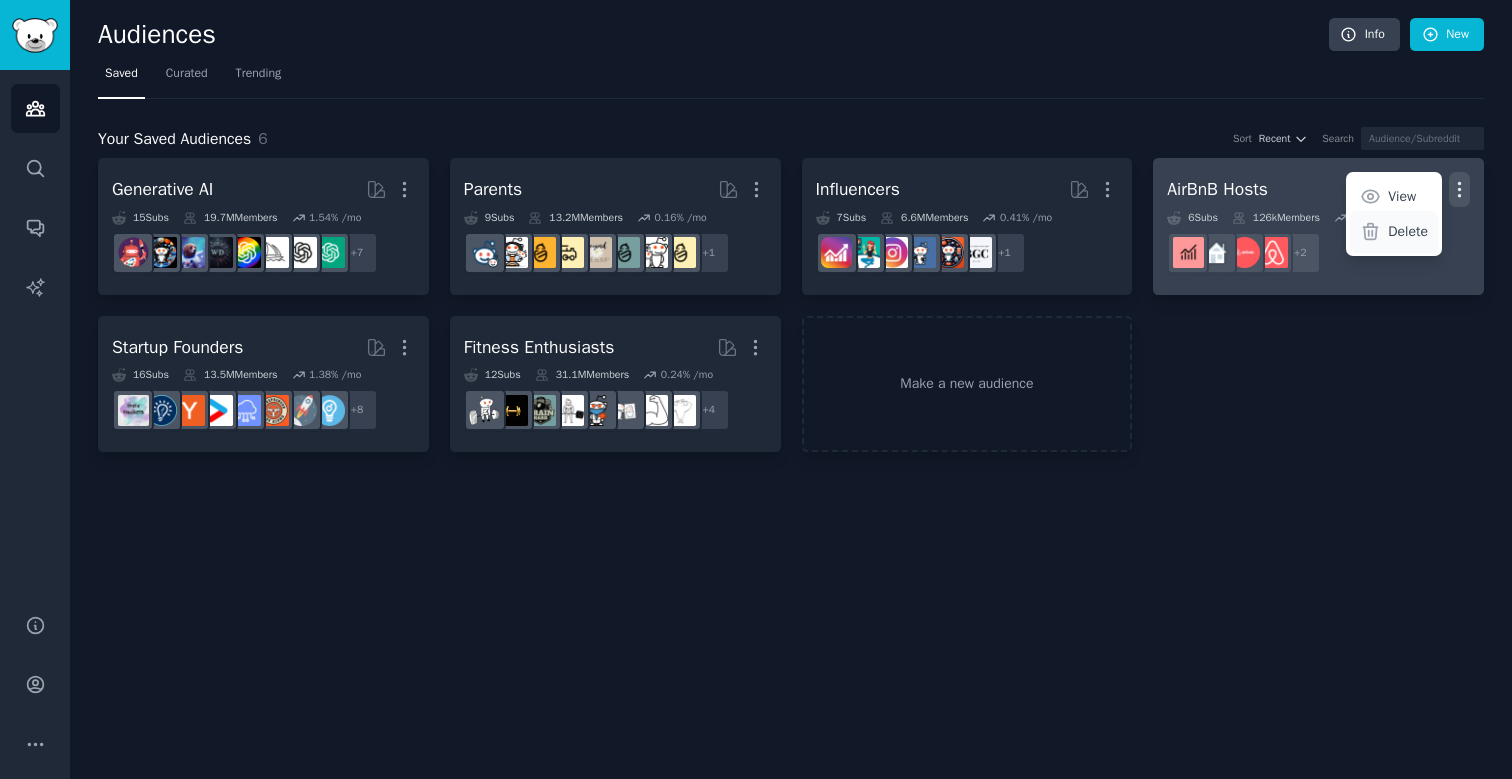 click on "Delete" at bounding box center (1408, 231) 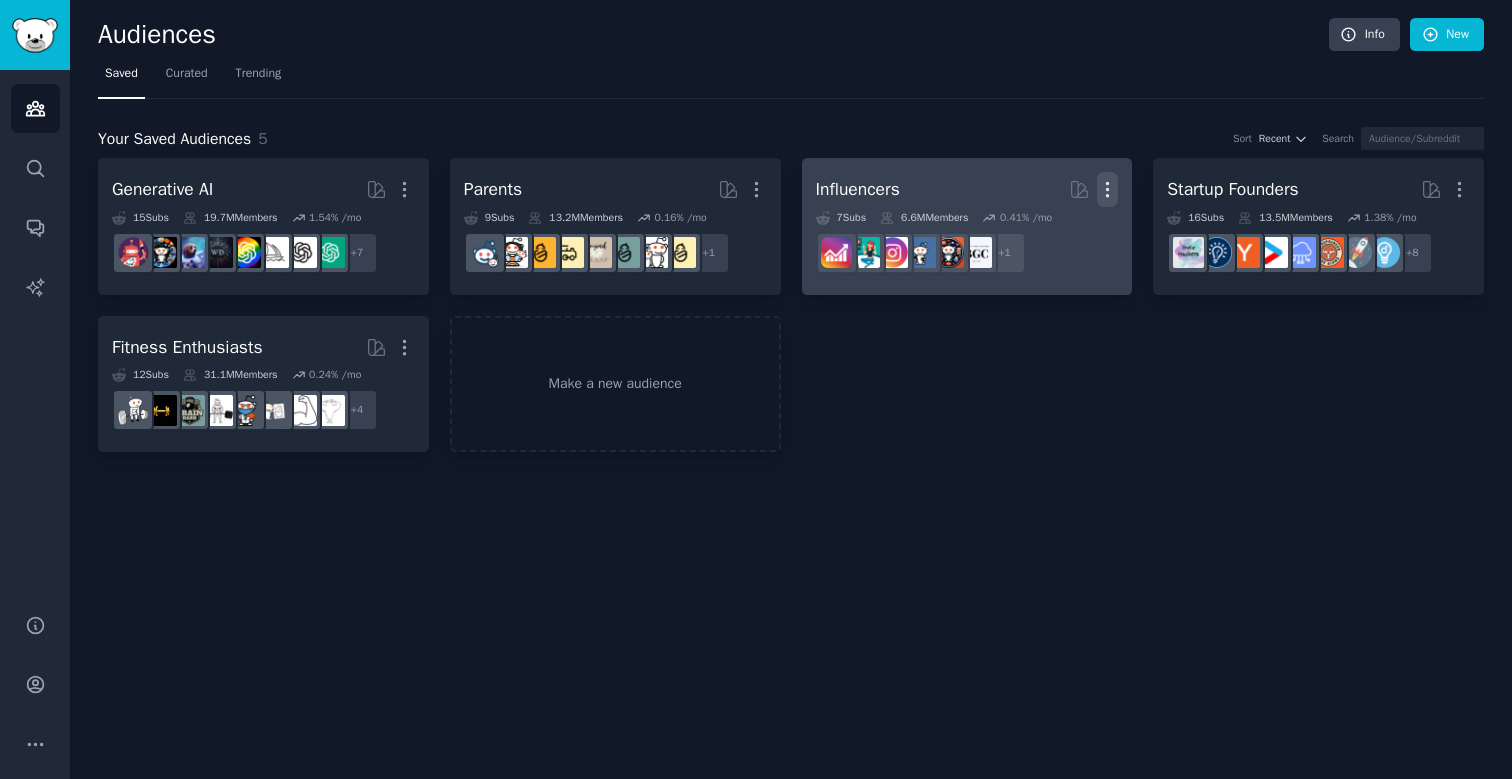 click 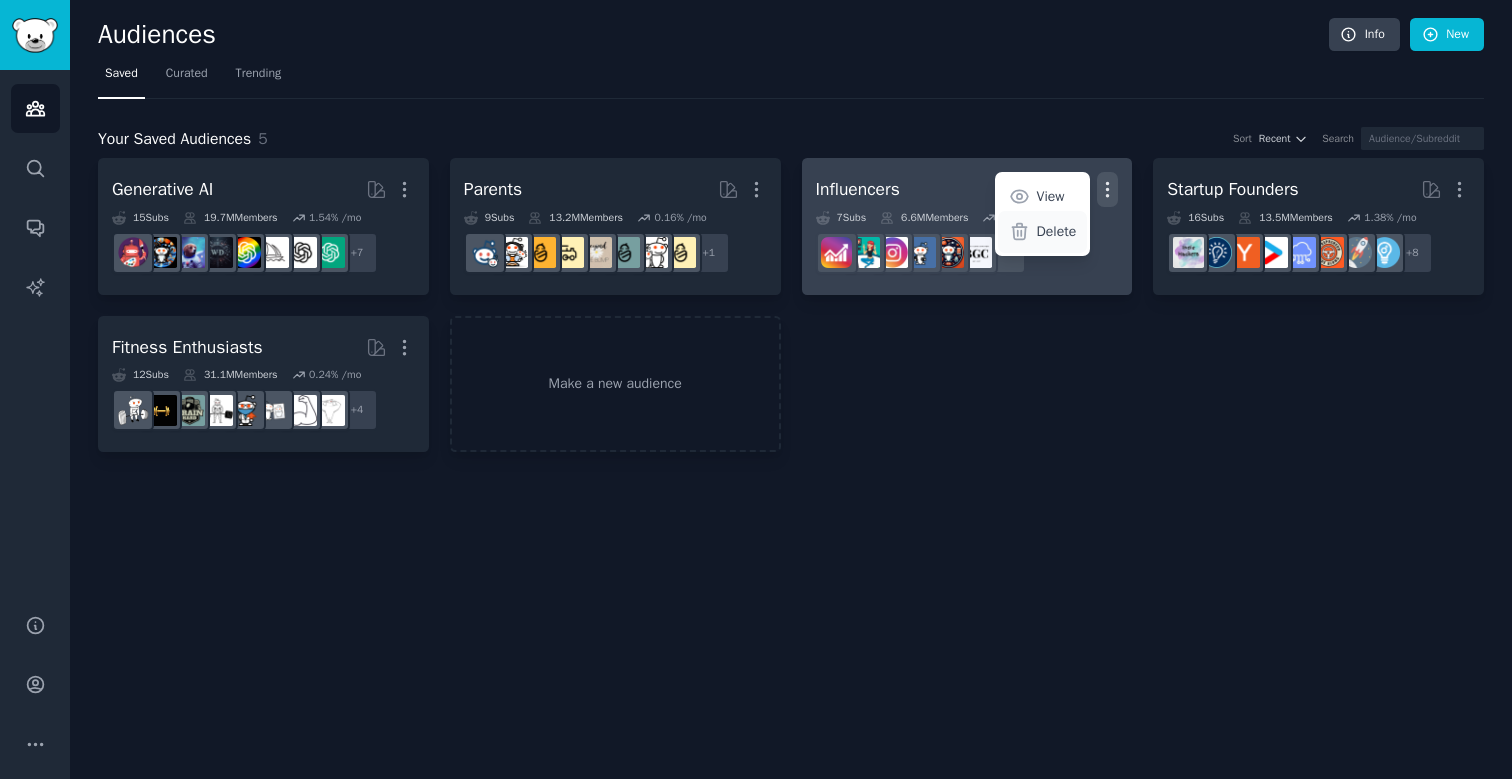 click on "Delete" at bounding box center [1042, 232] 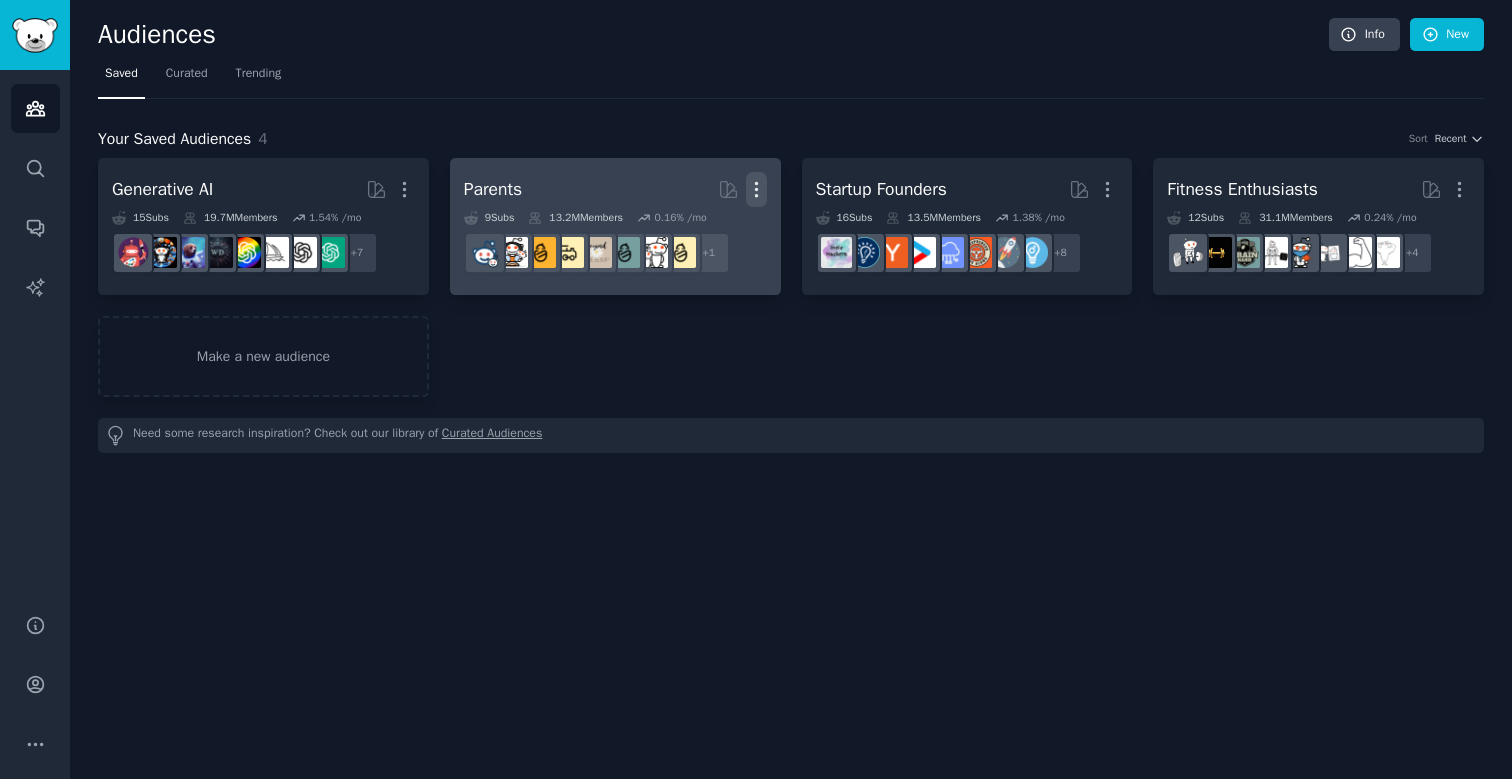 click 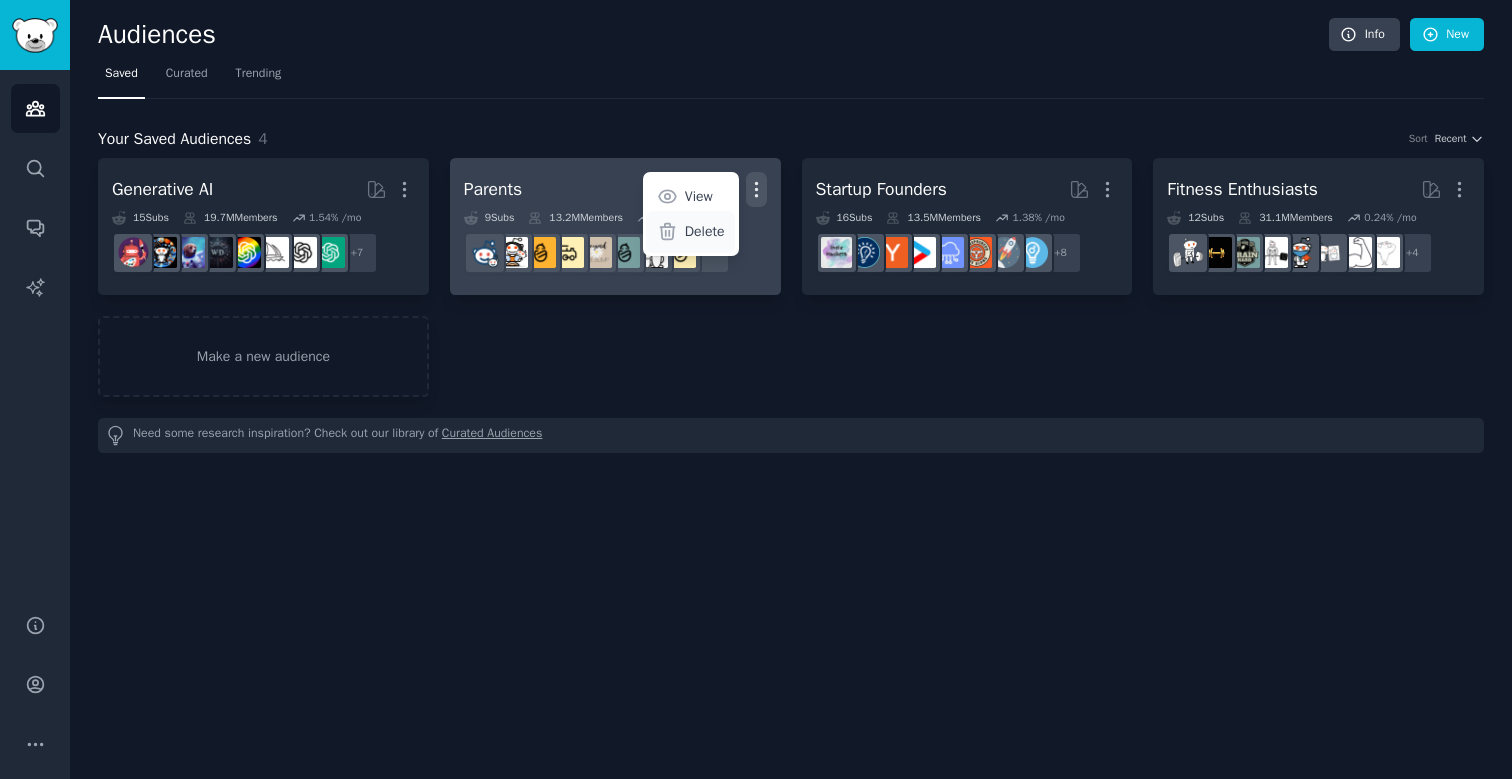 click on "Delete" at bounding box center [705, 231] 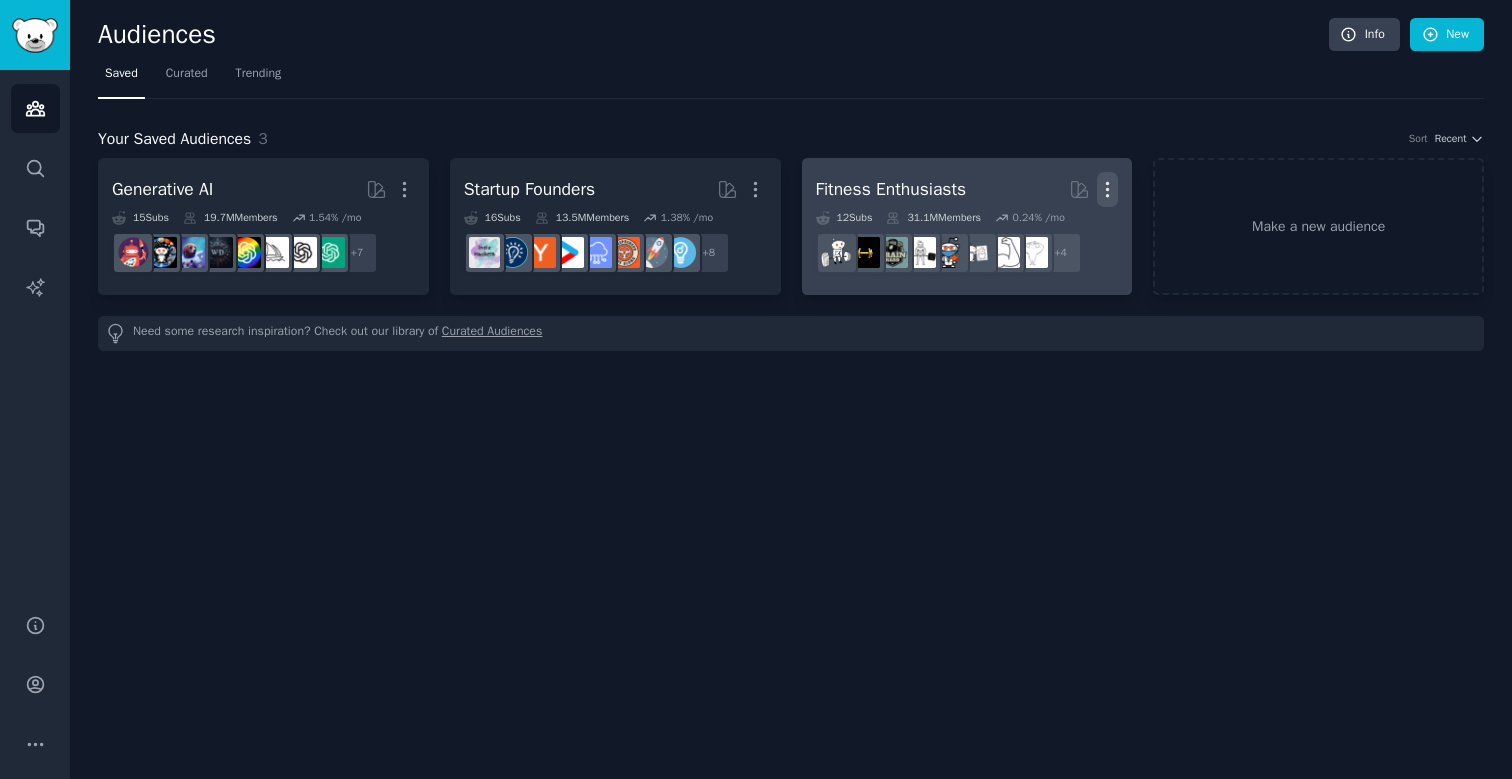 click 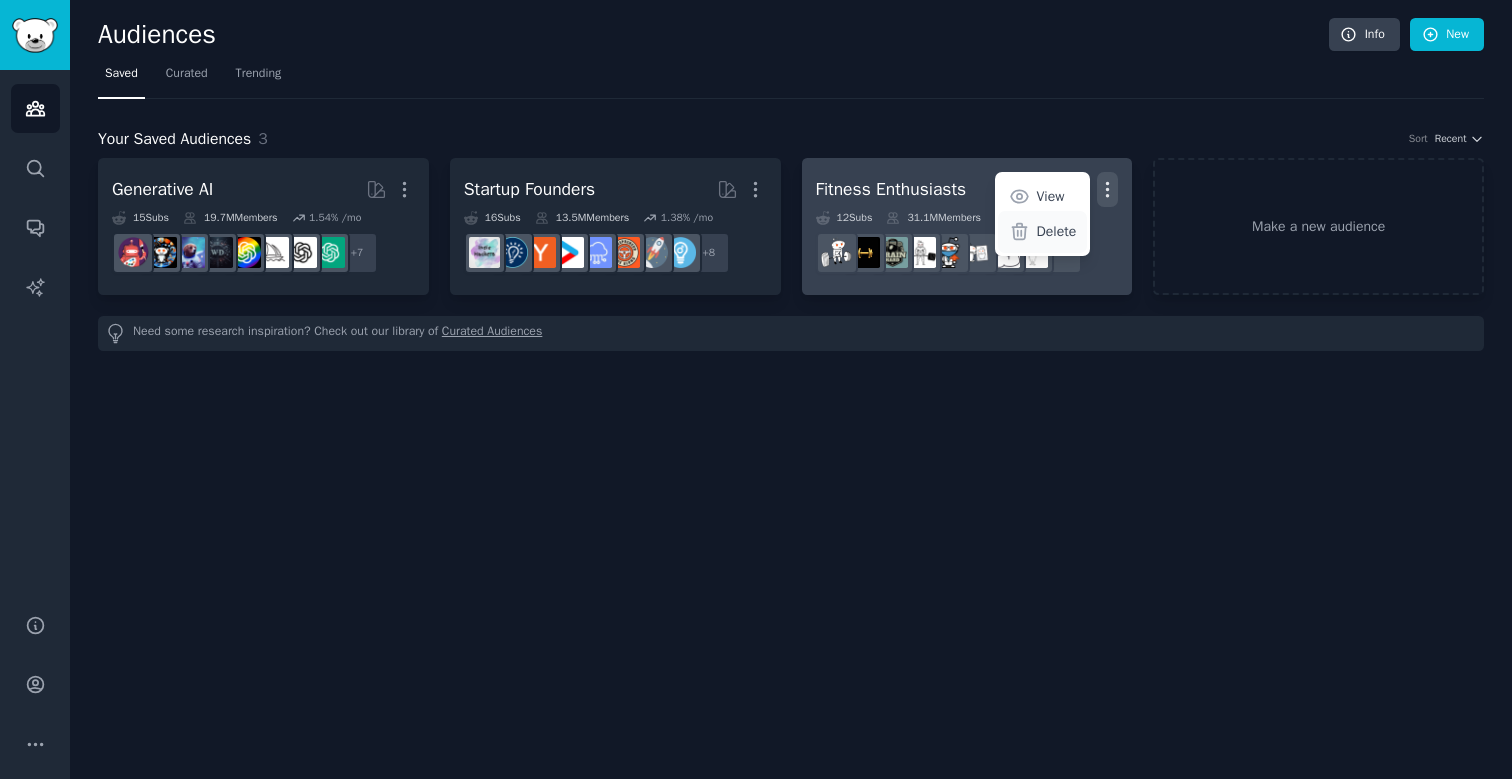 click on "Delete" at bounding box center (1057, 231) 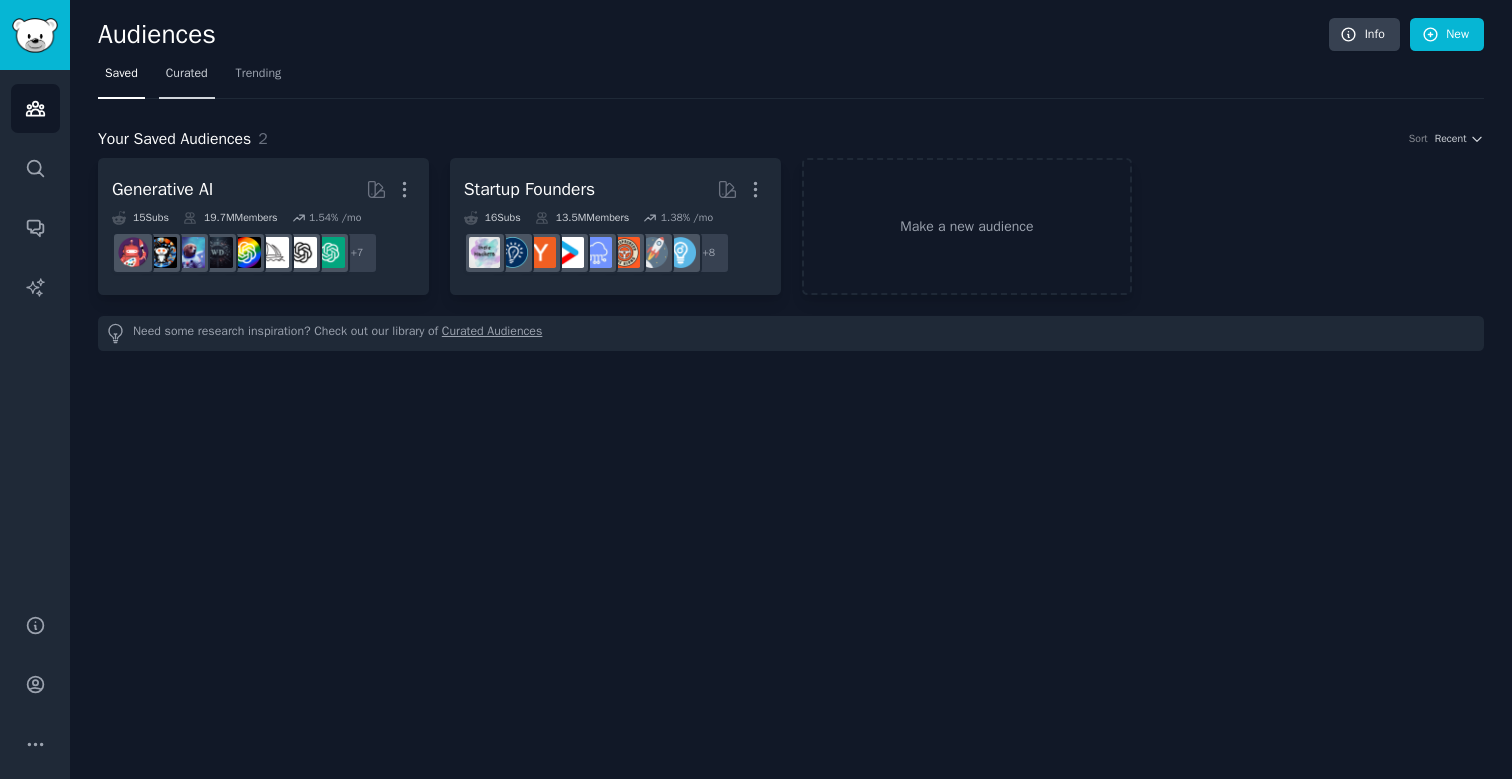 click on "Curated" at bounding box center [187, 74] 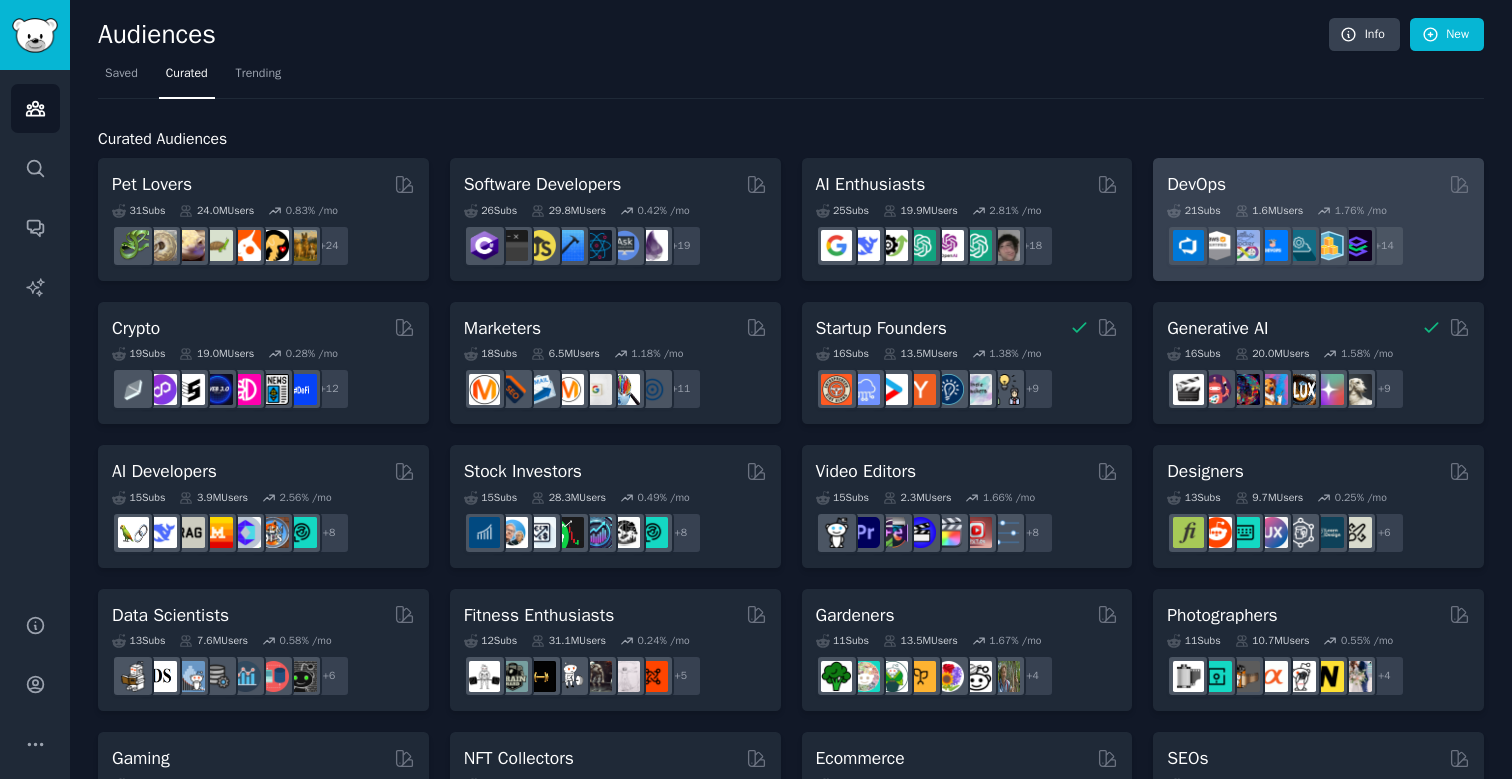 click on "DevOps" at bounding box center [1318, 184] 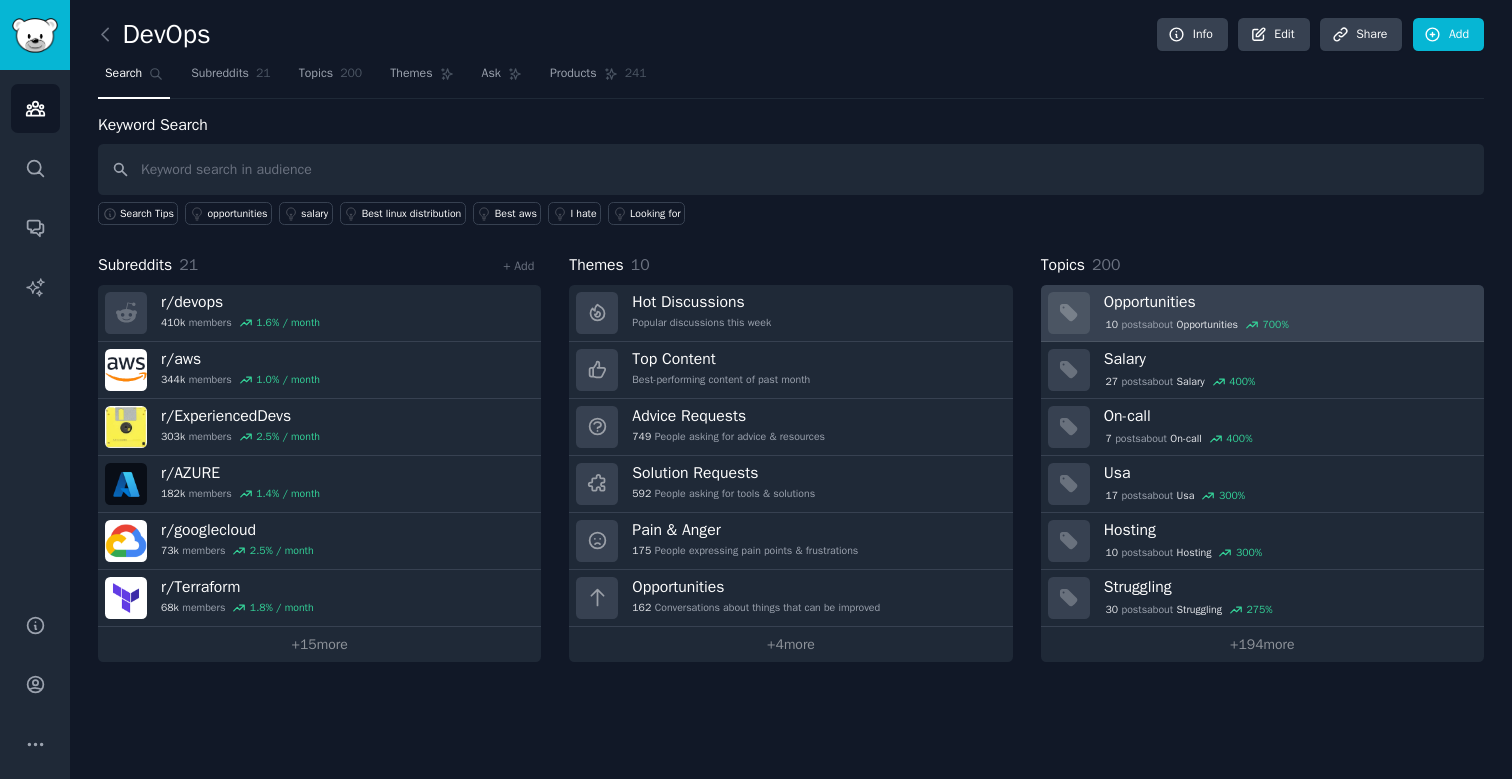 click on "Opportunities" at bounding box center (1207, 325) 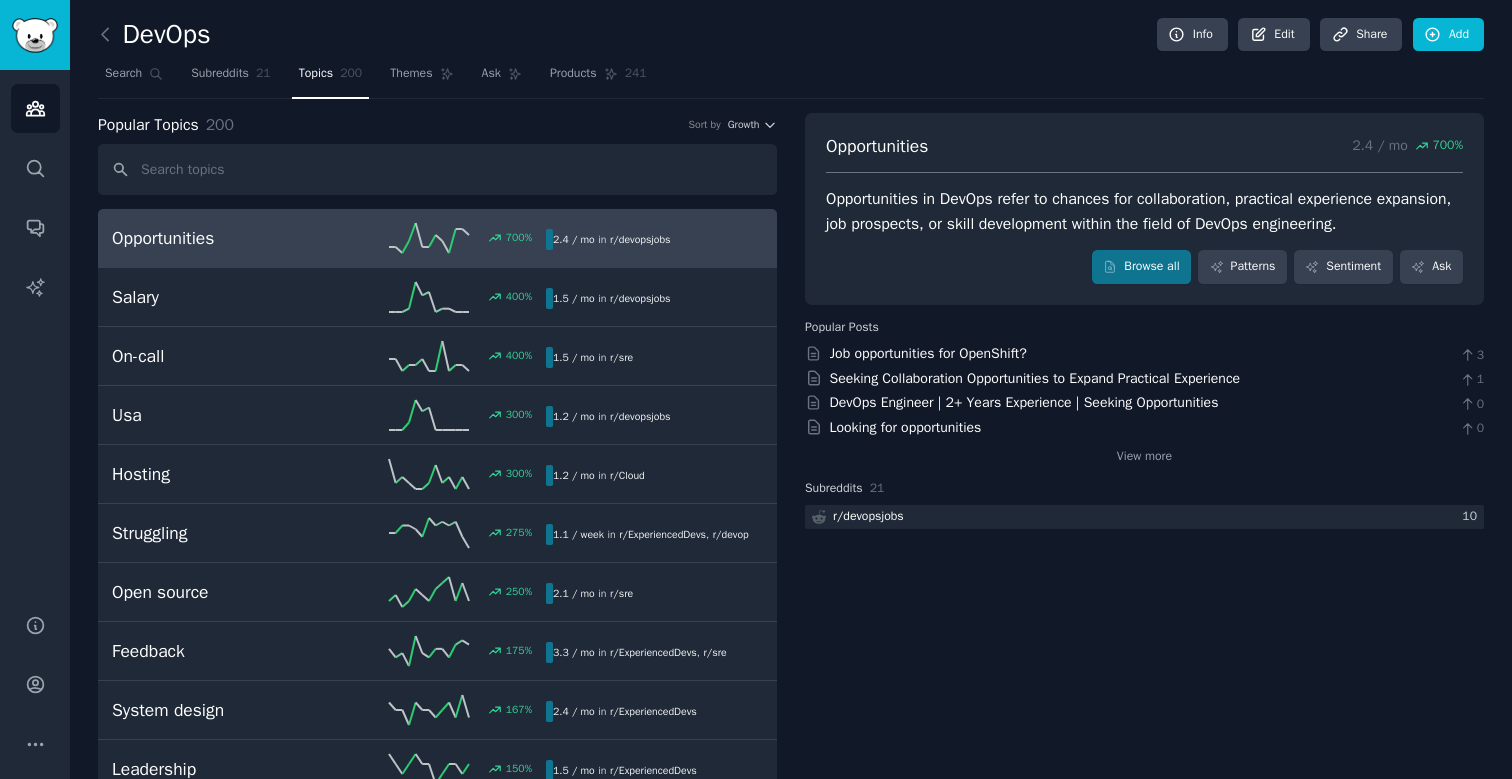 click on "Opportunities in DevOps refer to chances for collaboration, practical experience expansion, job prospects, or skill development within the field of DevOps engineering." at bounding box center (1144, 211) 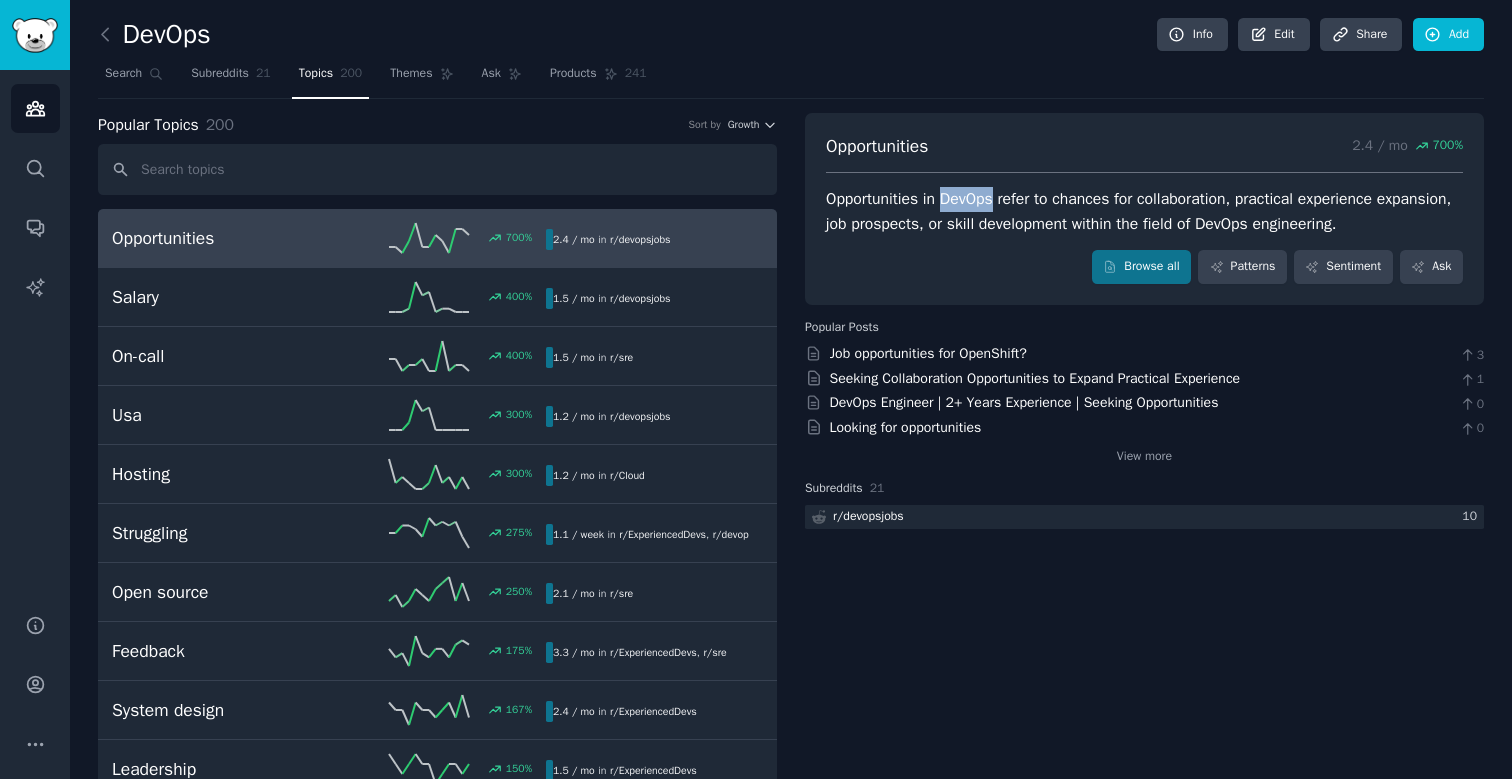 click on "Opportunities in DevOps refer to chances for collaboration, practical experience expansion, job prospects, or skill development within the field of DevOps engineering." at bounding box center [1144, 211] 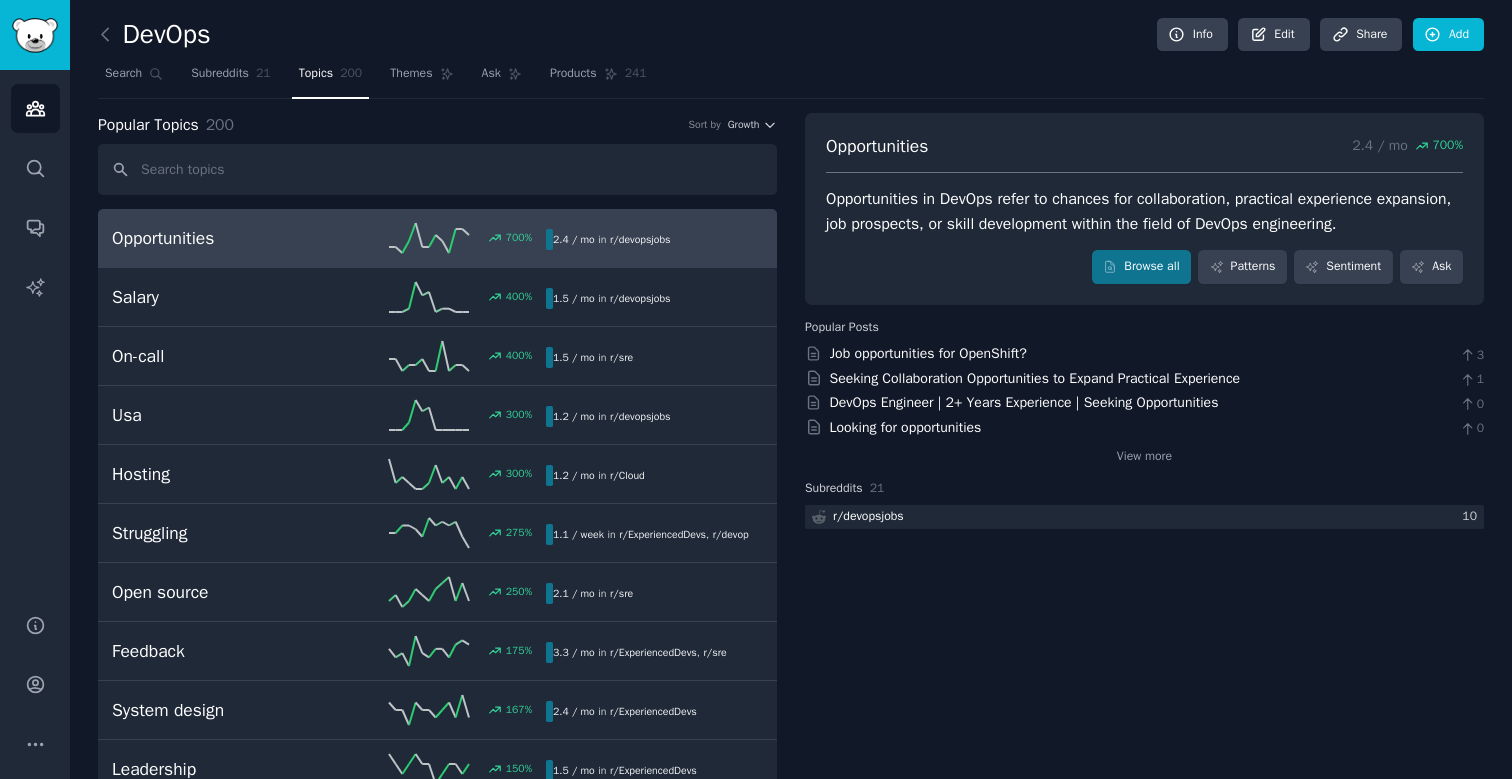 click on "Opportunities in DevOps refer to chances for collaboration, practical experience expansion, job prospects, or skill development within the field of DevOps engineering." at bounding box center (1144, 211) 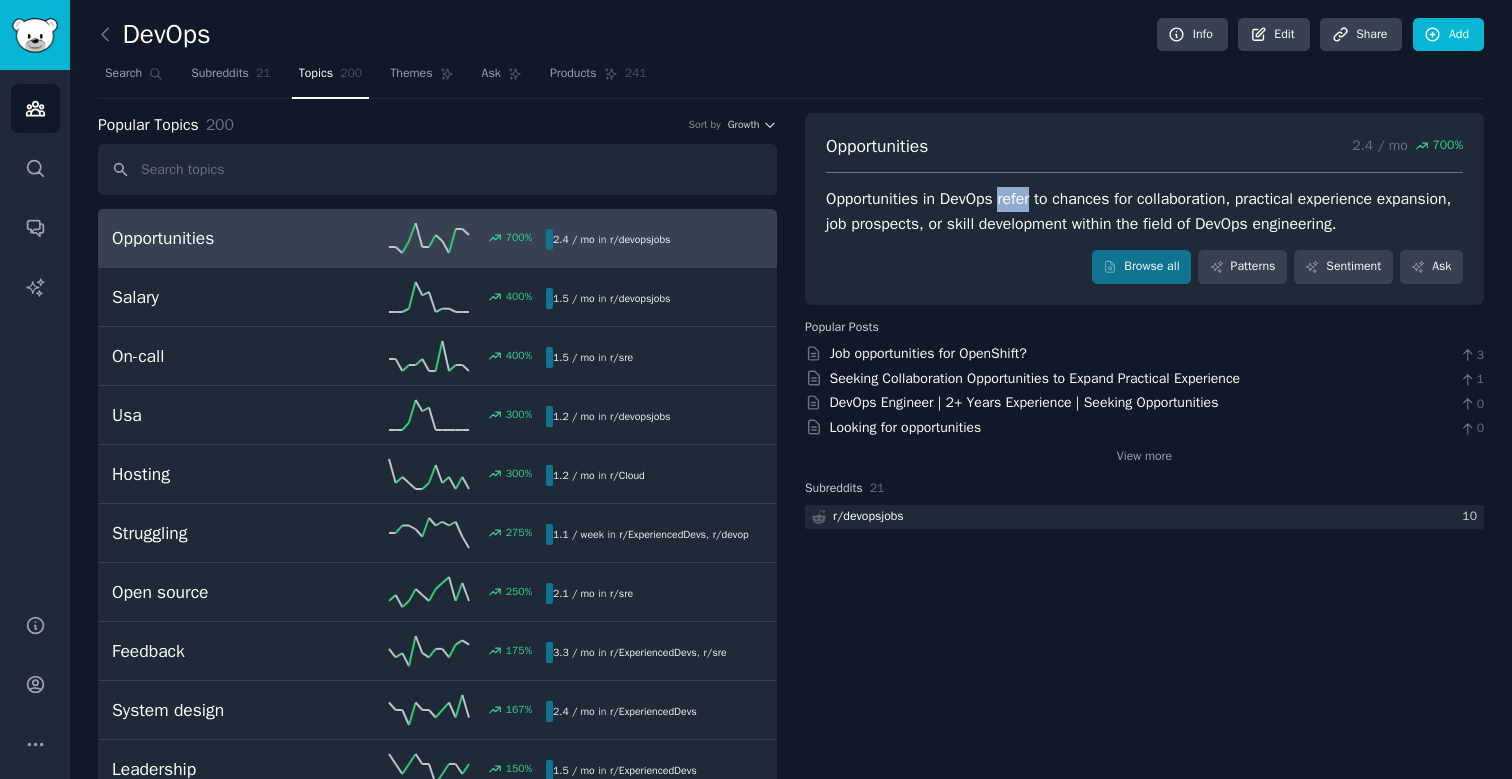 click on "Opportunities in DevOps refer to chances for collaboration, practical experience expansion, job prospects, or skill development within the field of DevOps engineering." at bounding box center [1144, 211] 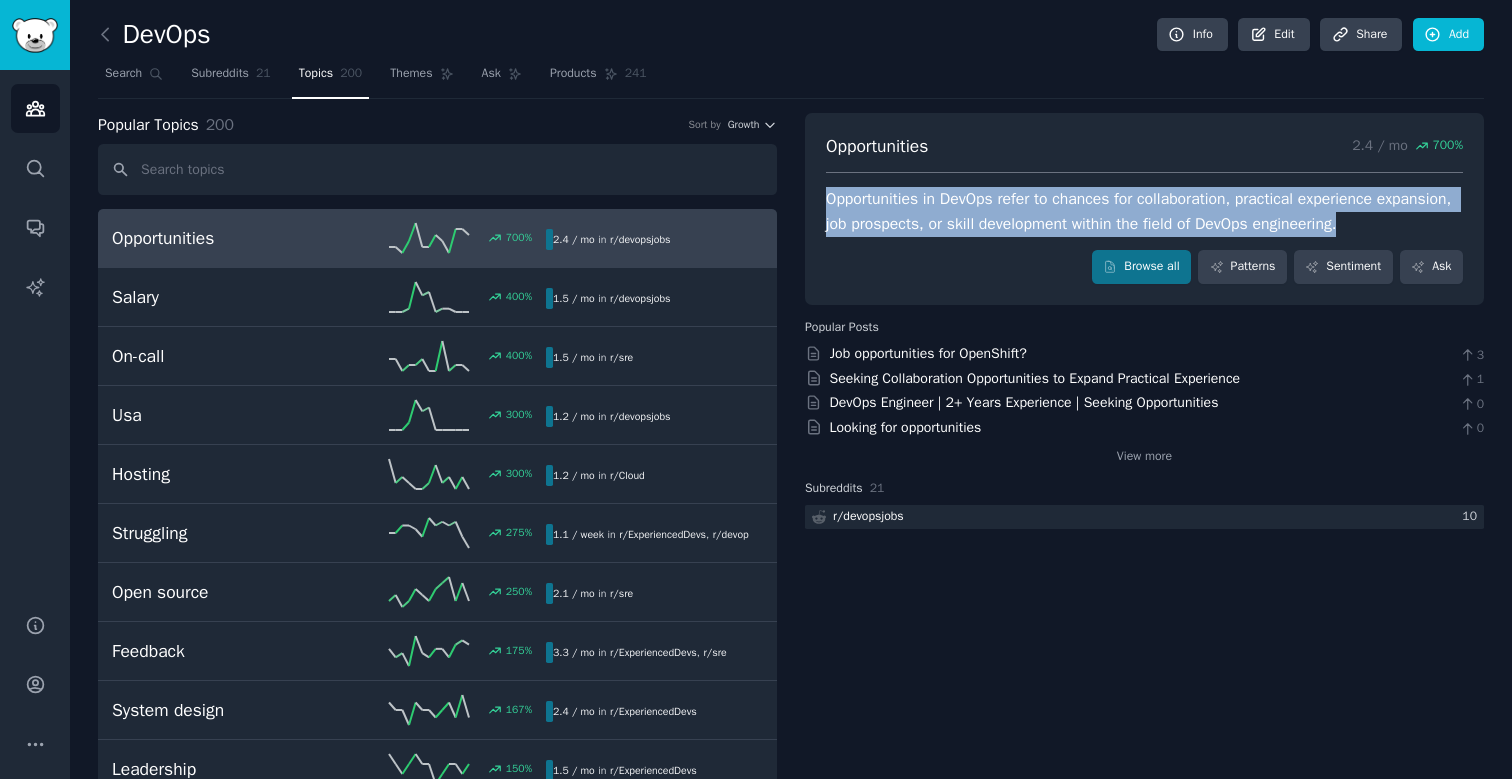 click on "Opportunities in DevOps refer to chances for collaboration, practical experience expansion, job prospects, or skill development within the field of DevOps engineering." at bounding box center (1144, 211) 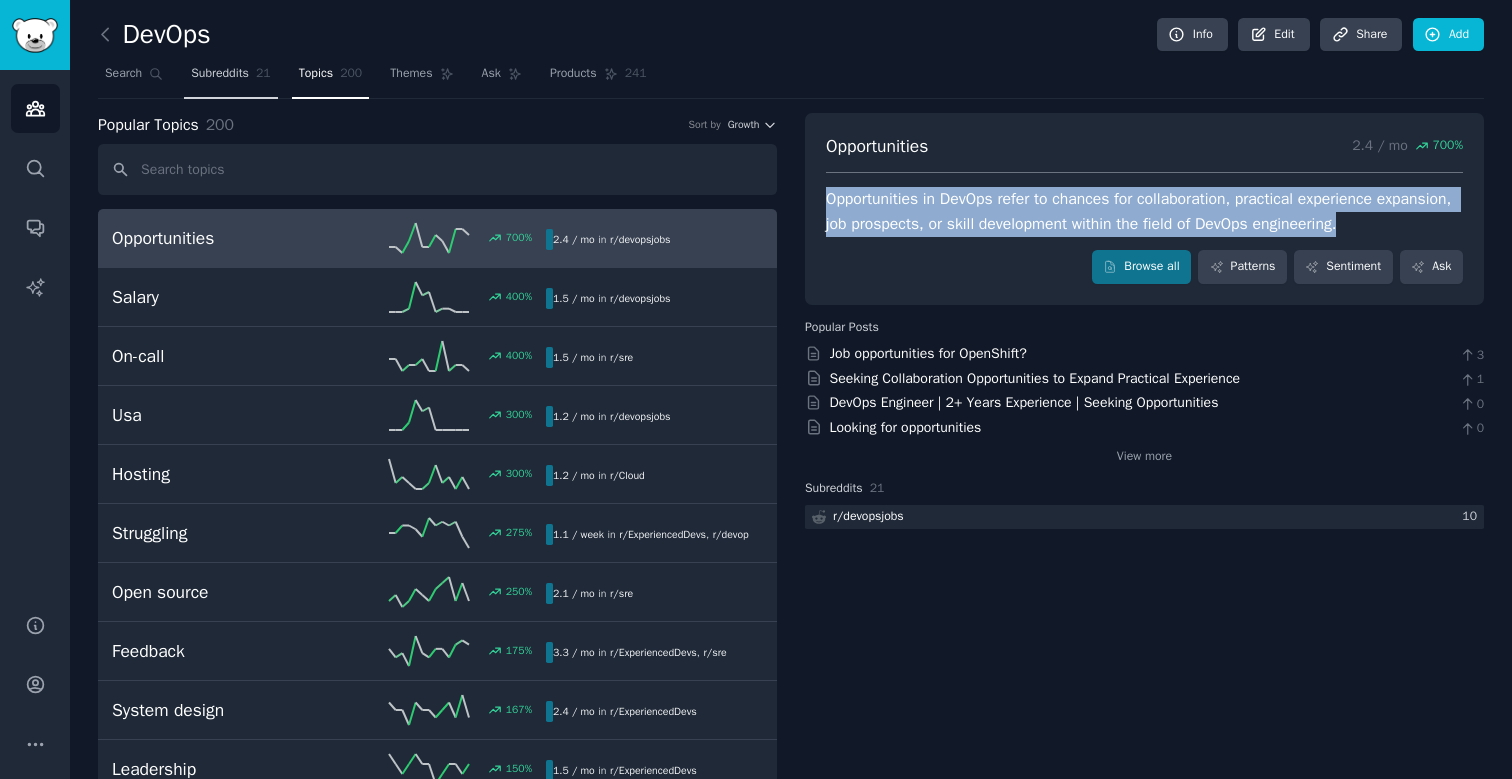 click on "Subreddits" at bounding box center [220, 74] 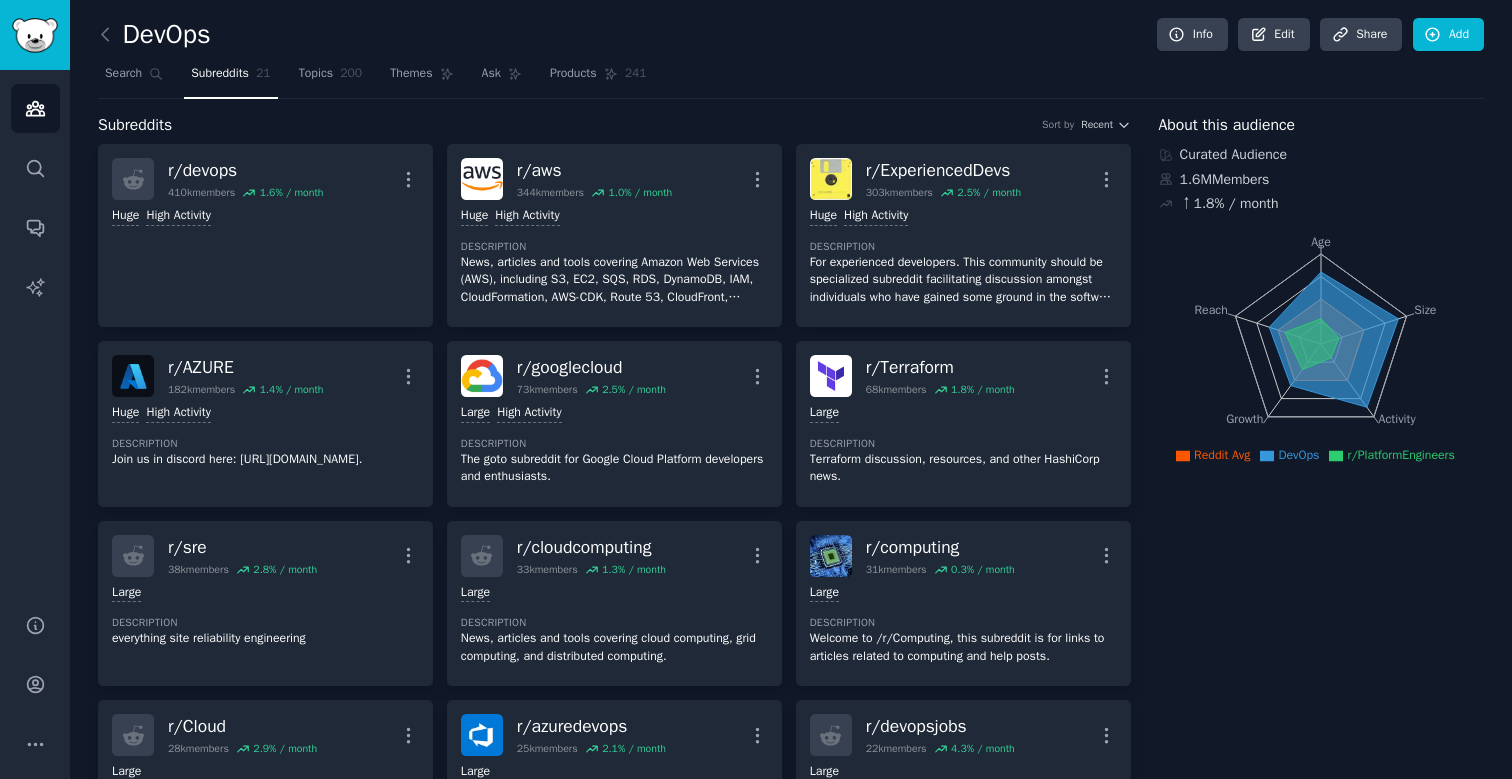 scroll, scrollTop: 0, scrollLeft: 0, axis: both 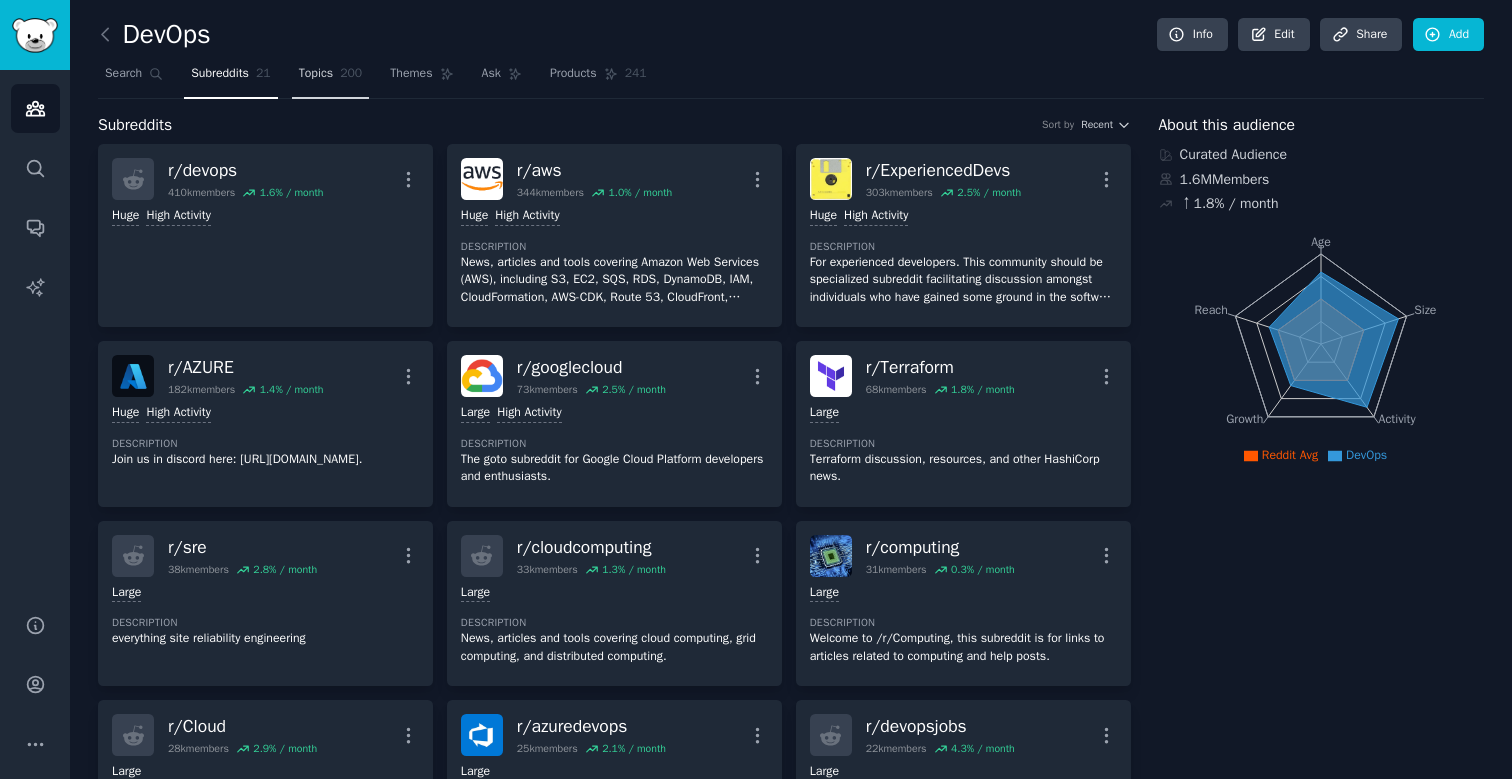 click on "Topics" at bounding box center [316, 74] 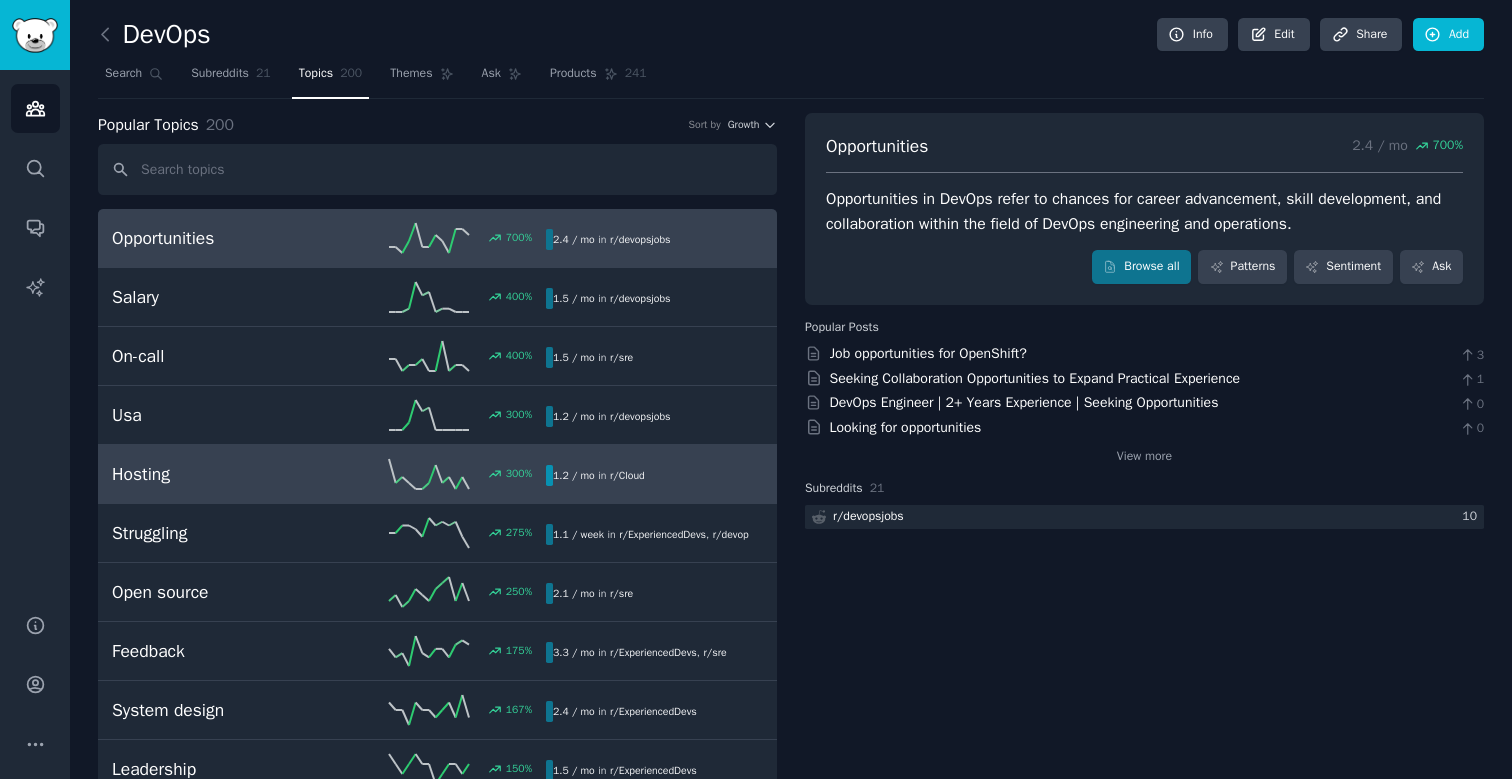 scroll, scrollTop: 43, scrollLeft: 0, axis: vertical 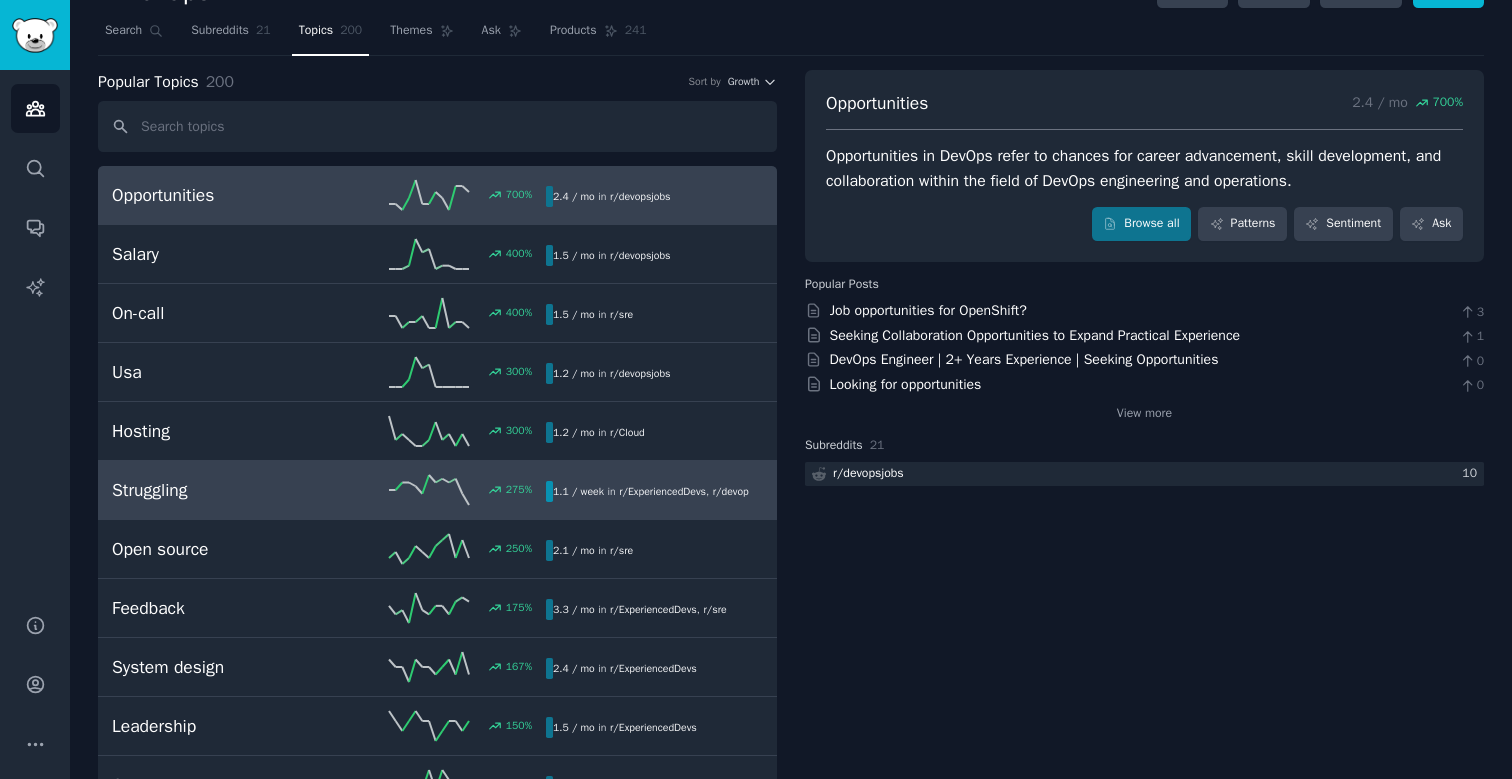 click on "Struggling" at bounding box center [220, 490] 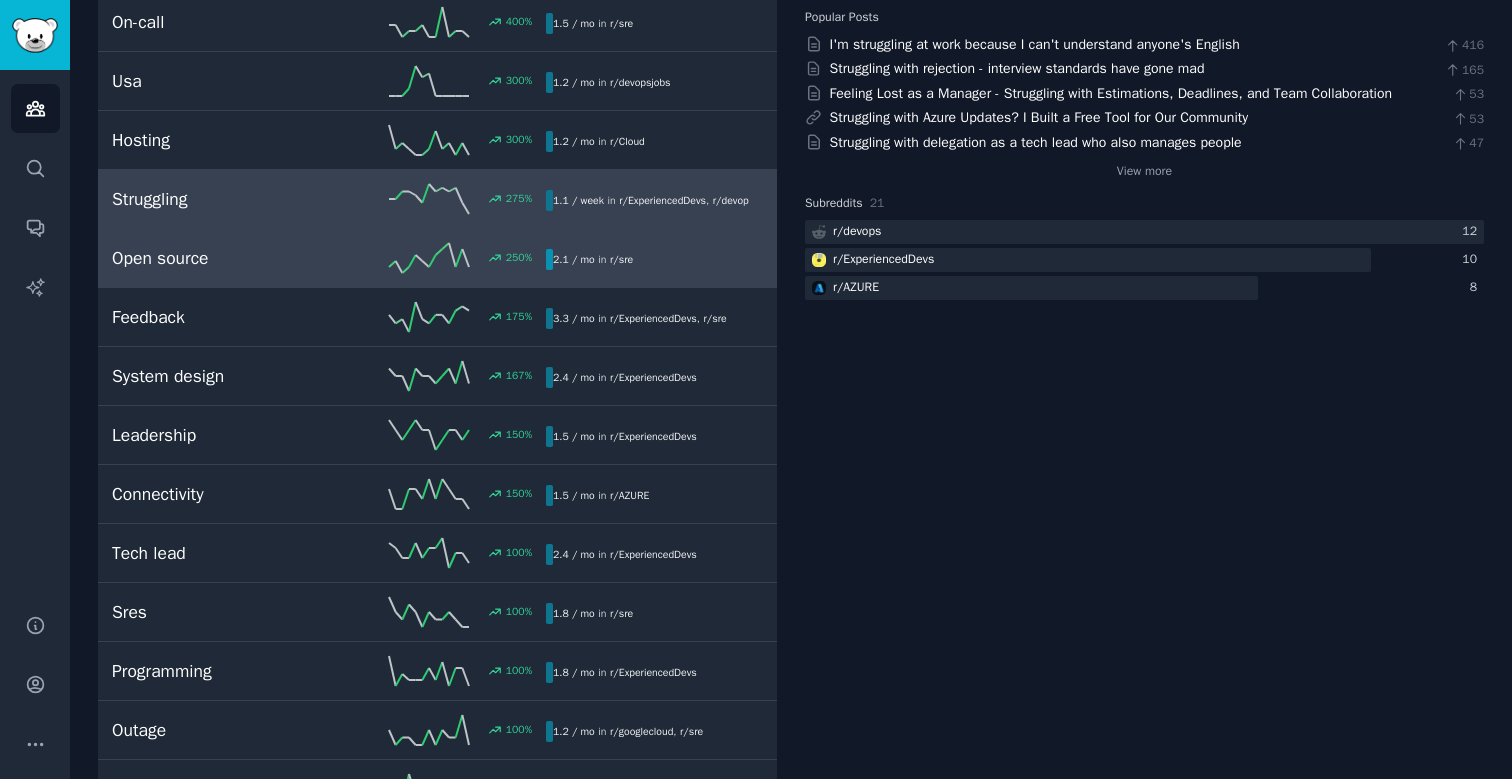 scroll, scrollTop: 578, scrollLeft: 0, axis: vertical 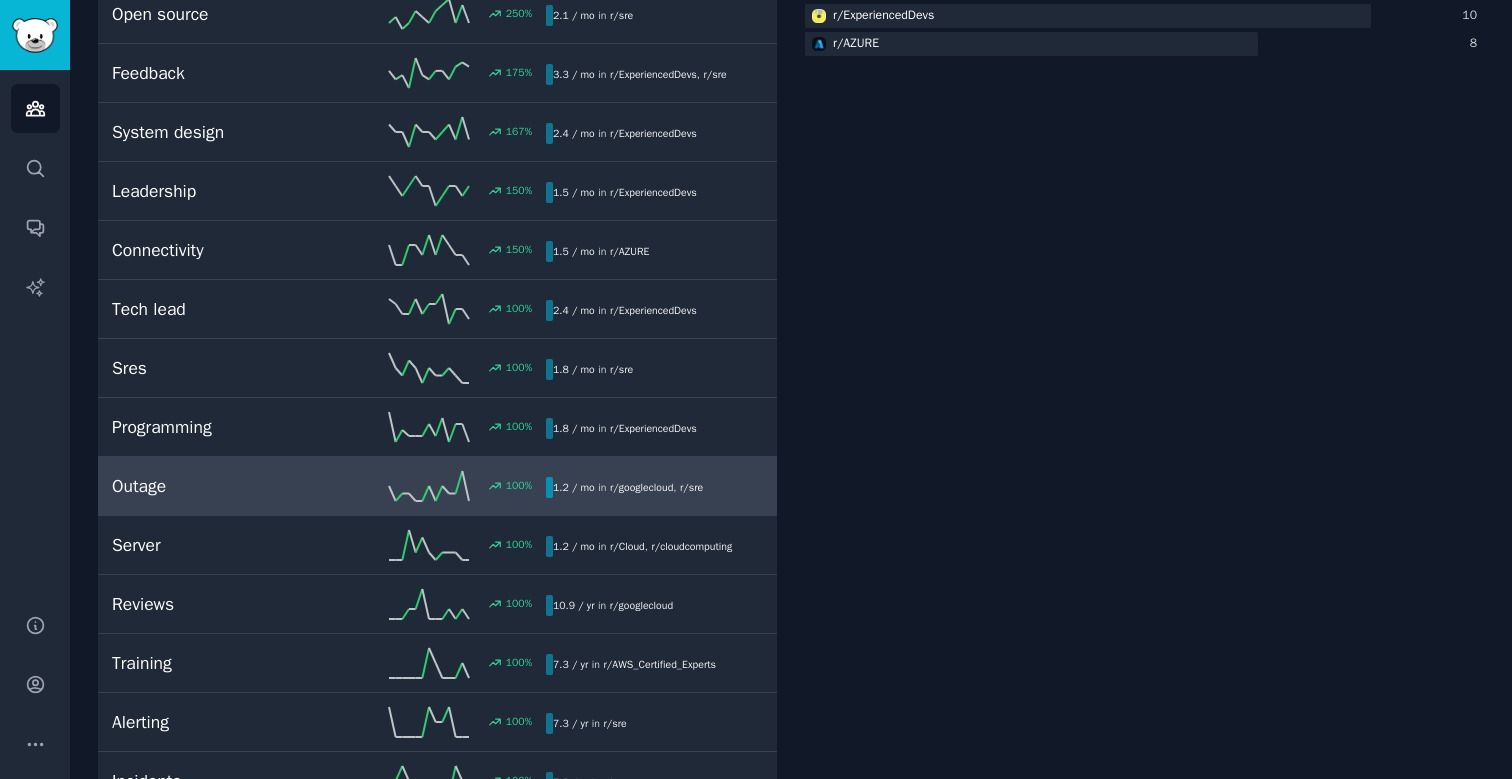 click on "Outage" at bounding box center (220, 486) 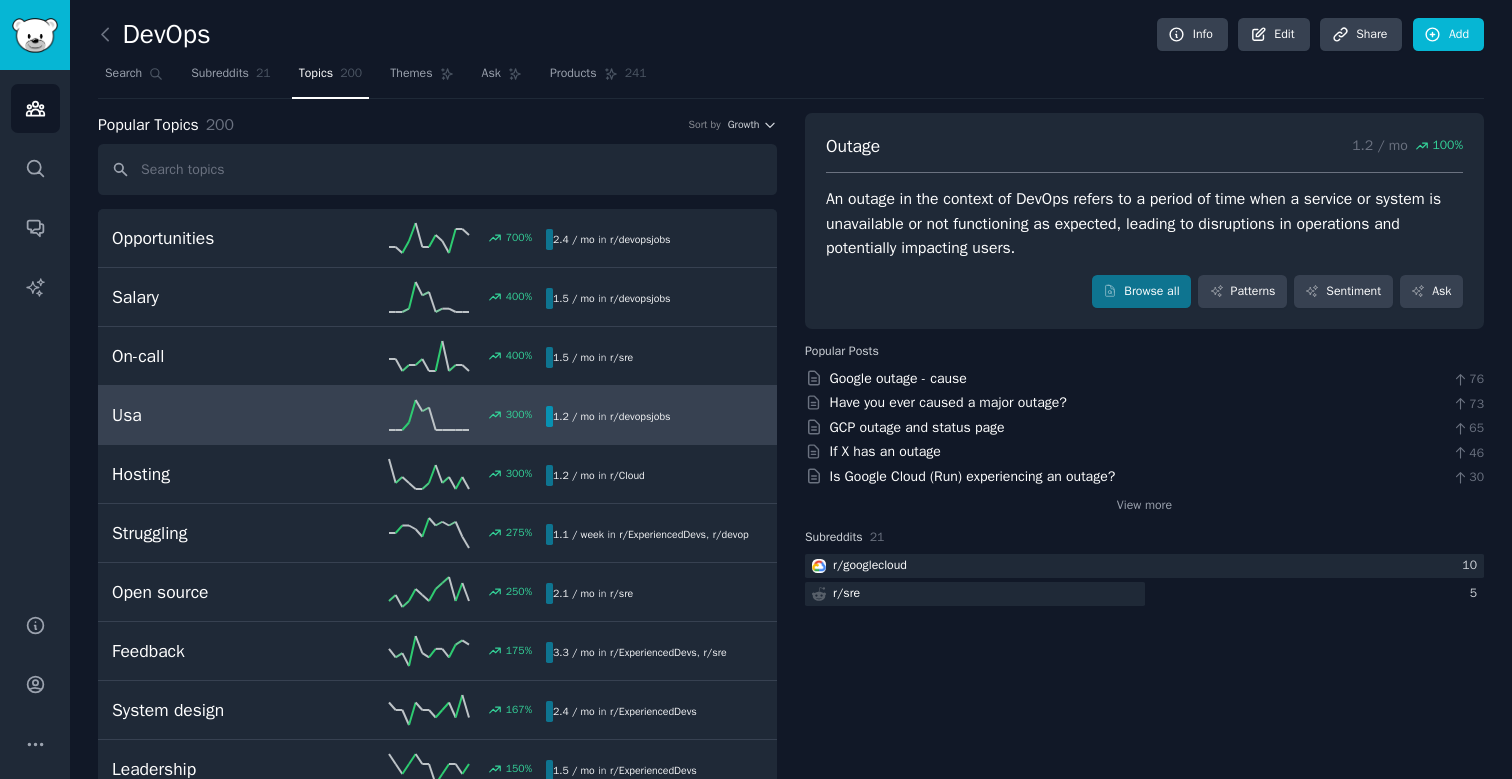 scroll, scrollTop: 0, scrollLeft: 0, axis: both 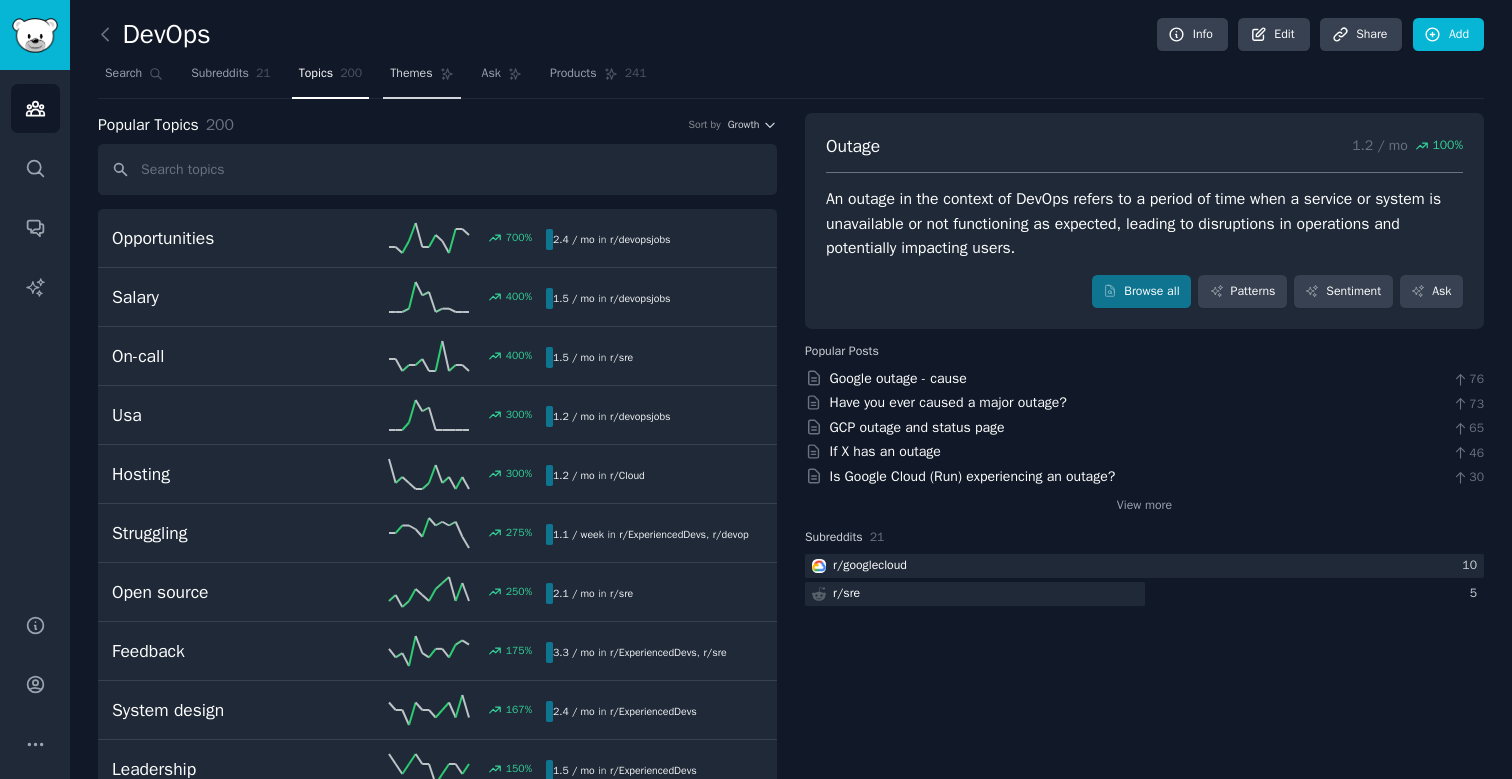 click on "Themes" at bounding box center [411, 74] 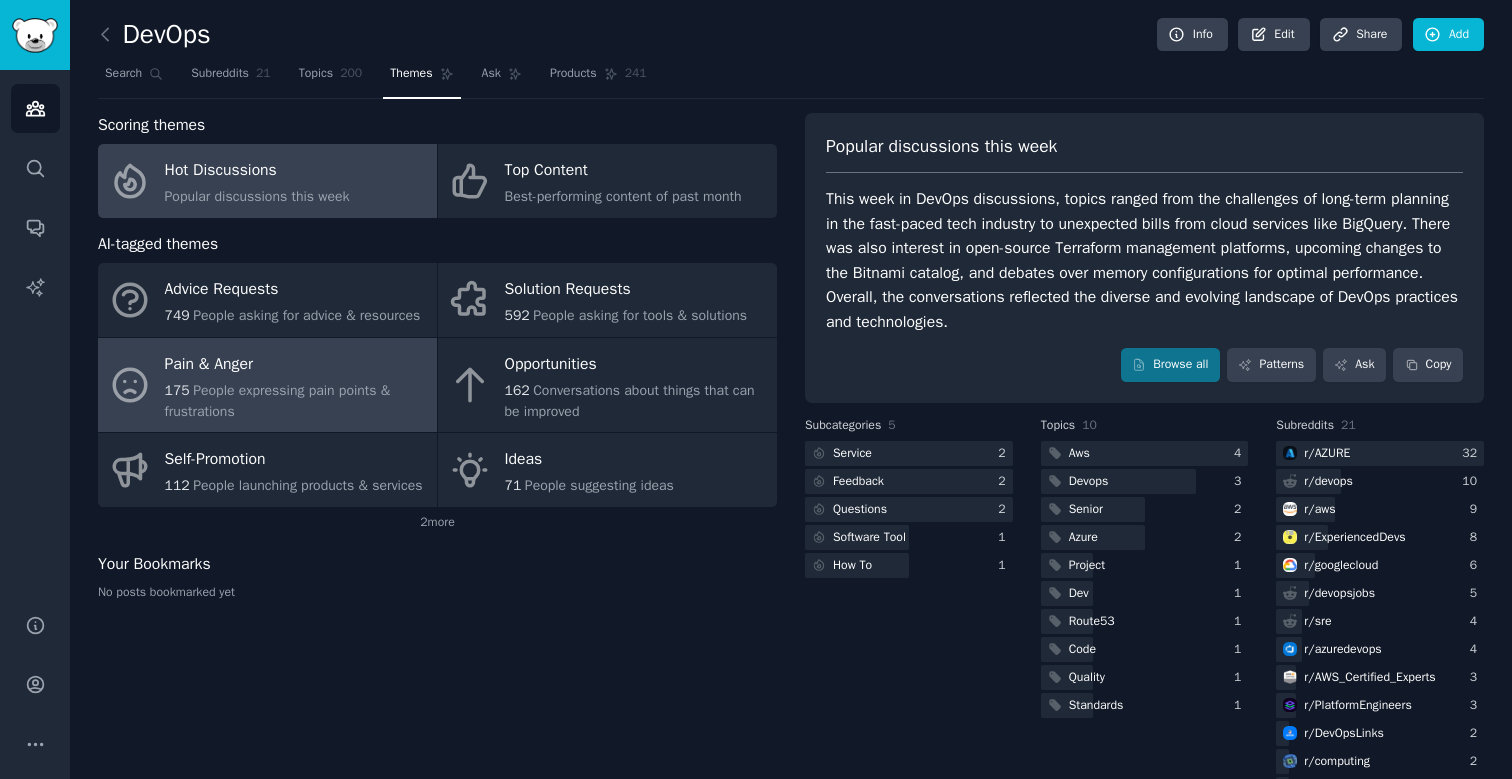 click on "175 People expressing pain points & frustrations" at bounding box center [296, 401] 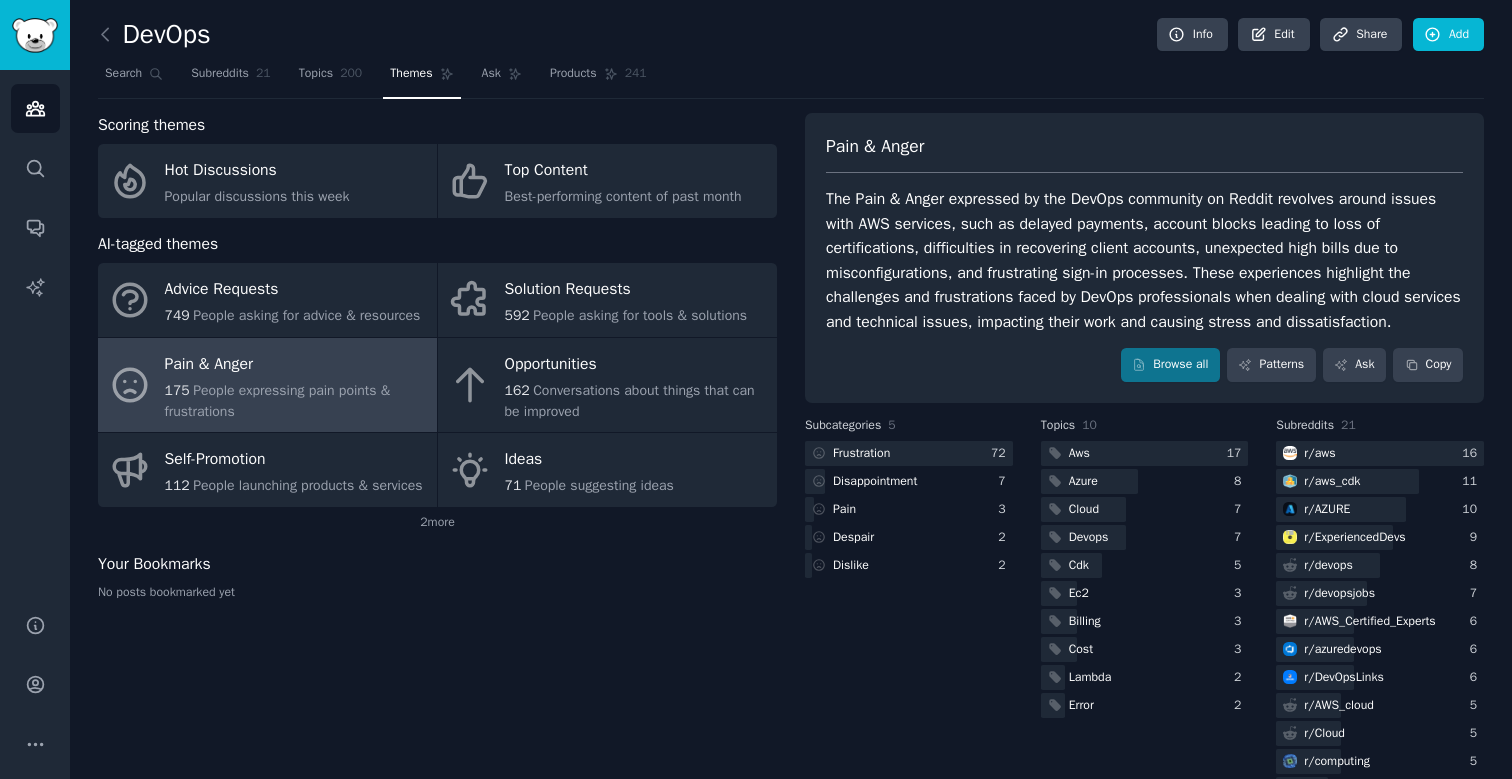 click on "The Pain & Anger expressed by the DevOps community on Reddit revolves around issues with AWS services, such as delayed payments, account blocks leading to loss of certifications, difficulties in recovering client accounts, unexpected high bills due to misconfigurations, and frustrating sign-in processes. These experiences highlight the challenges and frustrations faced by DevOps professionals when dealing with cloud services and technical issues, impacting their work and causing stress and dissatisfaction." at bounding box center [1144, 260] 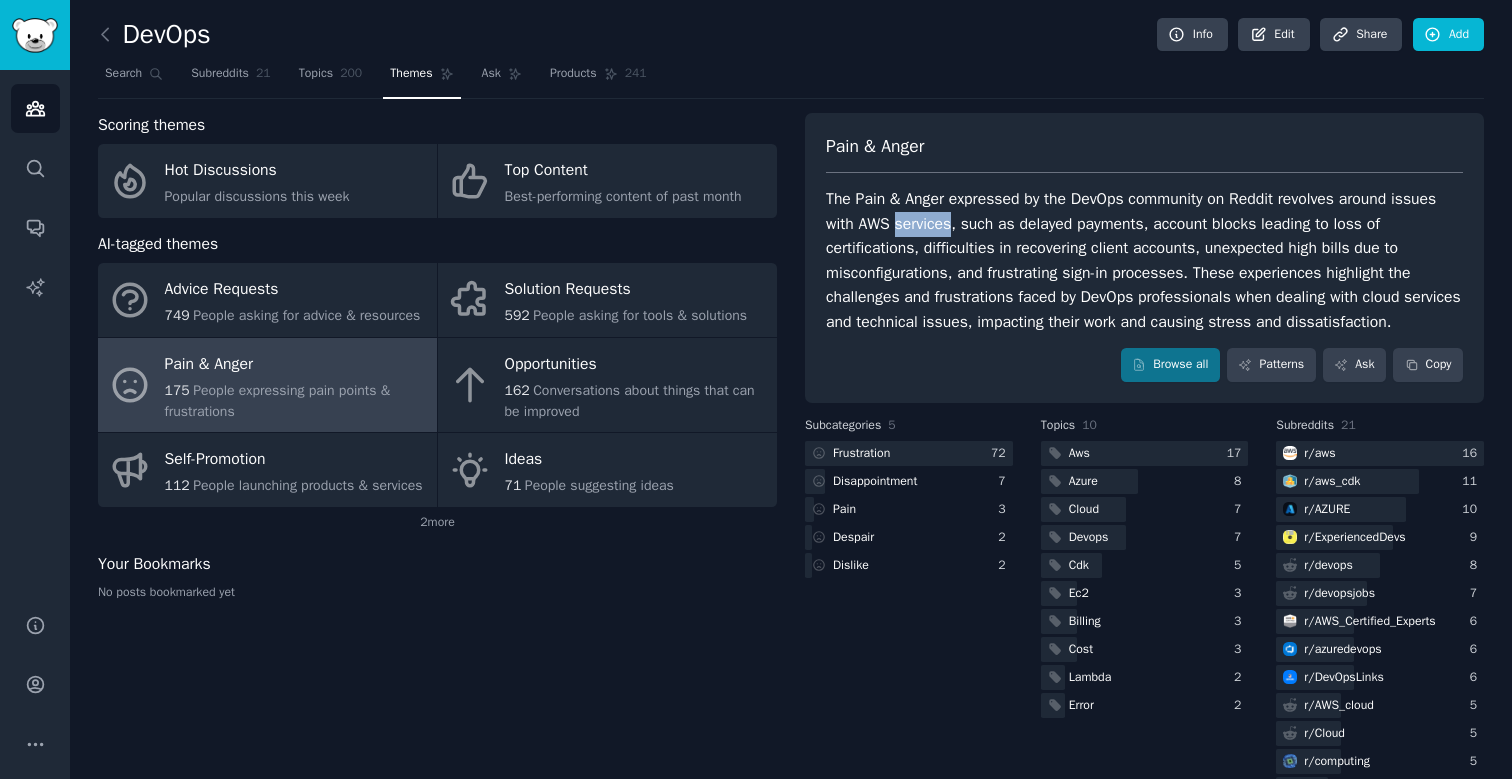 click on "The Pain & Anger expressed by the DevOps community on Reddit revolves around issues with AWS services, such as delayed payments, account blocks leading to loss of certifications, difficulties in recovering client accounts, unexpected high bills due to misconfigurations, and frustrating sign-in processes. These experiences highlight the challenges and frustrations faced by DevOps professionals when dealing with cloud services and technical issues, impacting their work and causing stress and dissatisfaction." at bounding box center [1144, 260] 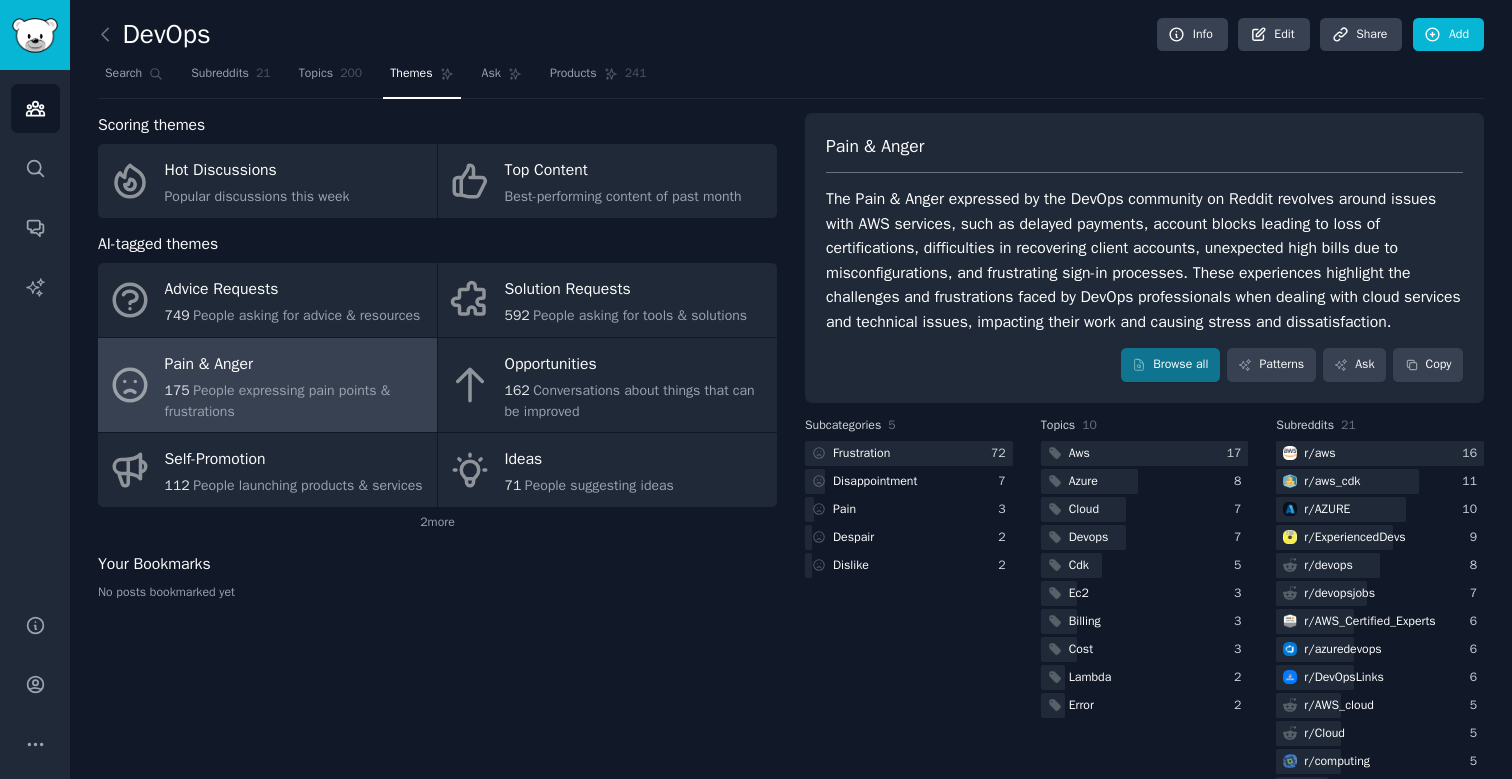 click on "The Pain & Anger expressed by the DevOps community on Reddit revolves around issues with AWS services, such as delayed payments, account blocks leading to loss of certifications, difficulties in recovering client accounts, unexpected high bills due to misconfigurations, and frustrating sign-in processes. These experiences highlight the challenges and frustrations faced by DevOps professionals when dealing with cloud services and technical issues, impacting their work and causing stress and dissatisfaction." at bounding box center [1144, 260] 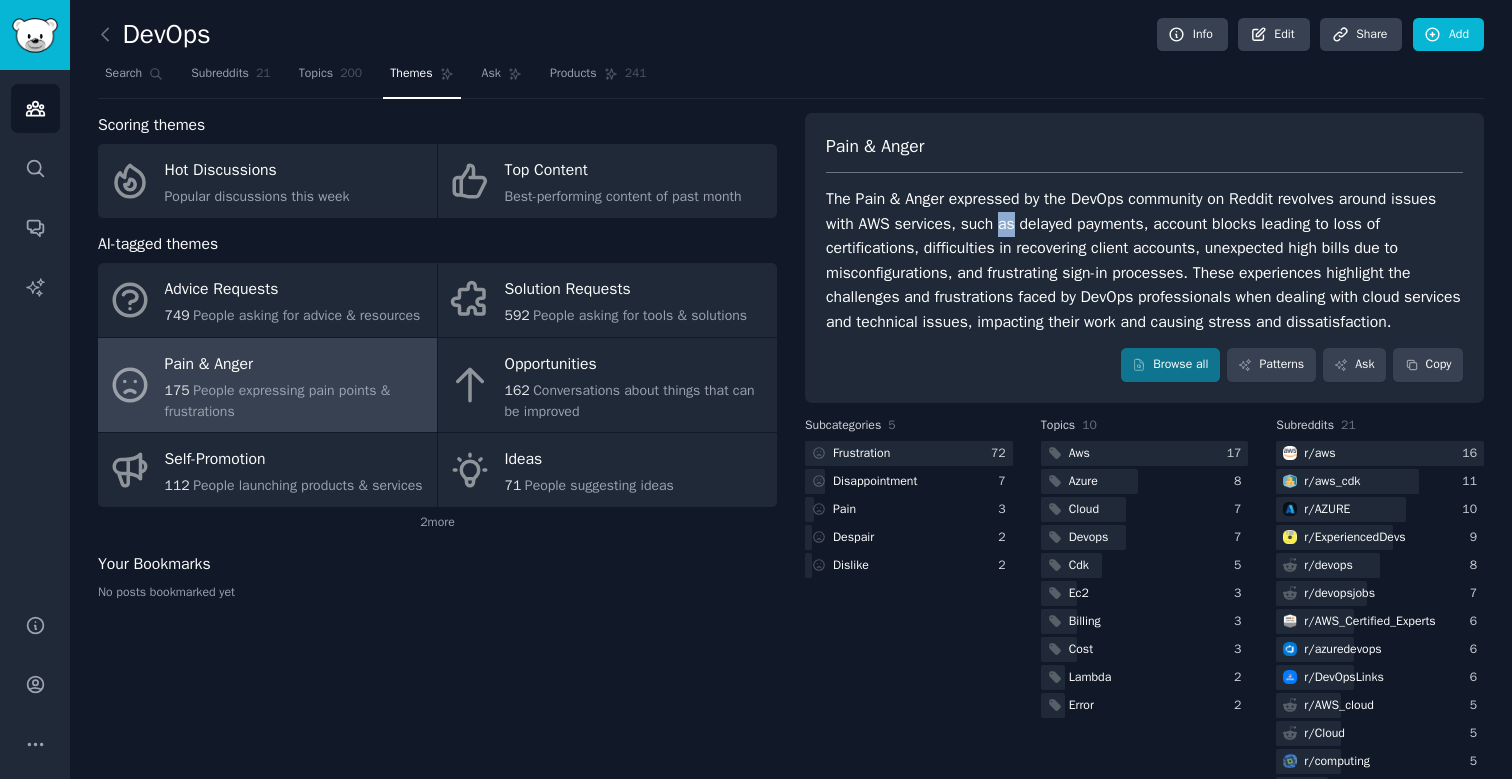 click on "The Pain & Anger expressed by the DevOps community on Reddit revolves around issues with AWS services, such as delayed payments, account blocks leading to loss of certifications, difficulties in recovering client accounts, unexpected high bills due to misconfigurations, and frustrating sign-in processes. These experiences highlight the challenges and frustrations faced by DevOps professionals when dealing with cloud services and technical issues, impacting their work and causing stress and dissatisfaction." at bounding box center [1144, 260] 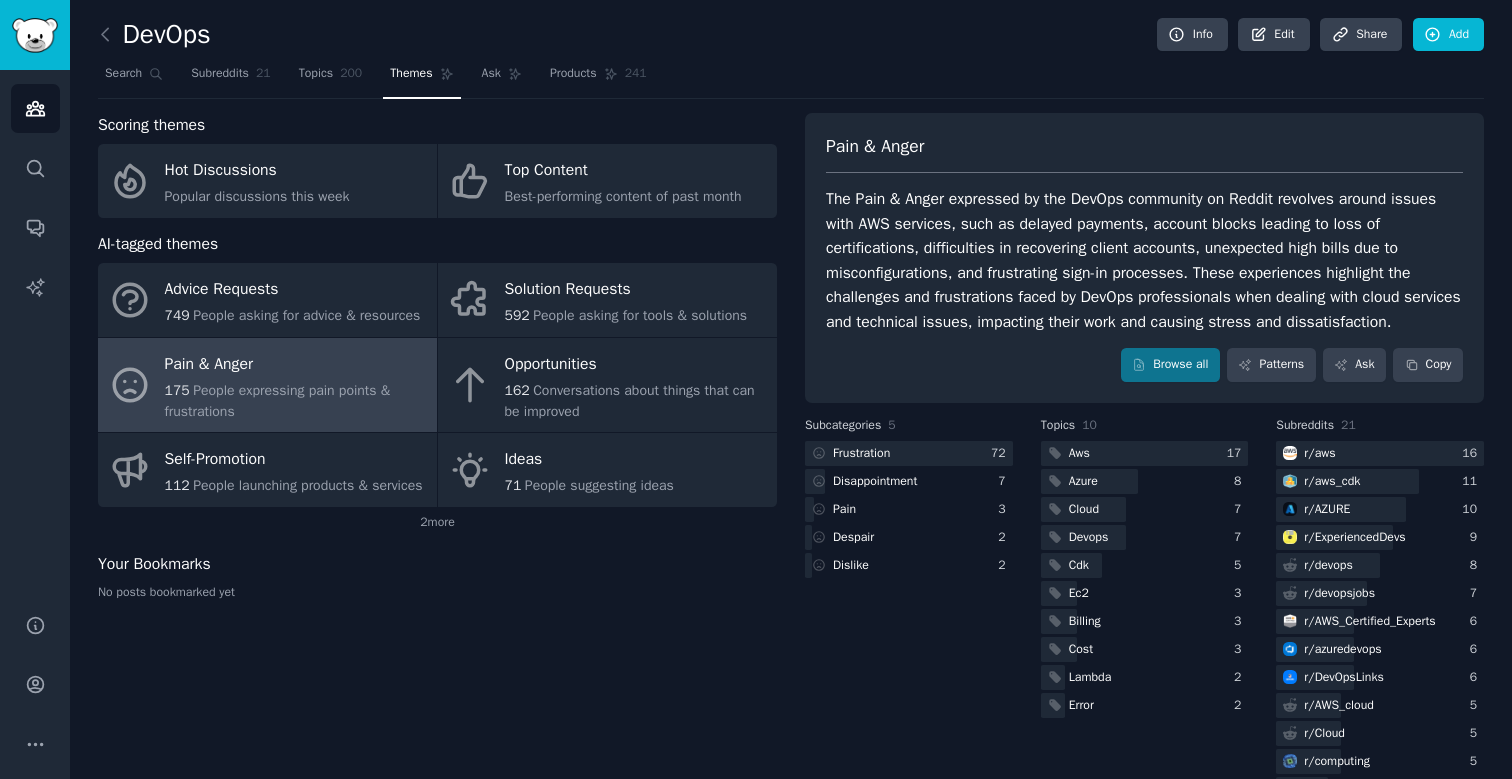click on "The Pain & Anger expressed by the DevOps community on Reddit revolves around issues with AWS services, such as delayed payments, account blocks leading to loss of certifications, difficulties in recovering client accounts, unexpected high bills due to misconfigurations, and frustrating sign-in processes. These experiences highlight the challenges and frustrations faced by DevOps professionals when dealing with cloud services and technical issues, impacting their work and causing stress and dissatisfaction." at bounding box center [1144, 260] 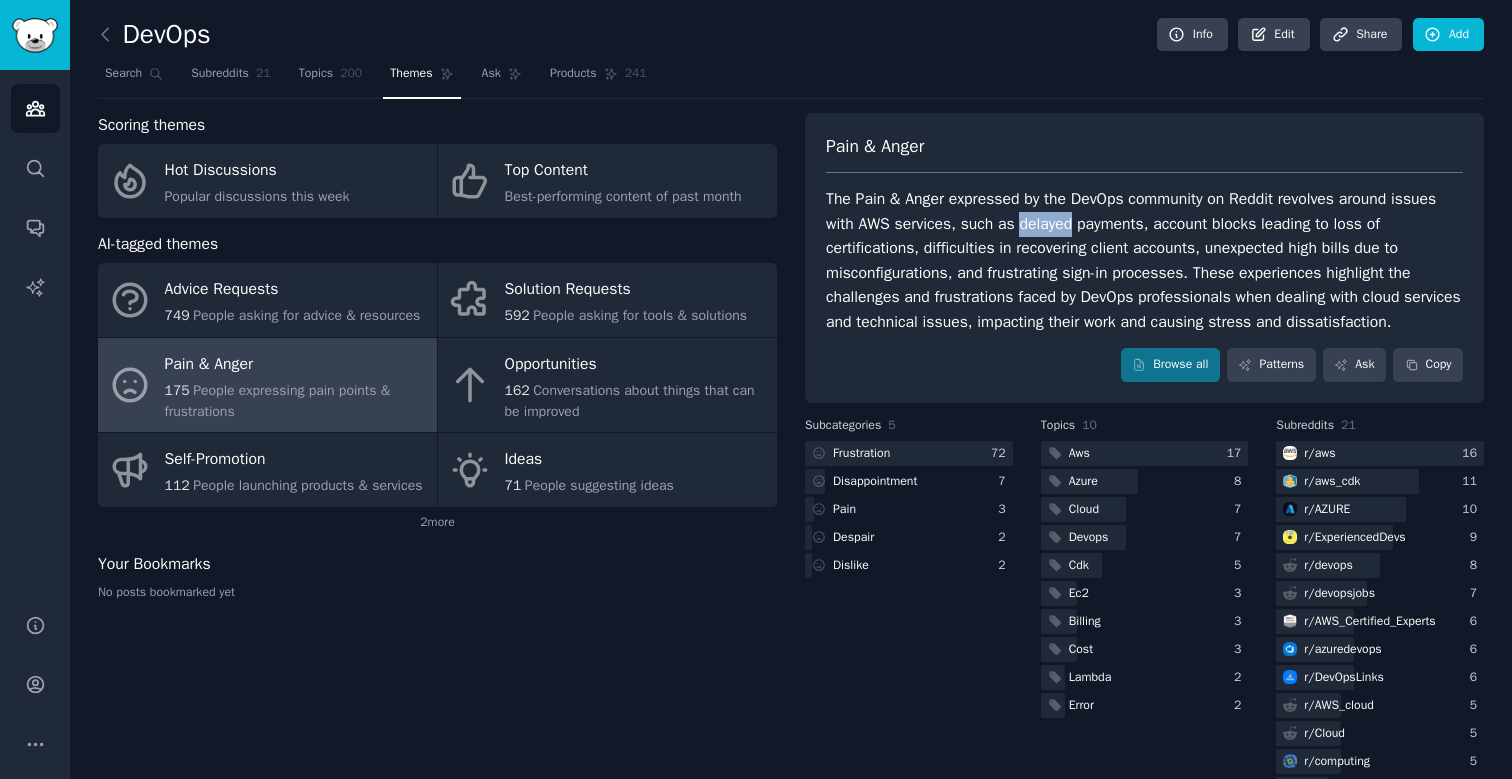 click on "The Pain & Anger expressed by the DevOps community on Reddit revolves around issues with AWS services, such as delayed payments, account blocks leading to loss of certifications, difficulties in recovering client accounts, unexpected high bills due to misconfigurations, and frustrating sign-in processes. These experiences highlight the challenges and frustrations faced by DevOps professionals when dealing with cloud services and technical issues, impacting their work and causing stress and dissatisfaction." at bounding box center [1144, 260] 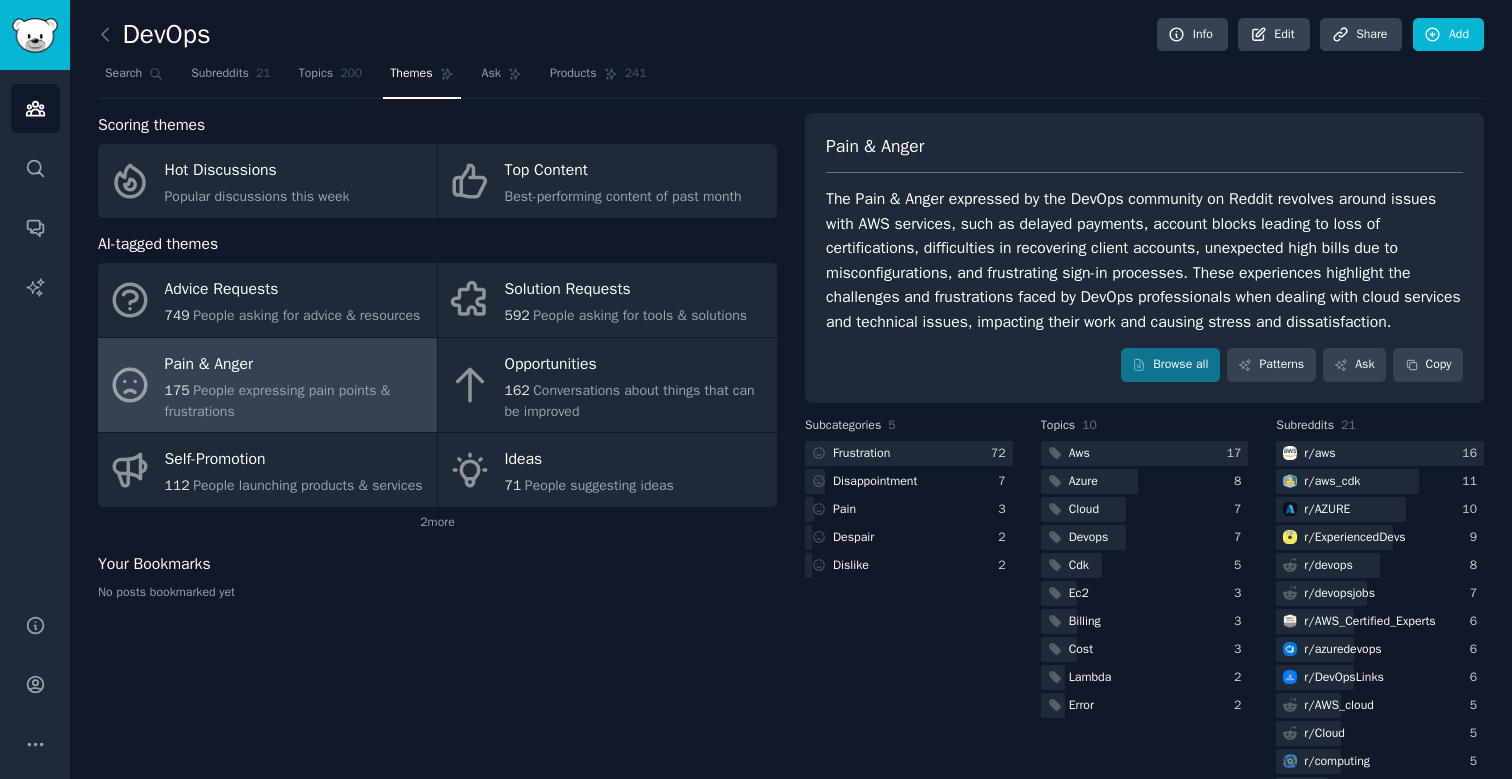 click on "The Pain & Anger expressed by the DevOps community on Reddit revolves around issues with AWS services, such as delayed payments, account blocks leading to loss of certifications, difficulties in recovering client accounts, unexpected high bills due to misconfigurations, and frustrating sign-in processes. These experiences highlight the challenges and frustrations faced by DevOps professionals when dealing with cloud services and technical issues, impacting their work and causing stress and dissatisfaction." at bounding box center [1144, 260] 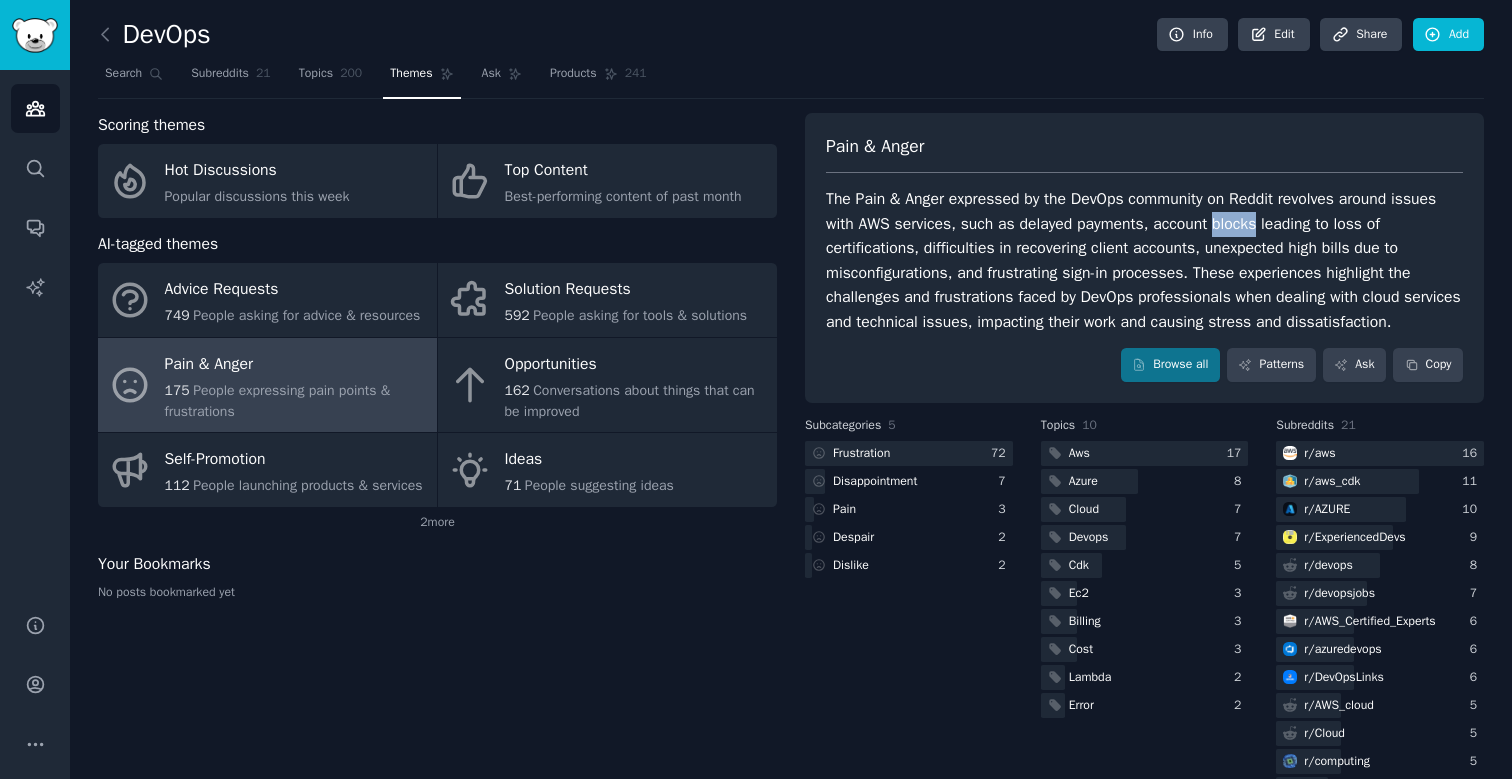 click on "The Pain & Anger expressed by the DevOps community on Reddit revolves around issues with AWS services, such as delayed payments, account blocks leading to loss of certifications, difficulties in recovering client accounts, unexpected high bills due to misconfigurations, and frustrating sign-in processes. These experiences highlight the challenges and frustrations faced by DevOps professionals when dealing with cloud services and technical issues, impacting their work and causing stress and dissatisfaction." at bounding box center [1144, 260] 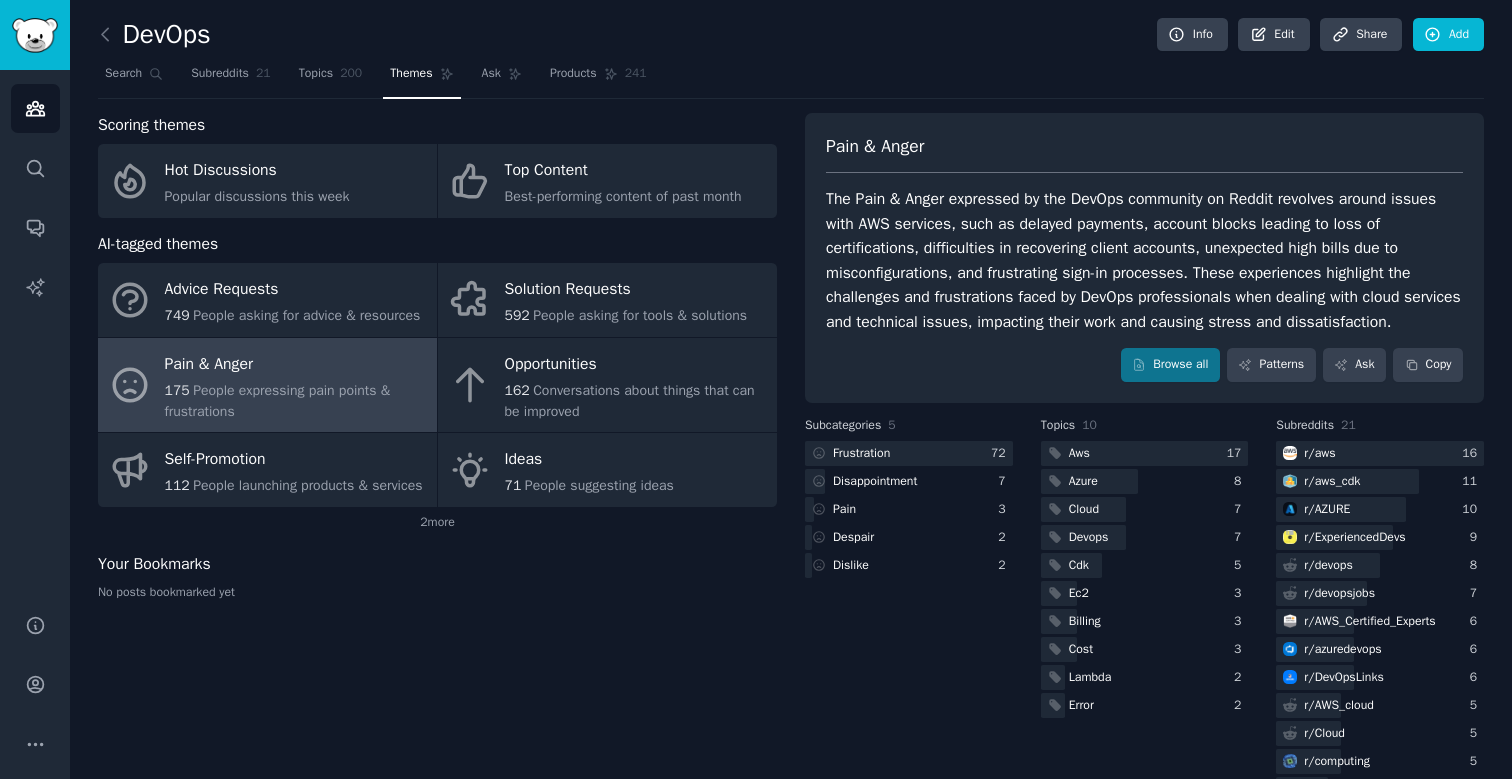 click on "The Pain & Anger expressed by the DevOps community on Reddit revolves around issues with AWS services, such as delayed payments, account blocks leading to loss of certifications, difficulties in recovering client accounts, unexpected high bills due to misconfigurations, and frustrating sign-in processes. These experiences highlight the challenges and frustrations faced by DevOps professionals when dealing with cloud services and technical issues, impacting their work and causing stress and dissatisfaction." at bounding box center [1144, 260] 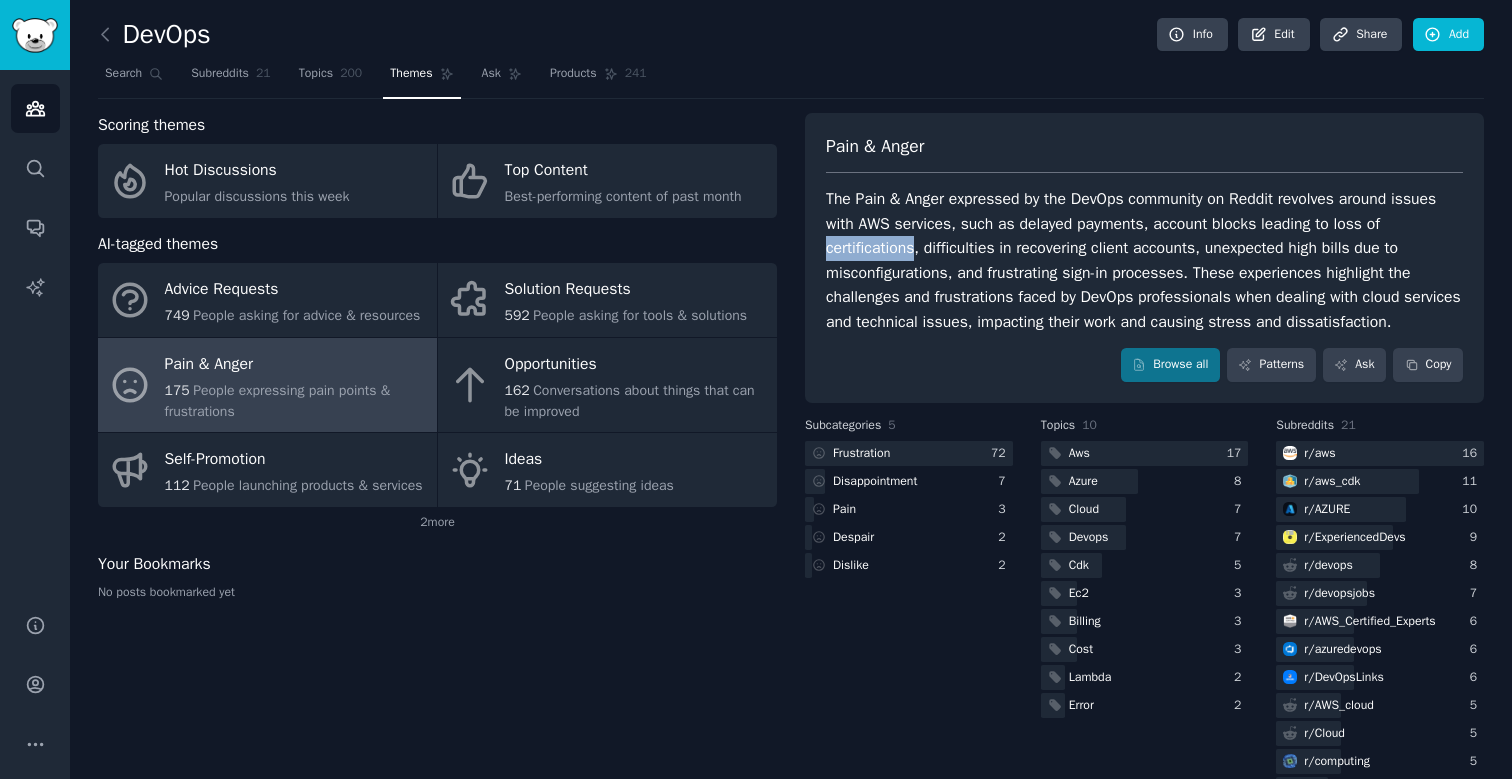 click on "The Pain & Anger expressed by the DevOps community on Reddit revolves around issues with AWS services, such as delayed payments, account blocks leading to loss of certifications, difficulties in recovering client accounts, unexpected high bills due to misconfigurations, and frustrating sign-in processes. These experiences highlight the challenges and frustrations faced by DevOps professionals when dealing with cloud services and technical issues, impacting their work and causing stress and dissatisfaction." at bounding box center (1144, 260) 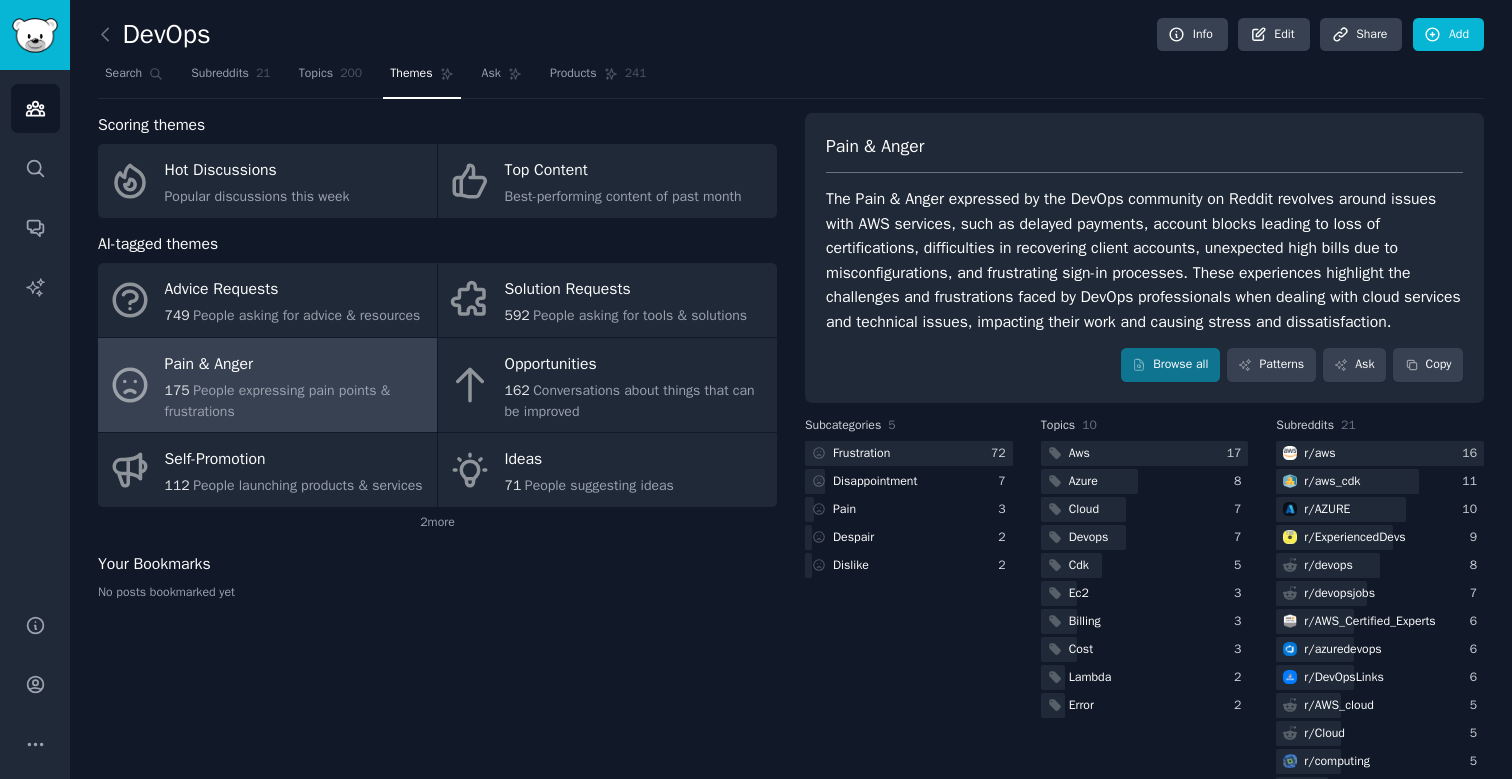 click on "The Pain & Anger expressed by the DevOps community on Reddit revolves around issues with AWS services, such as delayed payments, account blocks leading to loss of certifications, difficulties in recovering client accounts, unexpected high bills due to misconfigurations, and frustrating sign-in processes. These experiences highlight the challenges and frustrations faced by DevOps professionals when dealing with cloud services and technical issues, impacting their work and causing stress and dissatisfaction." at bounding box center [1144, 260] 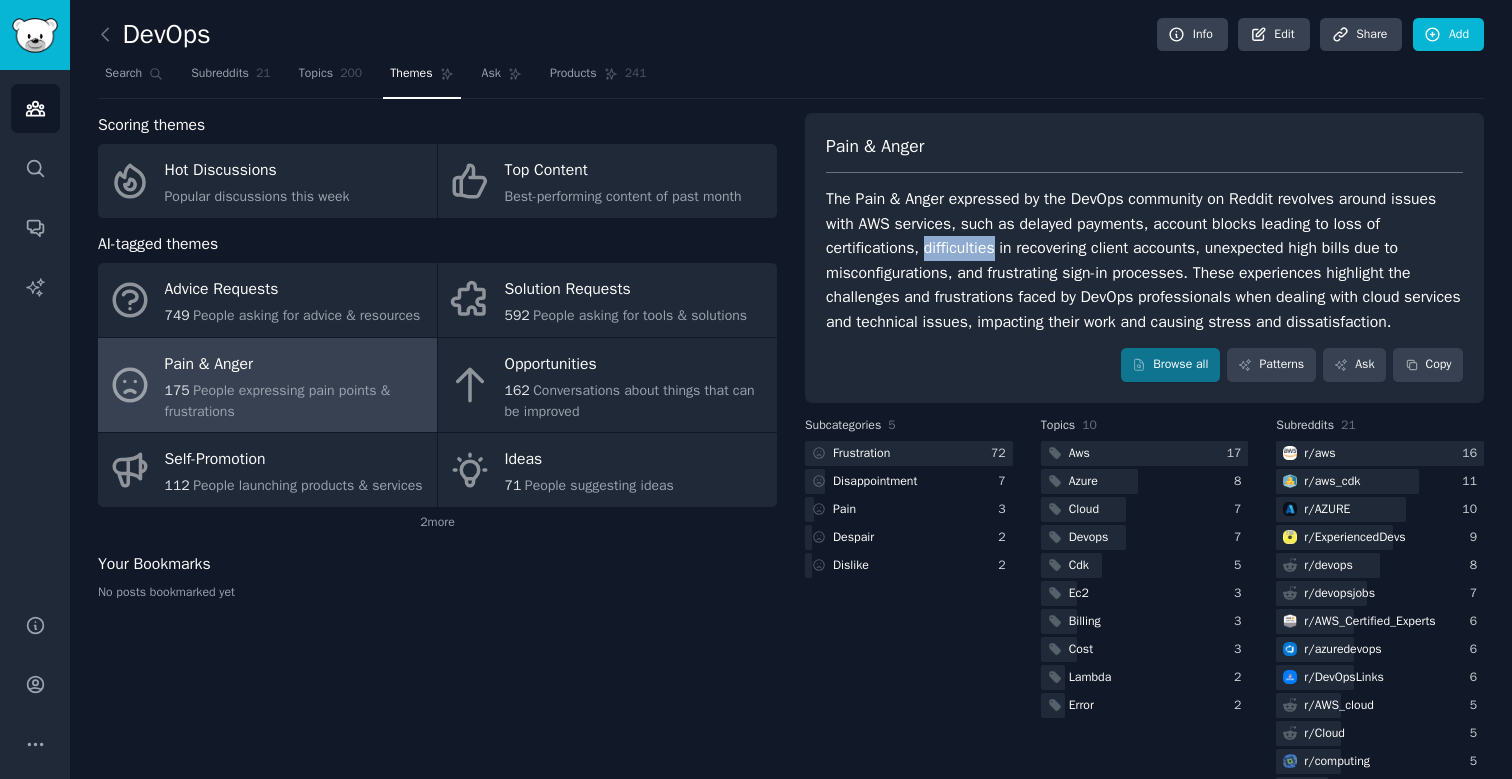 click on "The Pain & Anger expressed by the DevOps community on Reddit revolves around issues with AWS services, such as delayed payments, account blocks leading to loss of certifications, difficulties in recovering client accounts, unexpected high bills due to misconfigurations, and frustrating sign-in processes. These experiences highlight the challenges and frustrations faced by DevOps professionals when dealing with cloud services and technical issues, impacting their work and causing stress and dissatisfaction." at bounding box center (1144, 260) 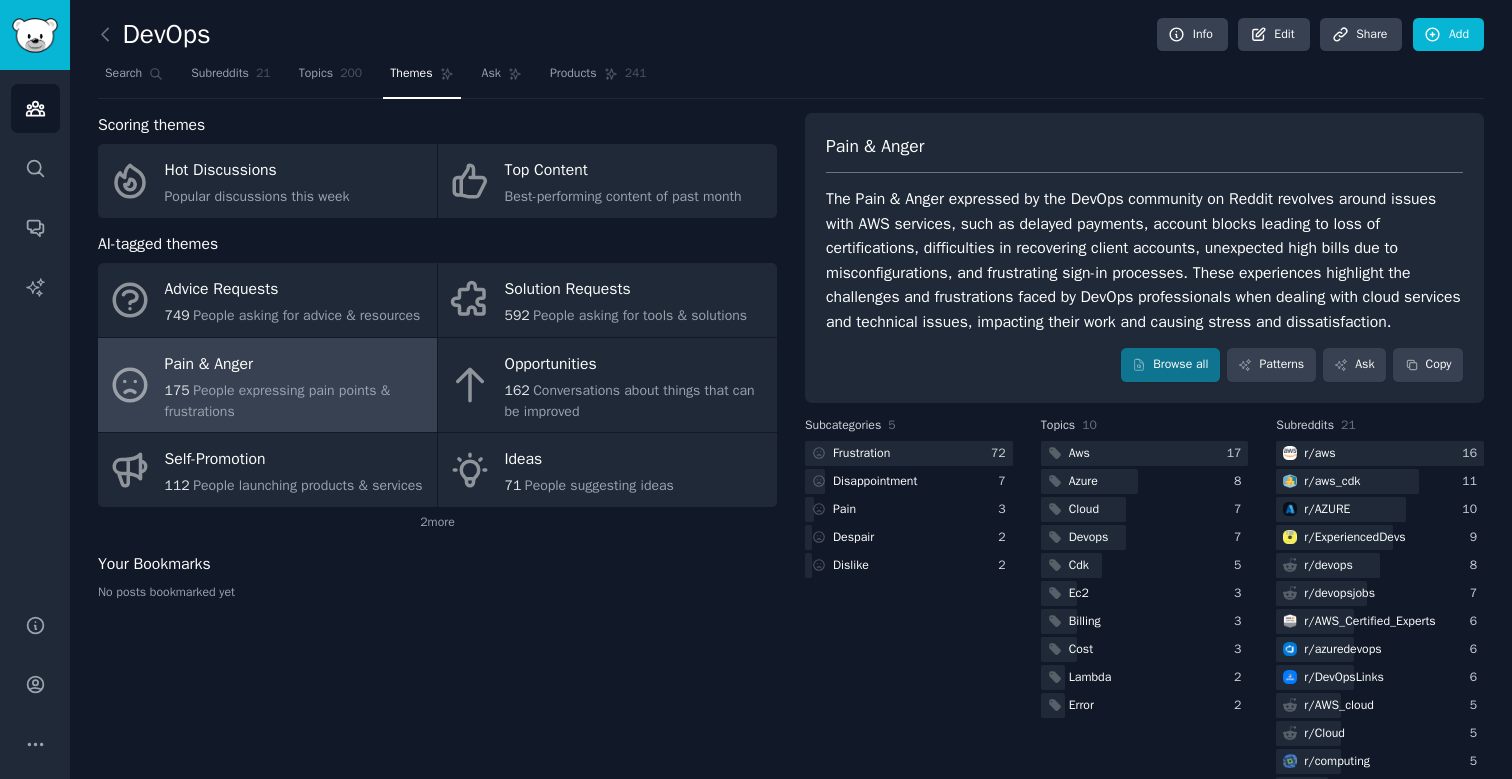 click on "The Pain & Anger expressed by the DevOps community on Reddit revolves around issues with AWS services, such as delayed payments, account blocks leading to loss of certifications, difficulties in recovering client accounts, unexpected high bills due to misconfigurations, and frustrating sign-in processes. These experiences highlight the challenges and frustrations faced by DevOps professionals when dealing with cloud services and technical issues, impacting their work and causing stress and dissatisfaction." at bounding box center (1144, 260) 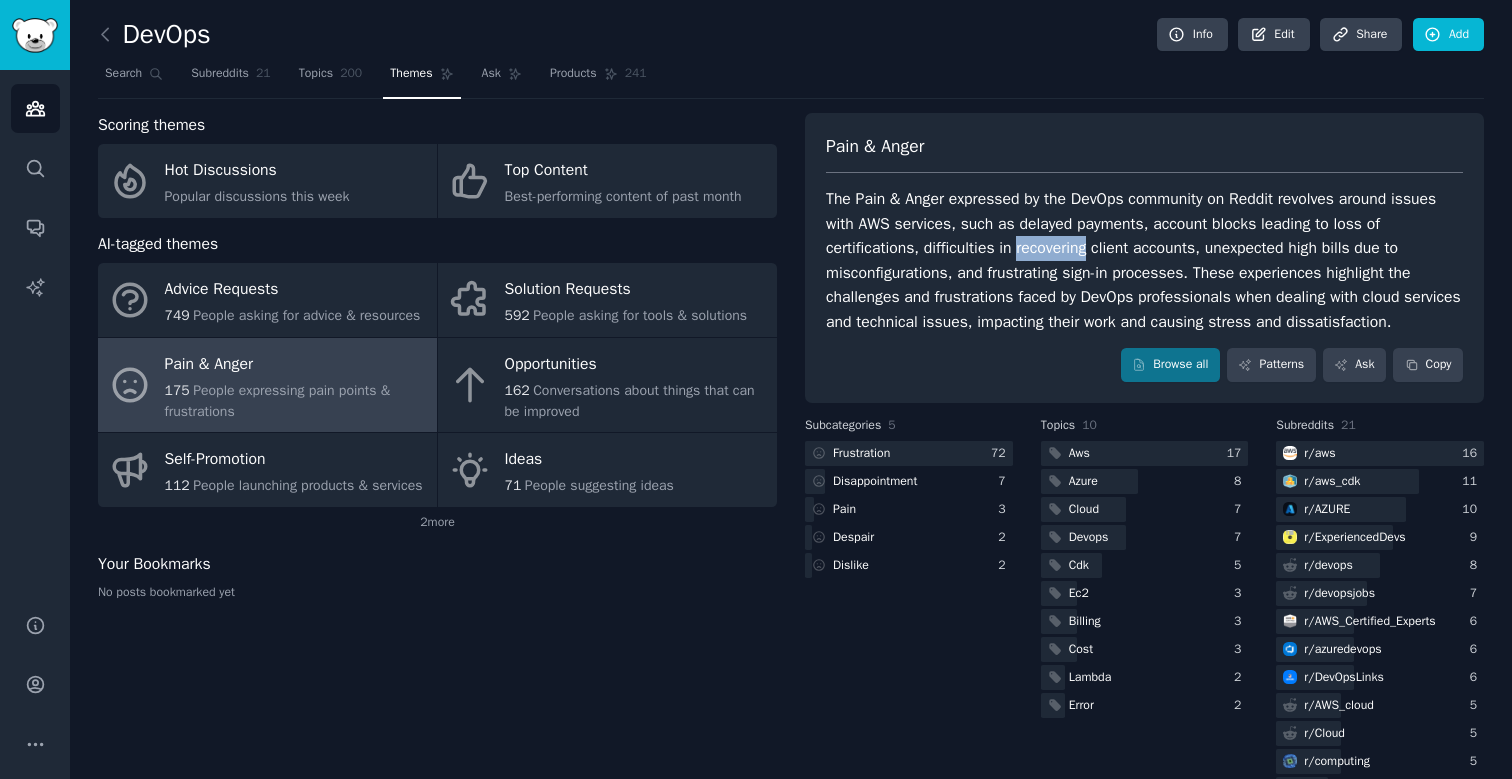 click on "The Pain & Anger expressed by the DevOps community on Reddit revolves around issues with AWS services, such as delayed payments, account blocks leading to loss of certifications, difficulties in recovering client accounts, unexpected high bills due to misconfigurations, and frustrating sign-in processes. These experiences highlight the challenges and frustrations faced by DevOps professionals when dealing with cloud services and technical issues, impacting their work and causing stress and dissatisfaction." at bounding box center [1144, 260] 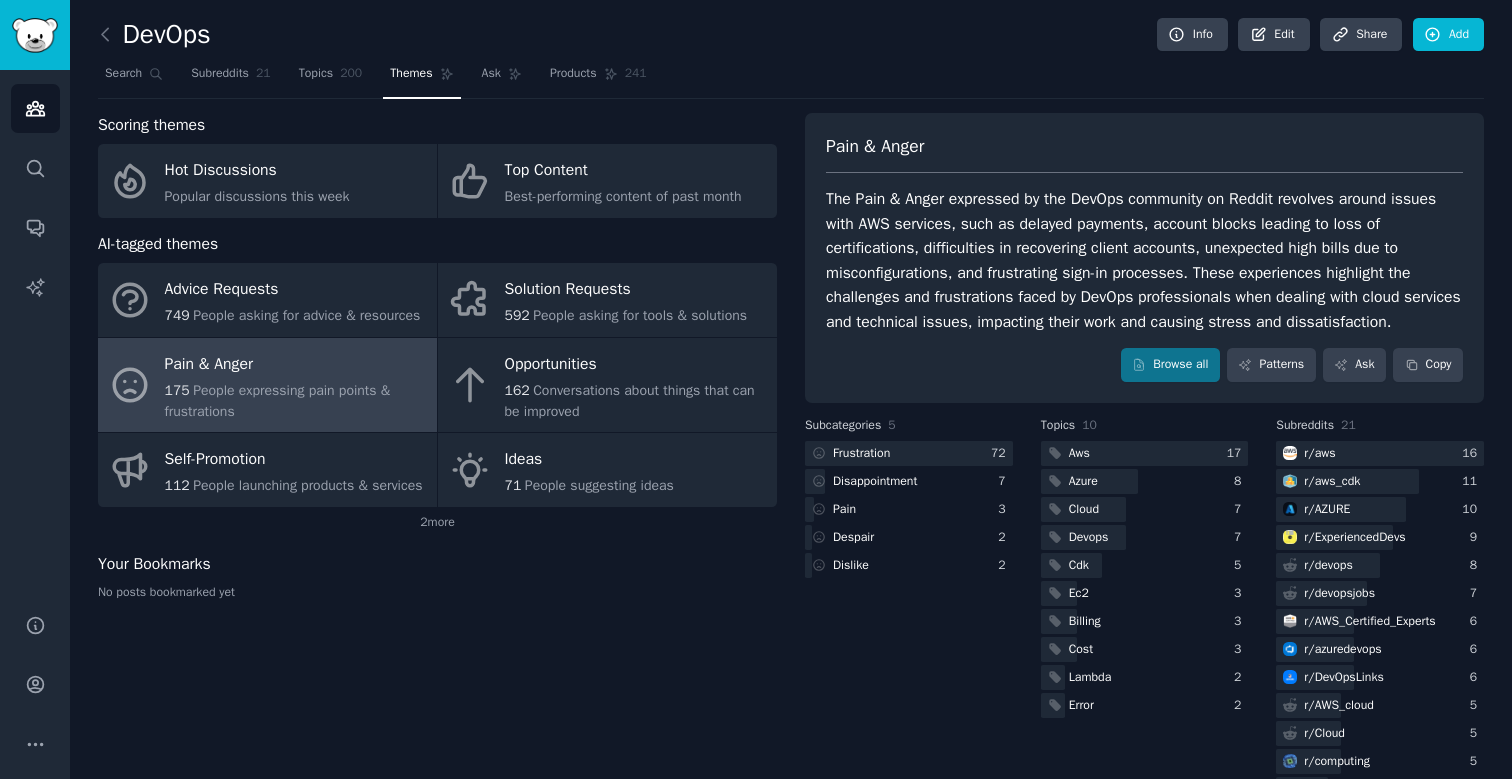click on "The Pain & Anger expressed by the DevOps community on Reddit revolves around issues with AWS services, such as delayed payments, account blocks leading to loss of certifications, difficulties in recovering client accounts, unexpected high bills due to misconfigurations, and frustrating sign-in processes. These experiences highlight the challenges and frustrations faced by DevOps professionals when dealing with cloud services and technical issues, impacting their work and causing stress and dissatisfaction." at bounding box center (1144, 260) 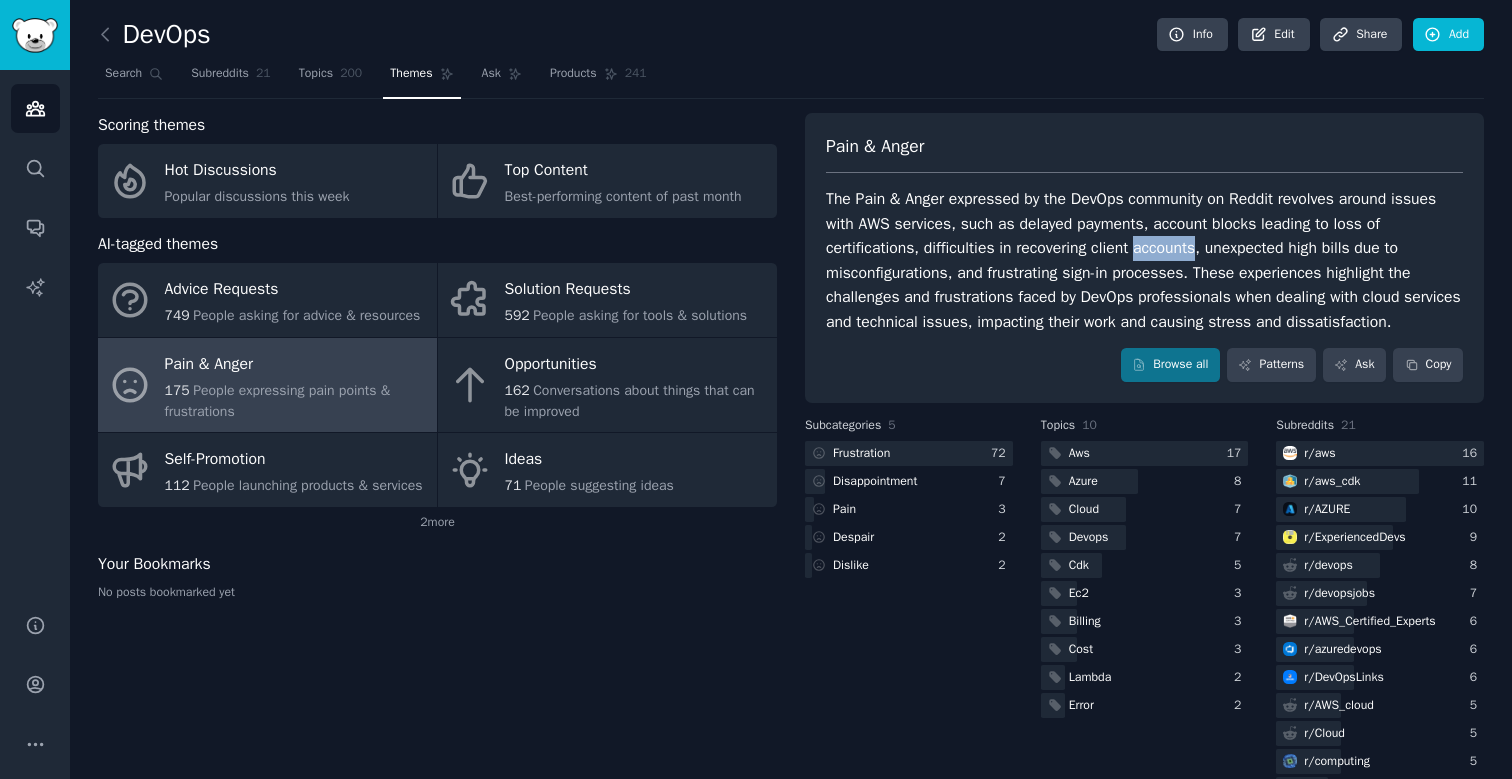 click on "The Pain & Anger expressed by the DevOps community on Reddit revolves around issues with AWS services, such as delayed payments, account blocks leading to loss of certifications, difficulties in recovering client accounts, unexpected high bills due to misconfigurations, and frustrating sign-in processes. These experiences highlight the challenges and frustrations faced by DevOps professionals when dealing with cloud services and technical issues, impacting their work and causing stress and dissatisfaction." at bounding box center [1144, 260] 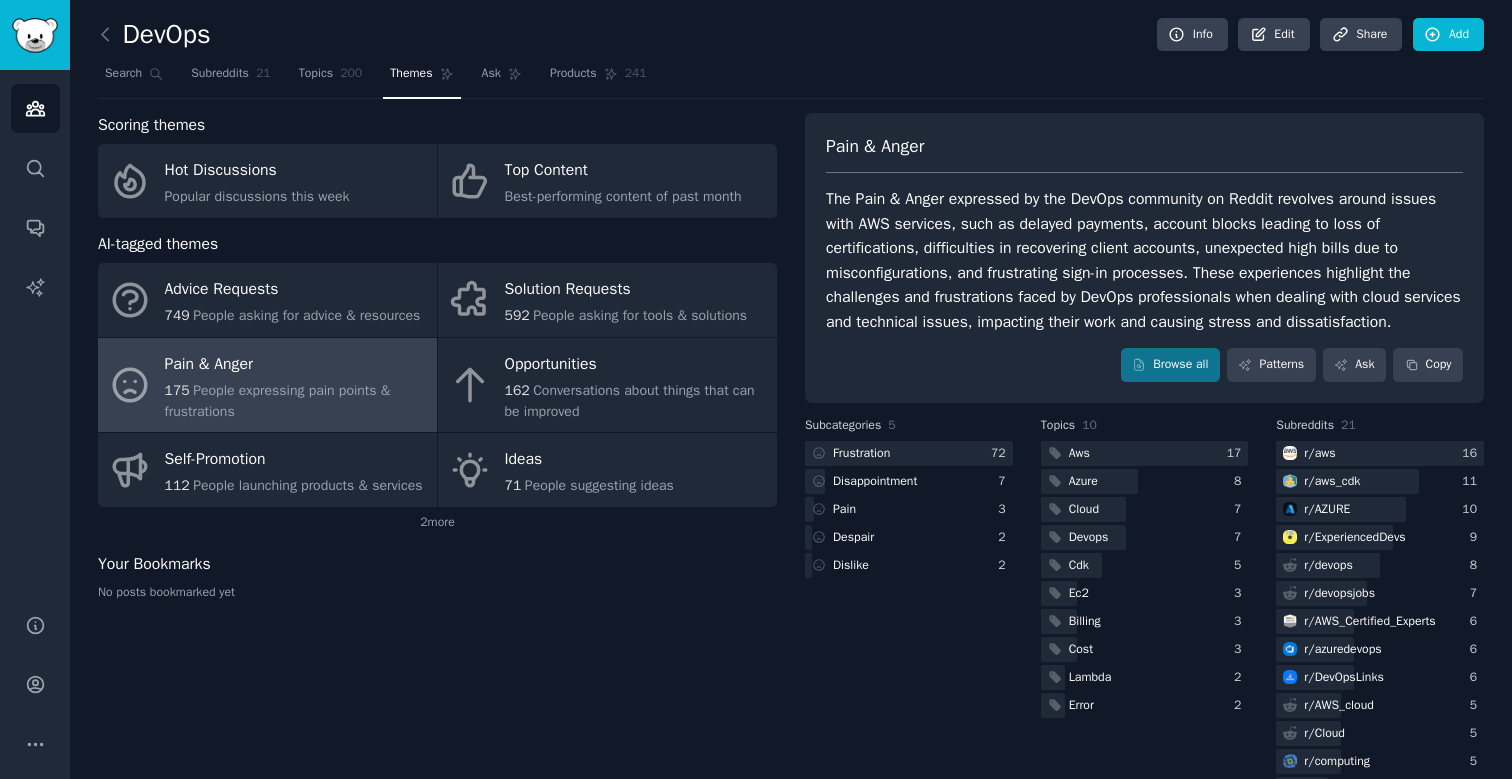 click on "The Pain & Anger expressed by the DevOps community on Reddit revolves around issues with AWS services, such as delayed payments, account blocks leading to loss of certifications, difficulties in recovering client accounts, unexpected high bills due to misconfigurations, and frustrating sign-in processes. These experiences highlight the challenges and frustrations faced by DevOps professionals when dealing with cloud services and technical issues, impacting their work and causing stress and dissatisfaction." at bounding box center [1144, 260] 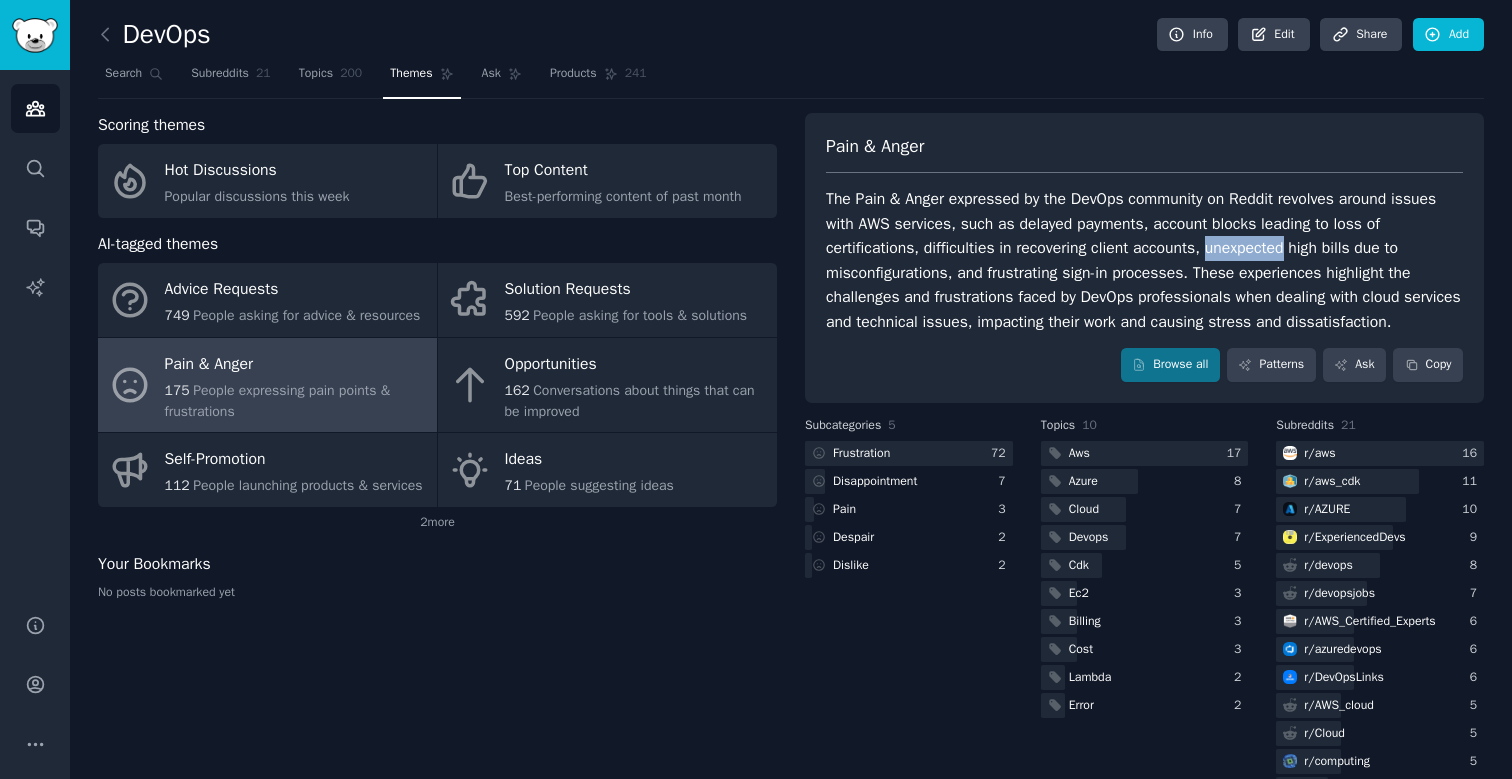 click on "The Pain & Anger expressed by the DevOps community on Reddit revolves around issues with AWS services, such as delayed payments, account blocks leading to loss of certifications, difficulties in recovering client accounts, unexpected high bills due to misconfigurations, and frustrating sign-in processes. These experiences highlight the challenges and frustrations faced by DevOps professionals when dealing with cloud services and technical issues, impacting their work and causing stress and dissatisfaction." at bounding box center [1144, 260] 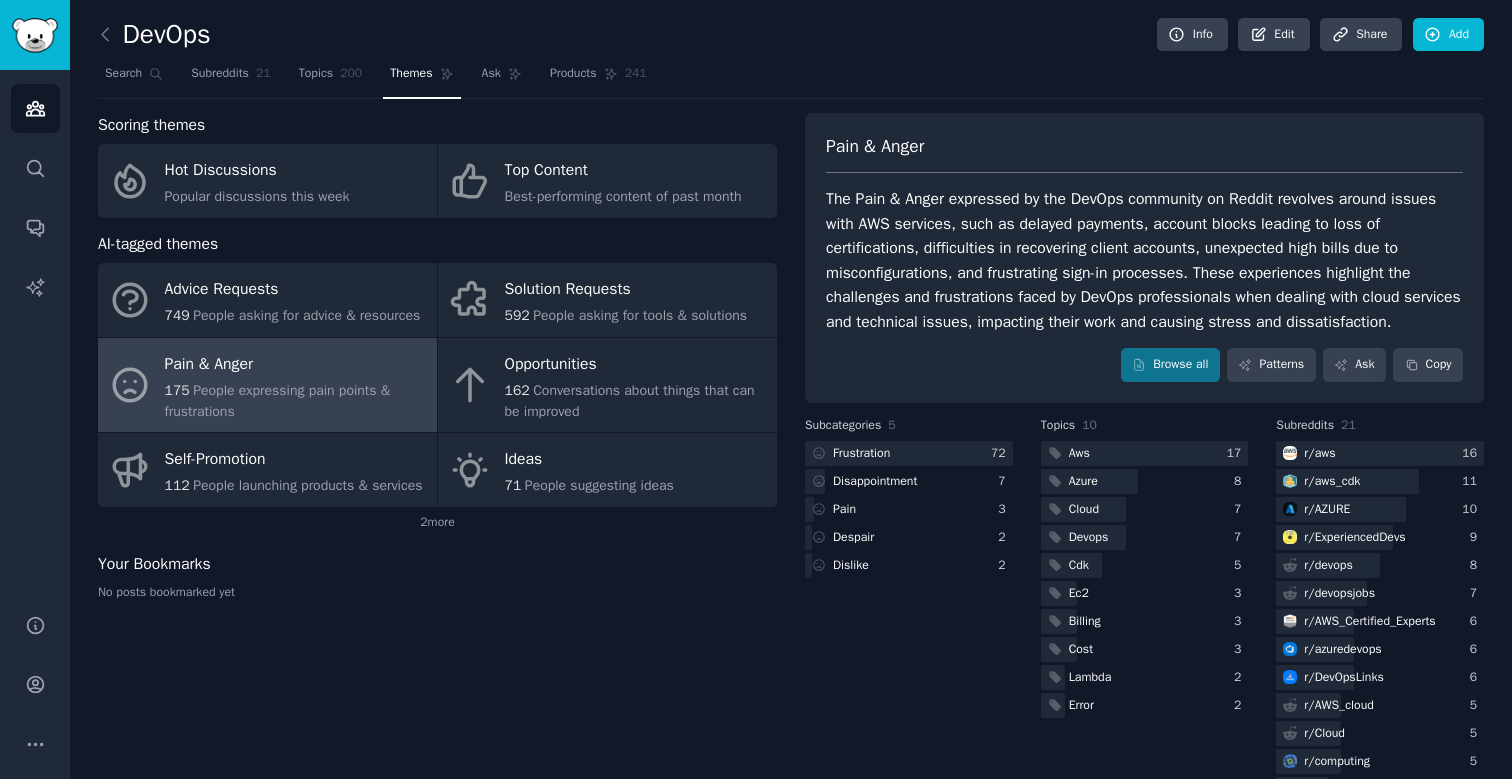 click on "The Pain & Anger expressed by the DevOps community on Reddit revolves around issues with AWS services, such as delayed payments, account blocks leading to loss of certifications, difficulties in recovering client accounts, unexpected high bills due to misconfigurations, and frustrating sign-in processes. These experiences highlight the challenges and frustrations faced by DevOps professionals when dealing with cloud services and technical issues, impacting their work and causing stress and dissatisfaction." at bounding box center [1144, 260] 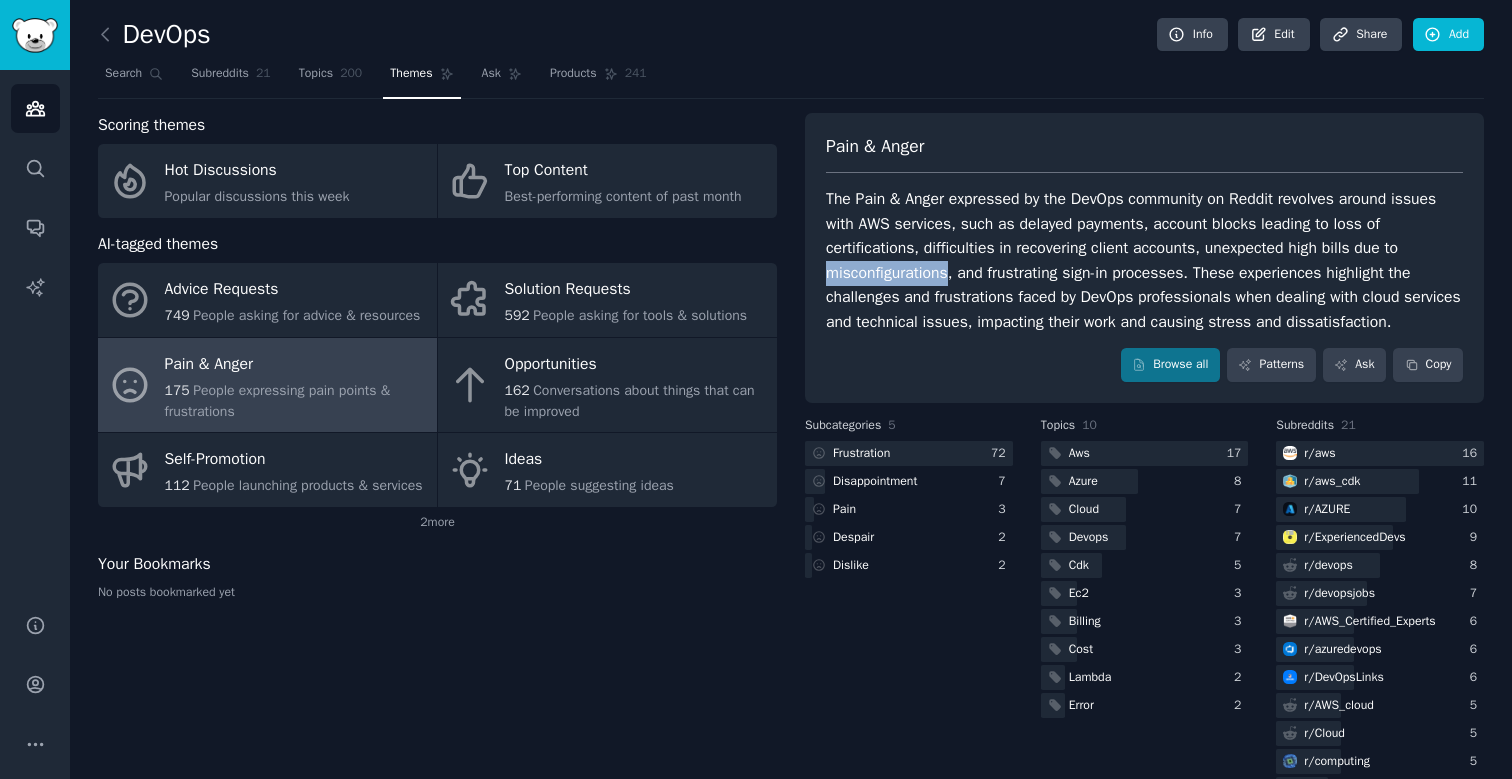 click on "The Pain & Anger expressed by the DevOps community on Reddit revolves around issues with AWS services, such as delayed payments, account blocks leading to loss of certifications, difficulties in recovering client accounts, unexpected high bills due to misconfigurations, and frustrating sign-in processes. These experiences highlight the challenges and frustrations faced by DevOps professionals when dealing with cloud services and technical issues, impacting their work and causing stress and dissatisfaction." at bounding box center (1144, 260) 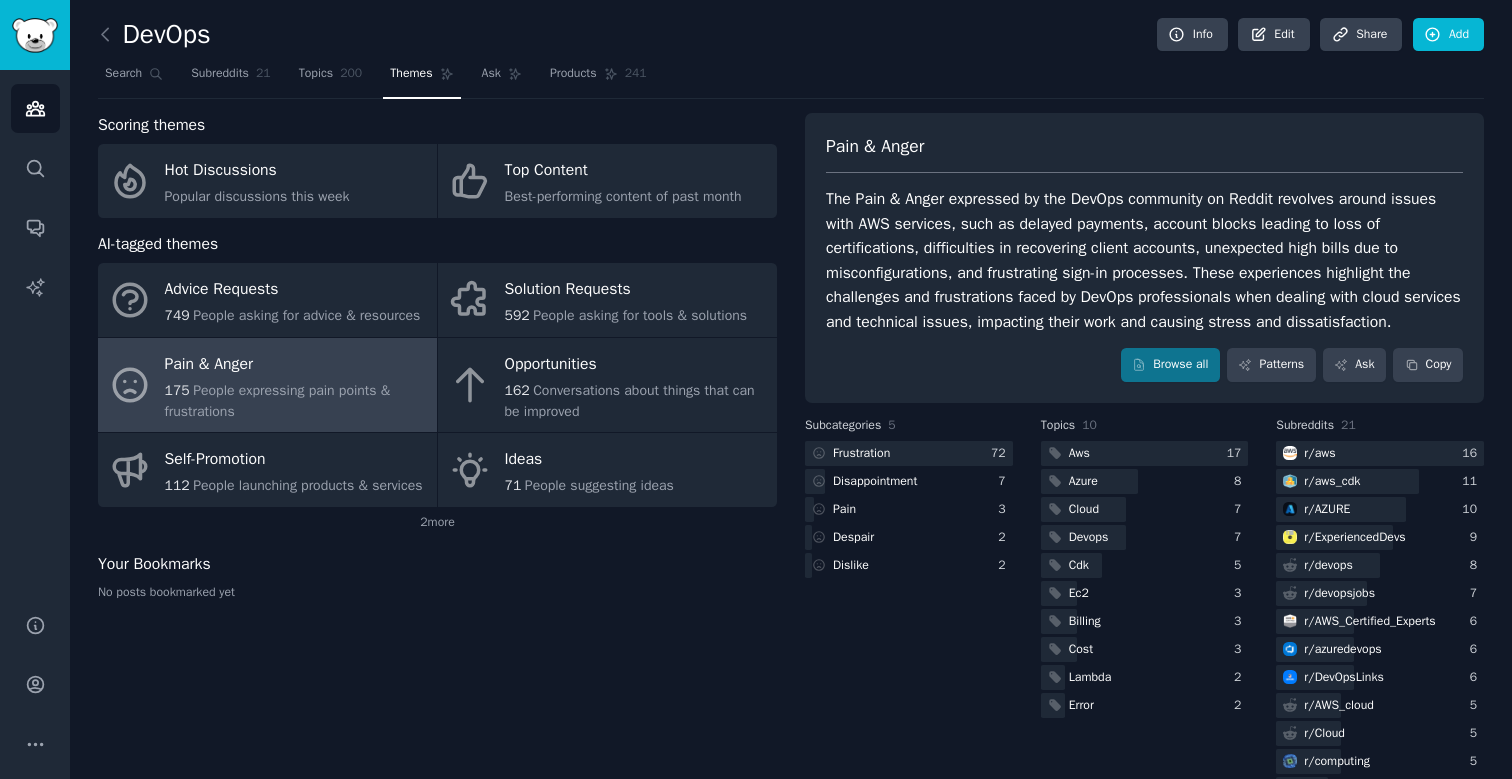 click on "The Pain & Anger expressed by the DevOps community on Reddit revolves around issues with AWS services, such as delayed payments, account blocks leading to loss of certifications, difficulties in recovering client accounts, unexpected high bills due to misconfigurations, and frustrating sign-in processes. These experiences highlight the challenges and frustrations faced by DevOps professionals when dealing with cloud services and technical issues, impacting their work and causing stress and dissatisfaction." at bounding box center [1144, 260] 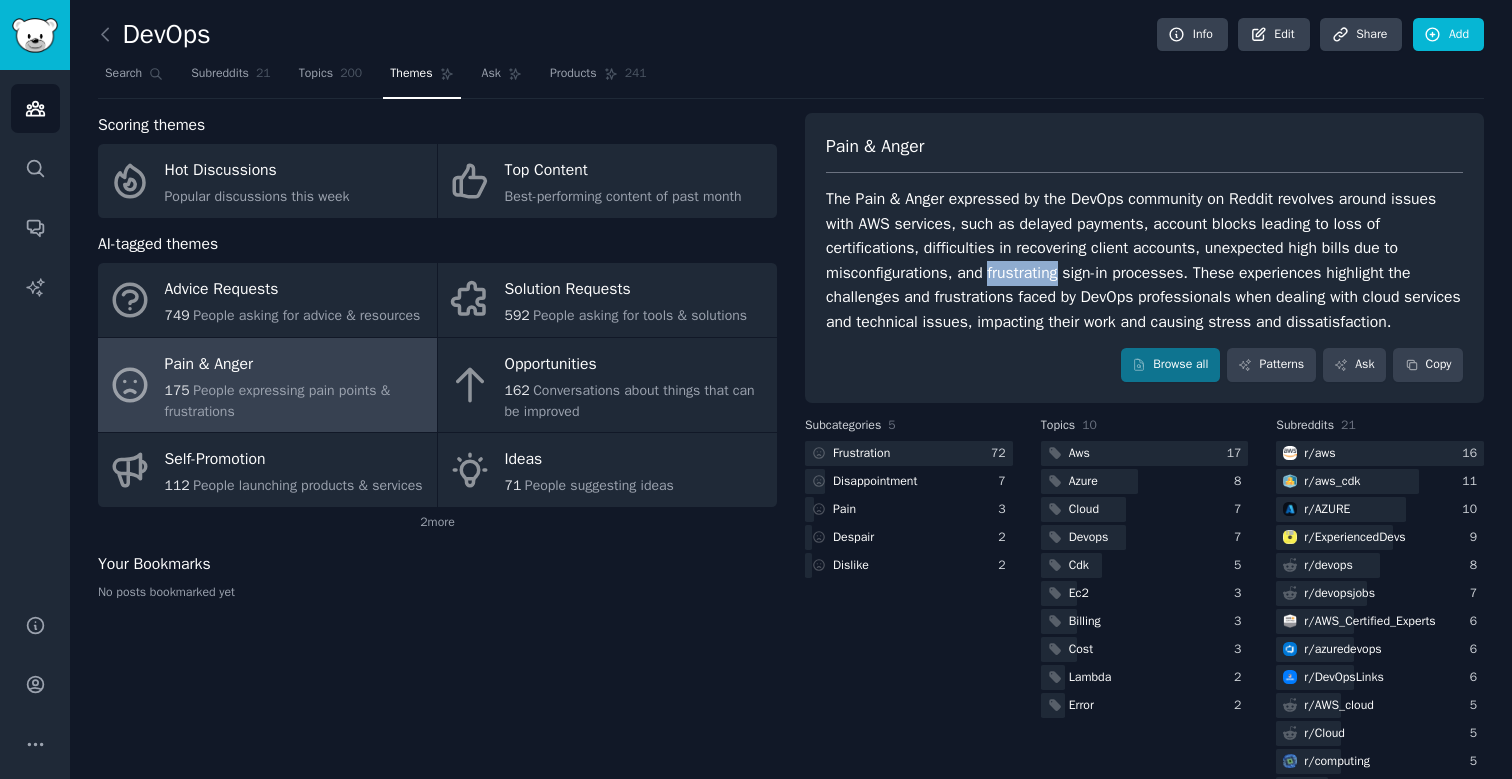 click on "The Pain & Anger expressed by the DevOps community on Reddit revolves around issues with AWS services, such as delayed payments, account blocks leading to loss of certifications, difficulties in recovering client accounts, unexpected high bills due to misconfigurations, and frustrating sign-in processes. These experiences highlight the challenges and frustrations faced by DevOps professionals when dealing with cloud services and technical issues, impacting their work and causing stress and dissatisfaction." at bounding box center [1144, 260] 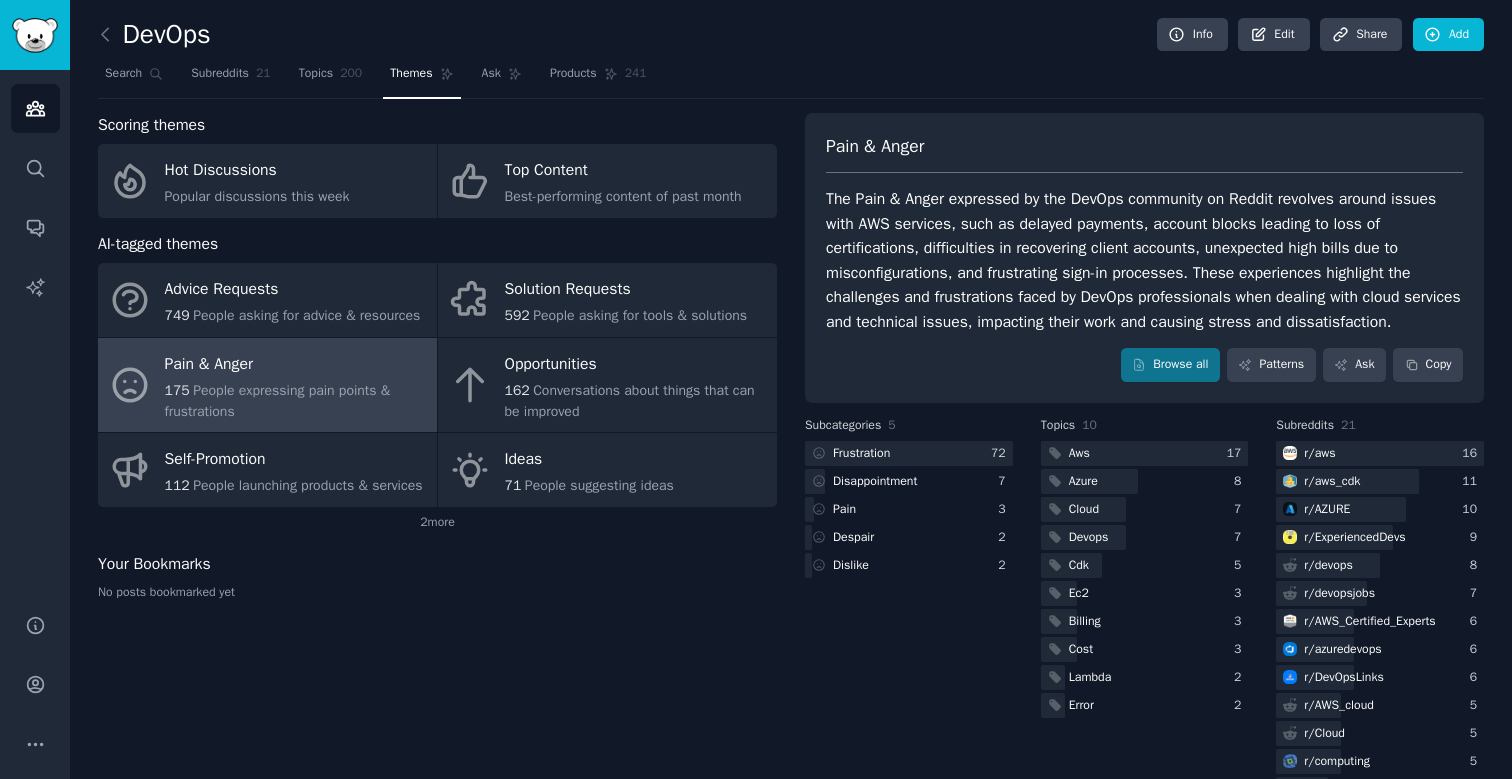 click on "The Pain & Anger expressed by the DevOps community on Reddit revolves around issues with AWS services, such as delayed payments, account blocks leading to loss of certifications, difficulties in recovering client accounts, unexpected high bills due to misconfigurations, and frustrating sign-in processes. These experiences highlight the challenges and frustrations faced by DevOps professionals when dealing with cloud services and technical issues, impacting their work and causing stress and dissatisfaction." at bounding box center (1144, 260) 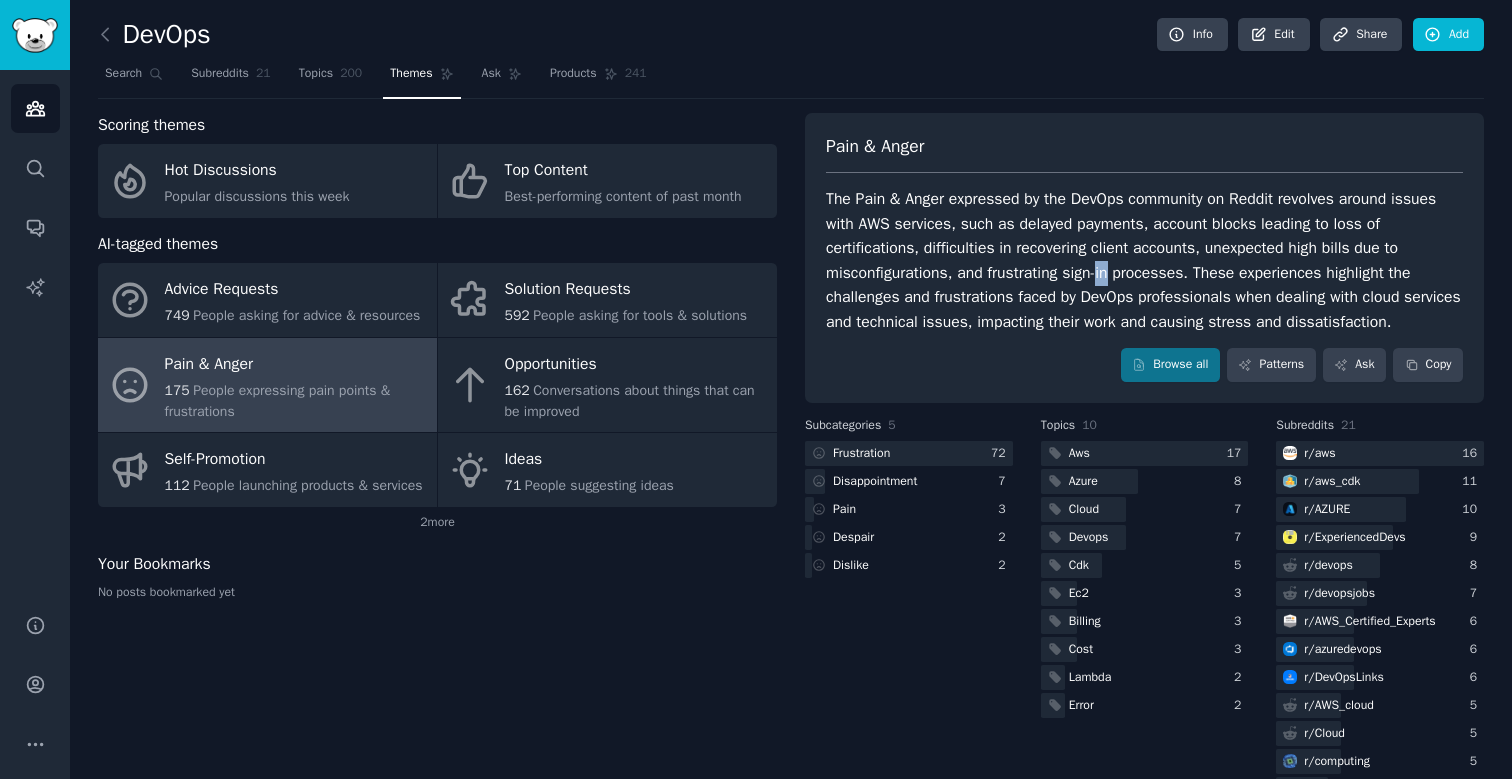 click on "The Pain & Anger expressed by the DevOps community on Reddit revolves around issues with AWS services, such as delayed payments, account blocks leading to loss of certifications, difficulties in recovering client accounts, unexpected high bills due to misconfigurations, and frustrating sign-in processes. These experiences highlight the challenges and frustrations faced by DevOps professionals when dealing with cloud services and technical issues, impacting their work and causing stress and dissatisfaction." at bounding box center (1144, 260) 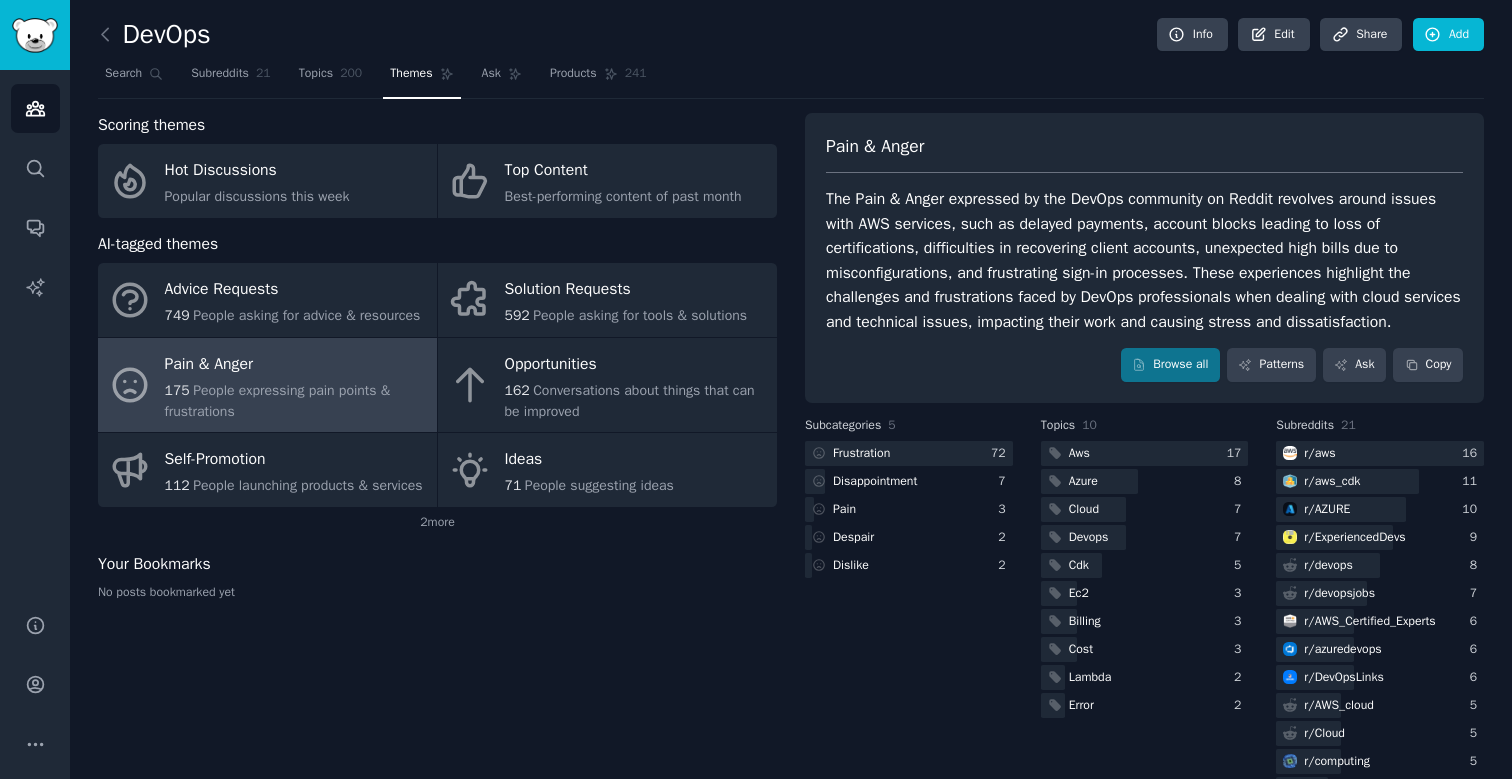 click on "The Pain & Anger expressed by the DevOps community on Reddit revolves around issues with AWS services, such as delayed payments, account blocks leading to loss of certifications, difficulties in recovering client accounts, unexpected high bills due to misconfigurations, and frustrating sign-in processes. These experiences highlight the challenges and frustrations faced by DevOps professionals when dealing with cloud services and technical issues, impacting their work and causing stress and dissatisfaction." at bounding box center [1144, 260] 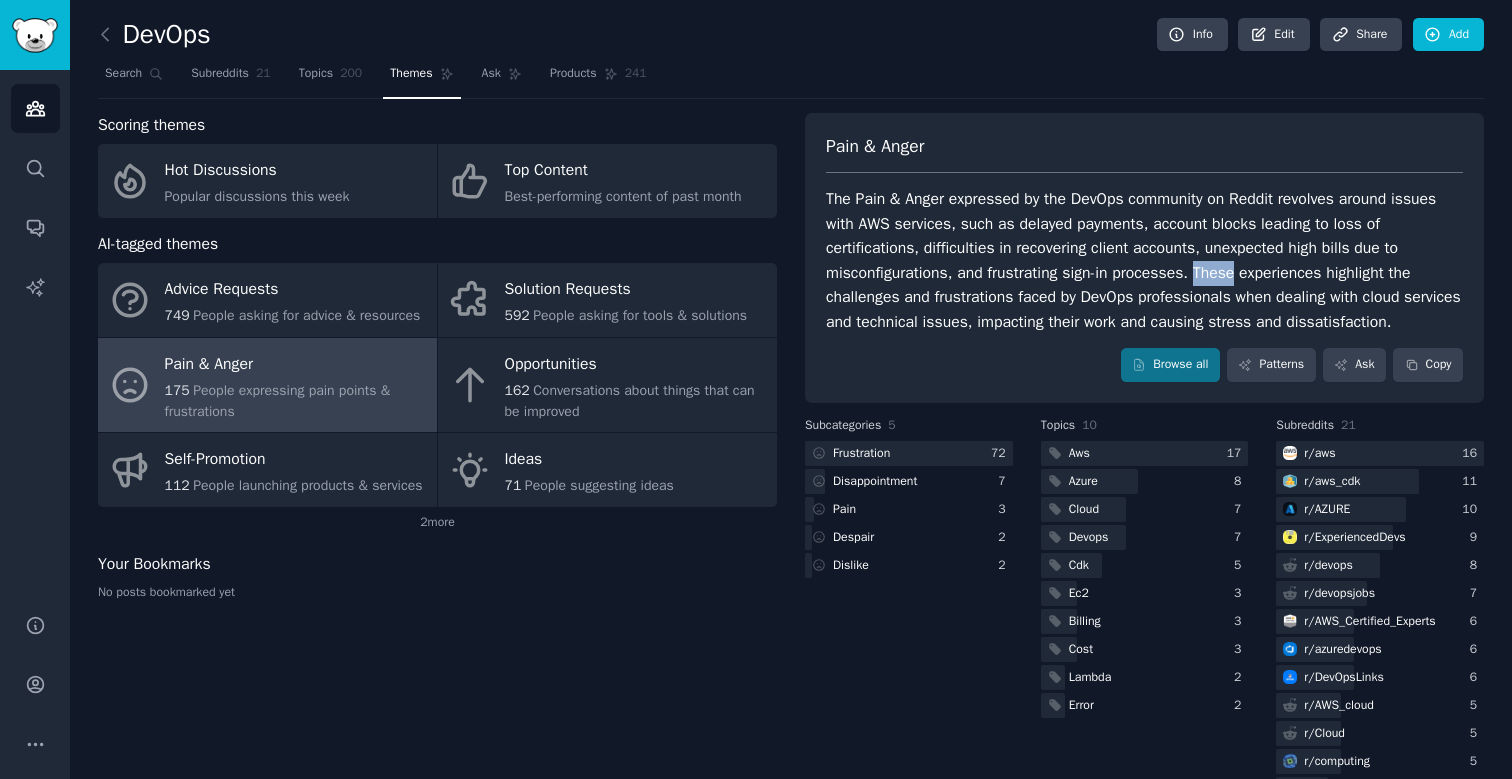 click on "The Pain & Anger expressed by the DevOps community on Reddit revolves around issues with AWS services, such as delayed payments, account blocks leading to loss of certifications, difficulties in recovering client accounts, unexpected high bills due to misconfigurations, and frustrating sign-in processes. These experiences highlight the challenges and frustrations faced by DevOps professionals when dealing with cloud services and technical issues, impacting their work and causing stress and dissatisfaction." at bounding box center (1144, 260) 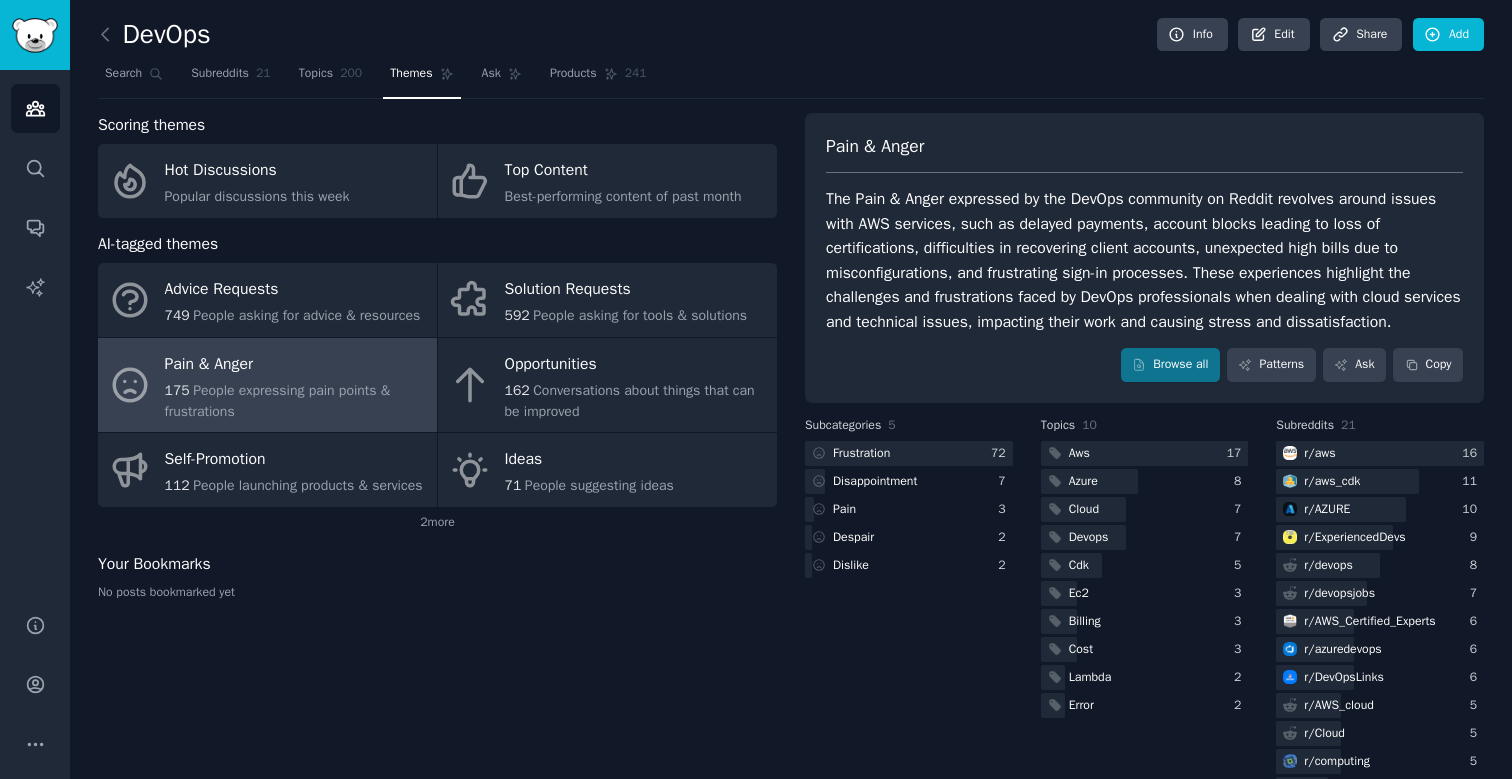 click on "The Pain & Anger expressed by the DevOps community on Reddit revolves around issues with AWS services, such as delayed payments, account blocks leading to loss of certifications, difficulties in recovering client accounts, unexpected high bills due to misconfigurations, and frustrating sign-in processes. These experiences highlight the challenges and frustrations faced by DevOps professionals when dealing with cloud services and technical issues, impacting their work and causing stress and dissatisfaction." at bounding box center (1144, 260) 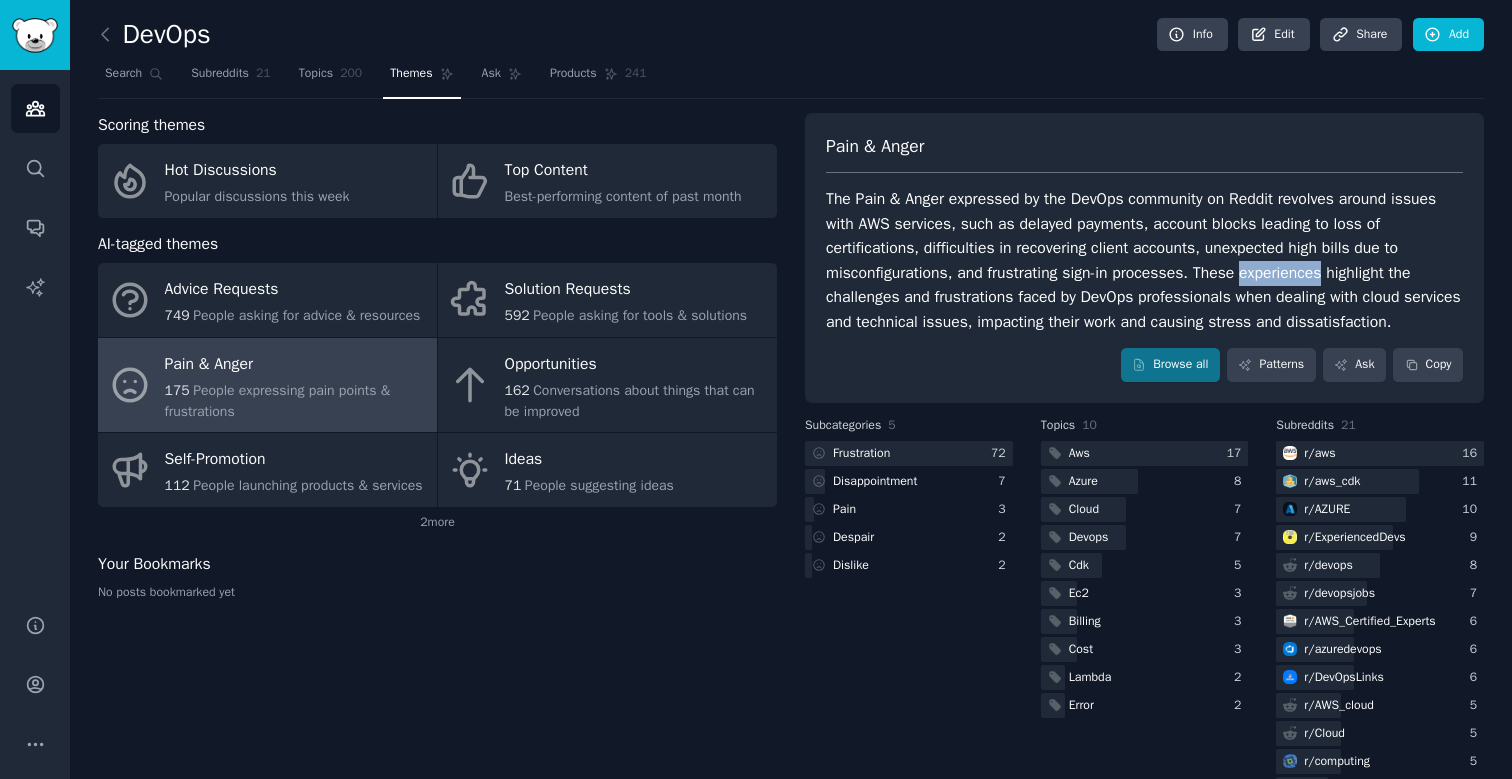 click on "The Pain & Anger expressed by the DevOps community on Reddit revolves around issues with AWS services, such as delayed payments, account blocks leading to loss of certifications, difficulties in recovering client accounts, unexpected high bills due to misconfigurations, and frustrating sign-in processes. These experiences highlight the challenges and frustrations faced by DevOps professionals when dealing with cloud services and technical issues, impacting their work and causing stress and dissatisfaction." at bounding box center [1144, 260] 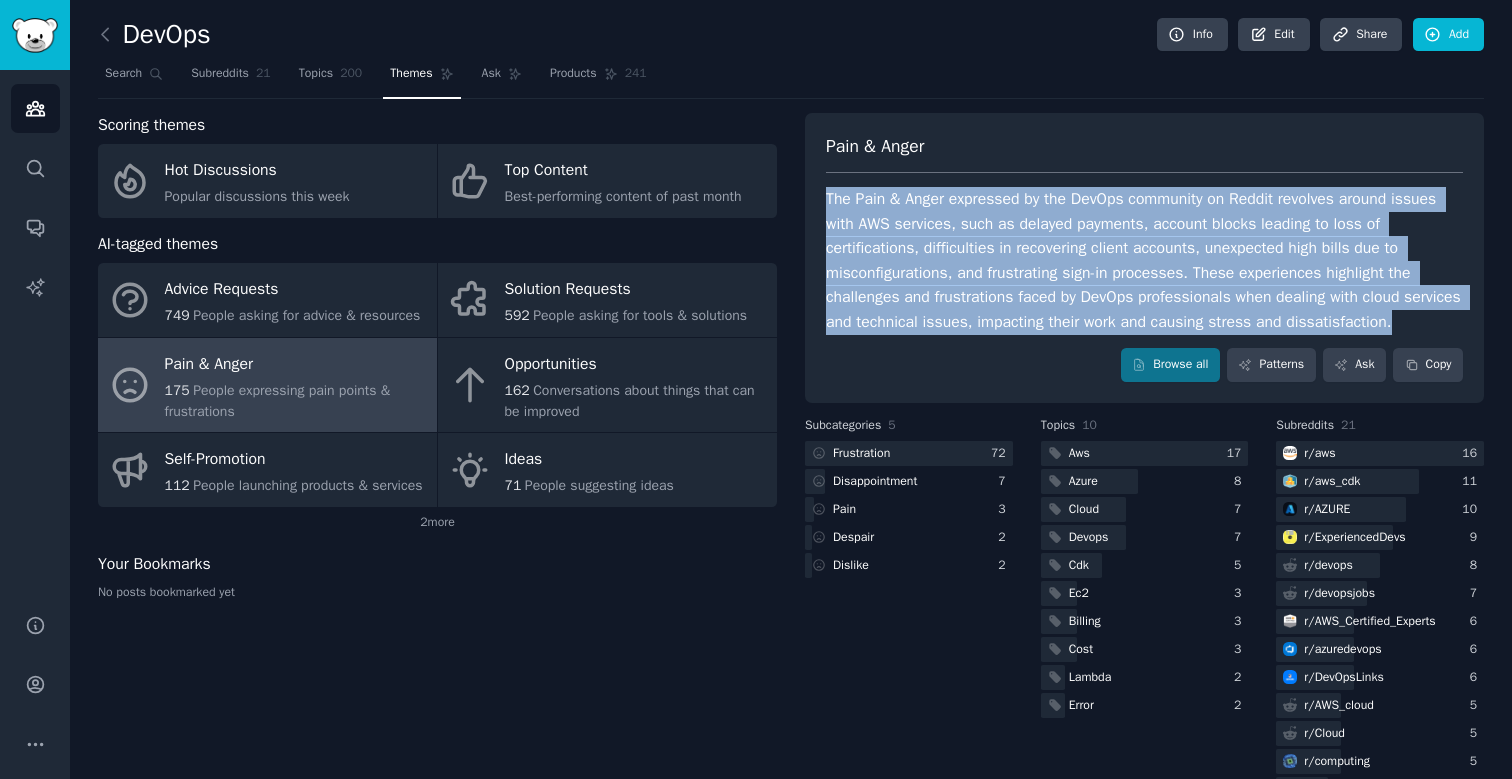 click on "The Pain & Anger expressed by the DevOps community on Reddit revolves around issues with AWS services, such as delayed payments, account blocks leading to loss of certifications, difficulties in recovering client accounts, unexpected high bills due to misconfigurations, and frustrating sign-in processes. These experiences highlight the challenges and frustrations faced by DevOps professionals when dealing with cloud services and technical issues, impacting their work and causing stress and dissatisfaction." at bounding box center [1144, 260] 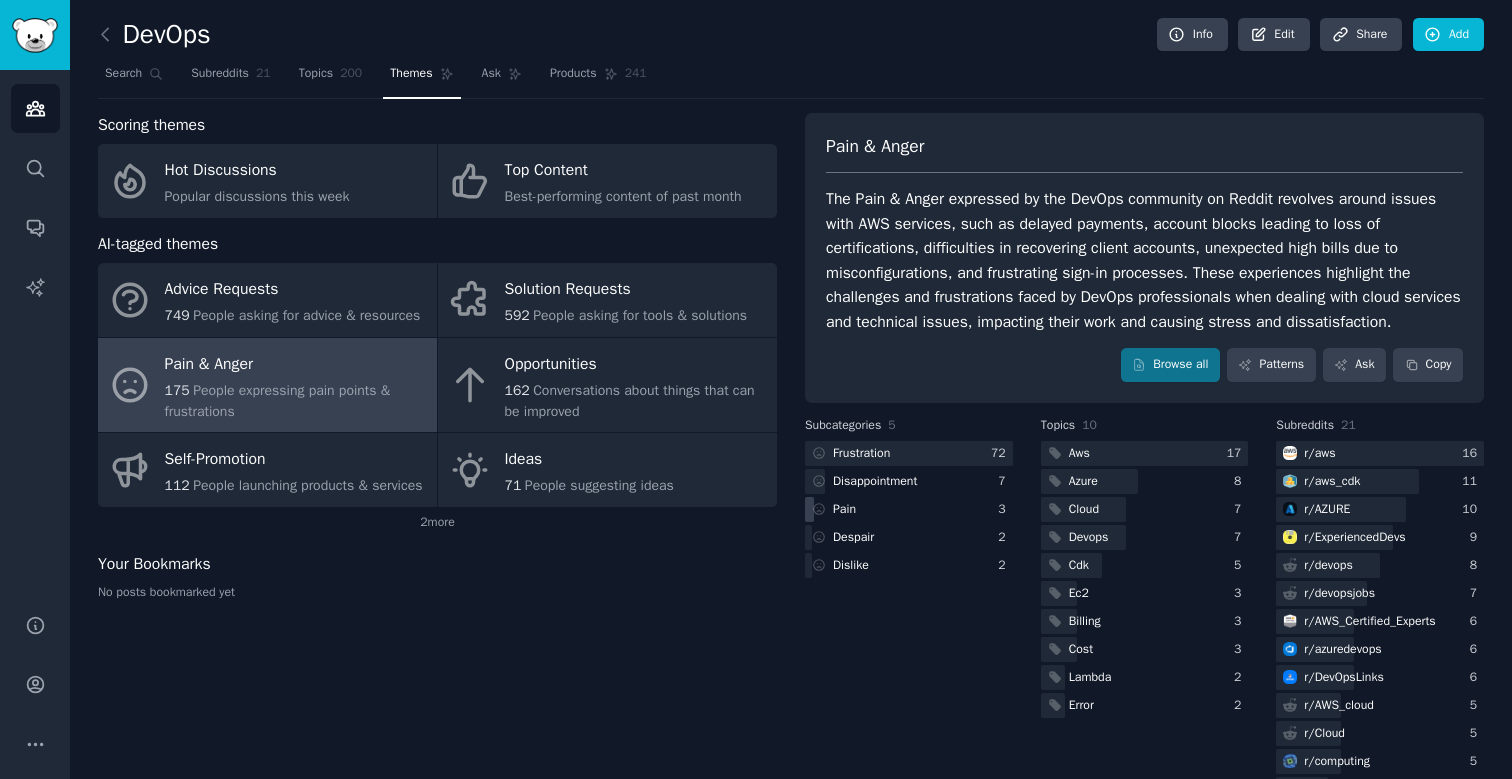 click on "Pain" at bounding box center (844, 510) 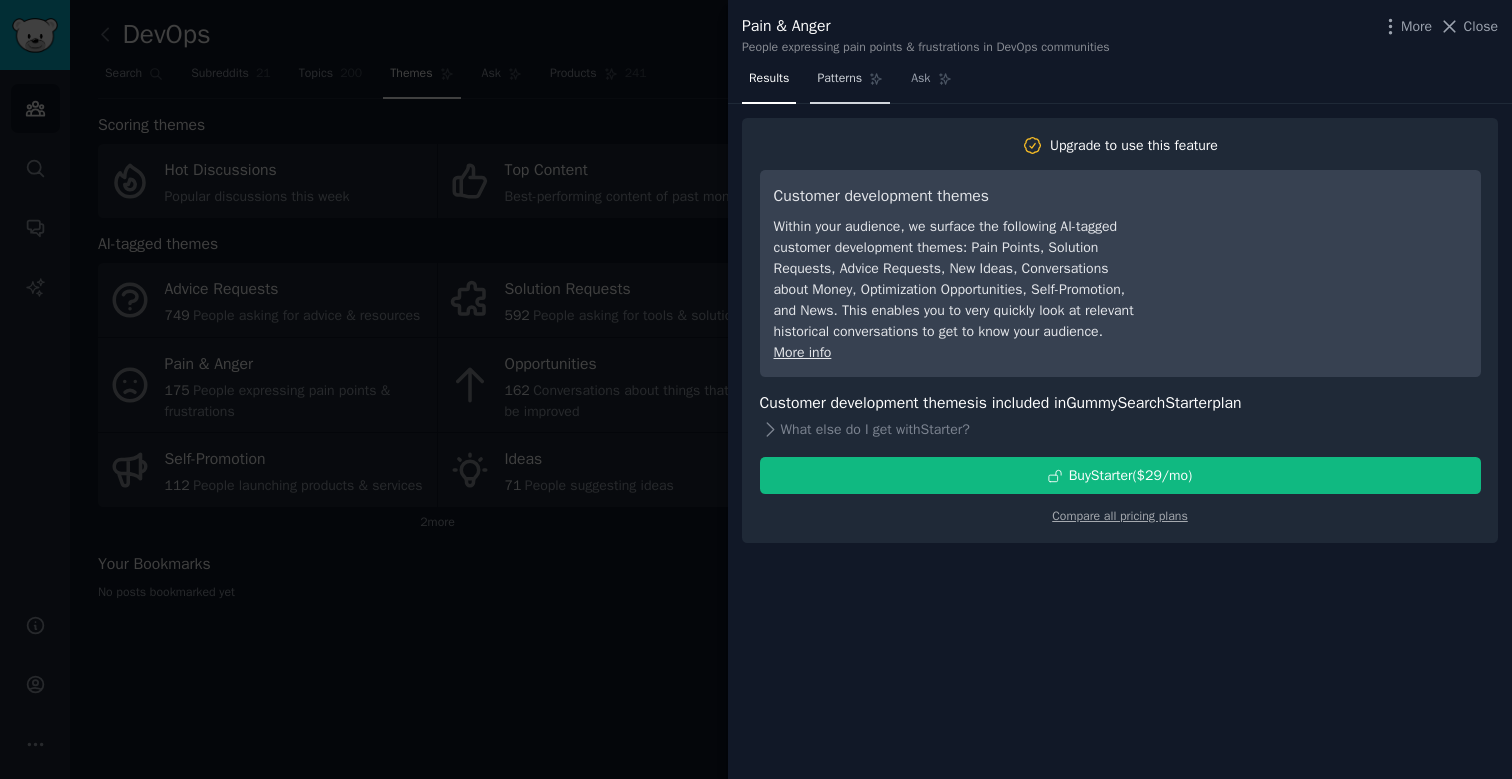 click on "Patterns" at bounding box center [839, 79] 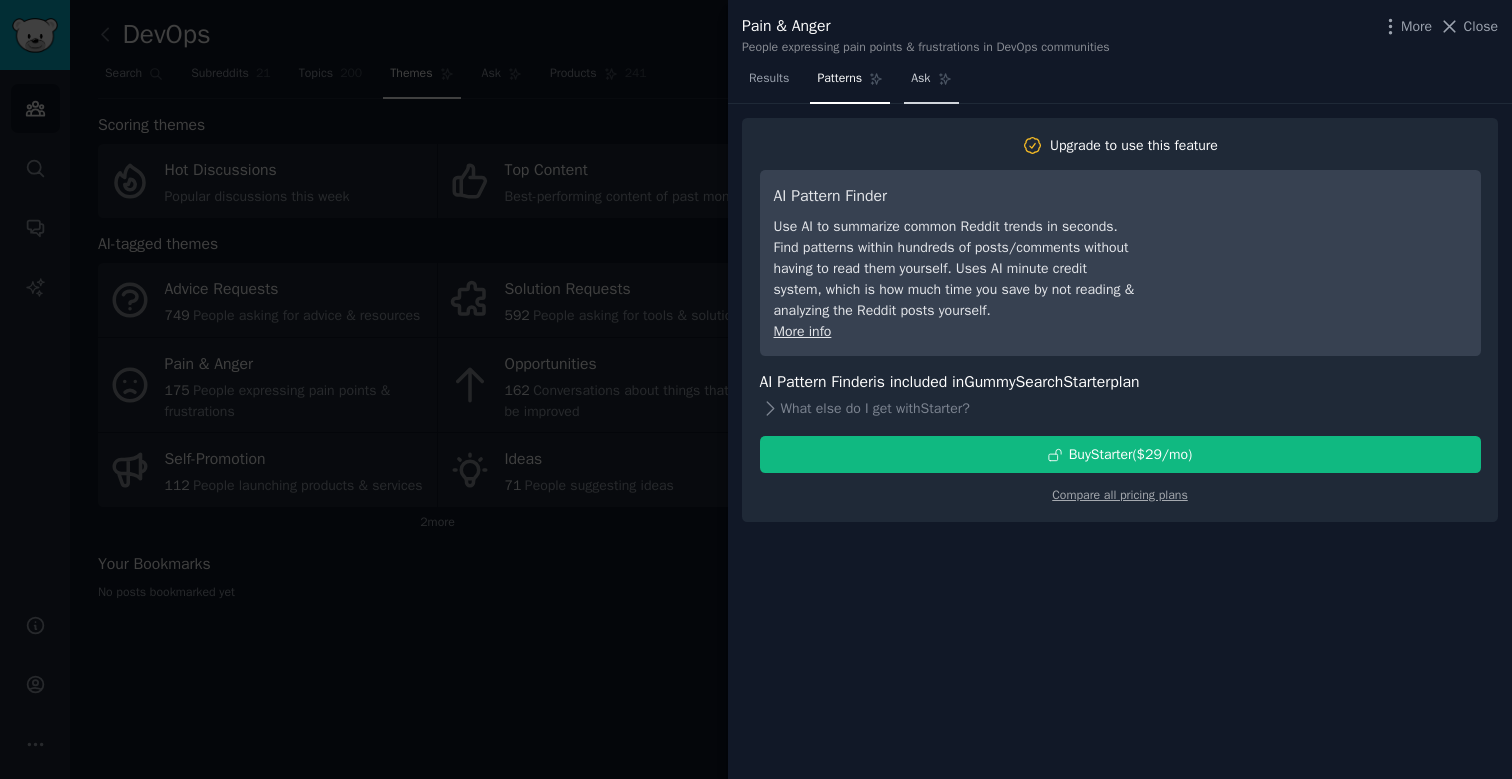 click on "Ask" at bounding box center [920, 79] 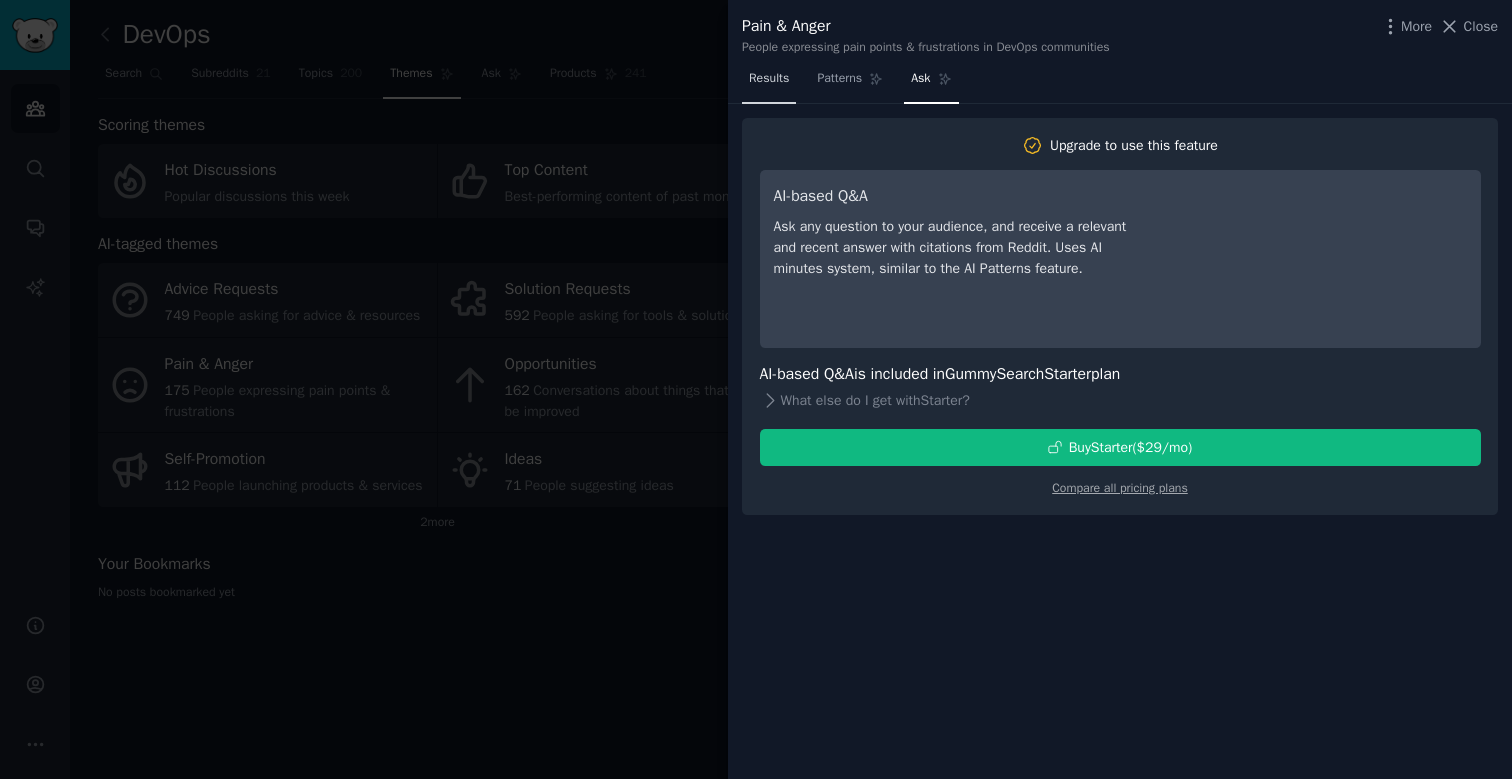 click on "Results" at bounding box center (769, 83) 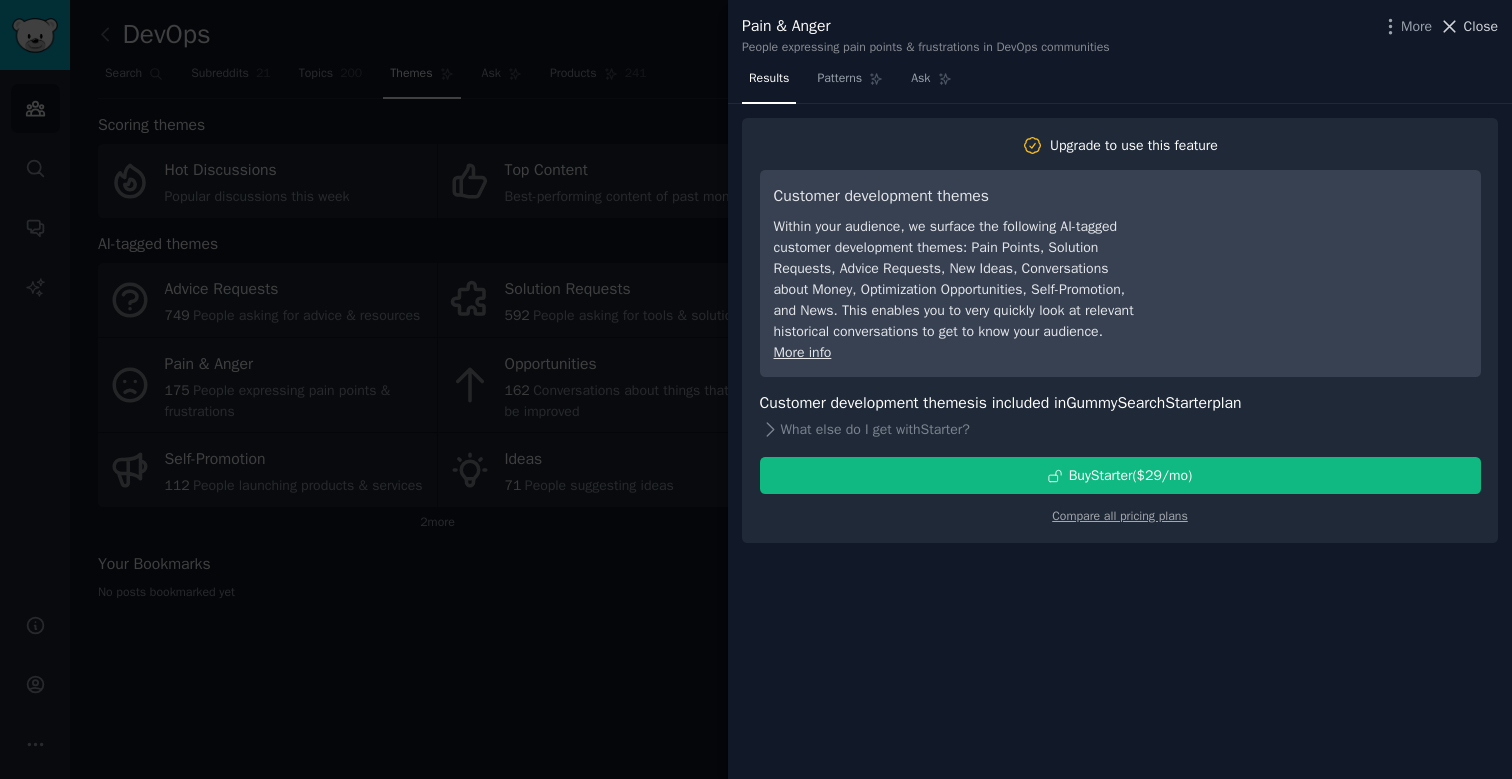 click on "Close" at bounding box center [1481, 26] 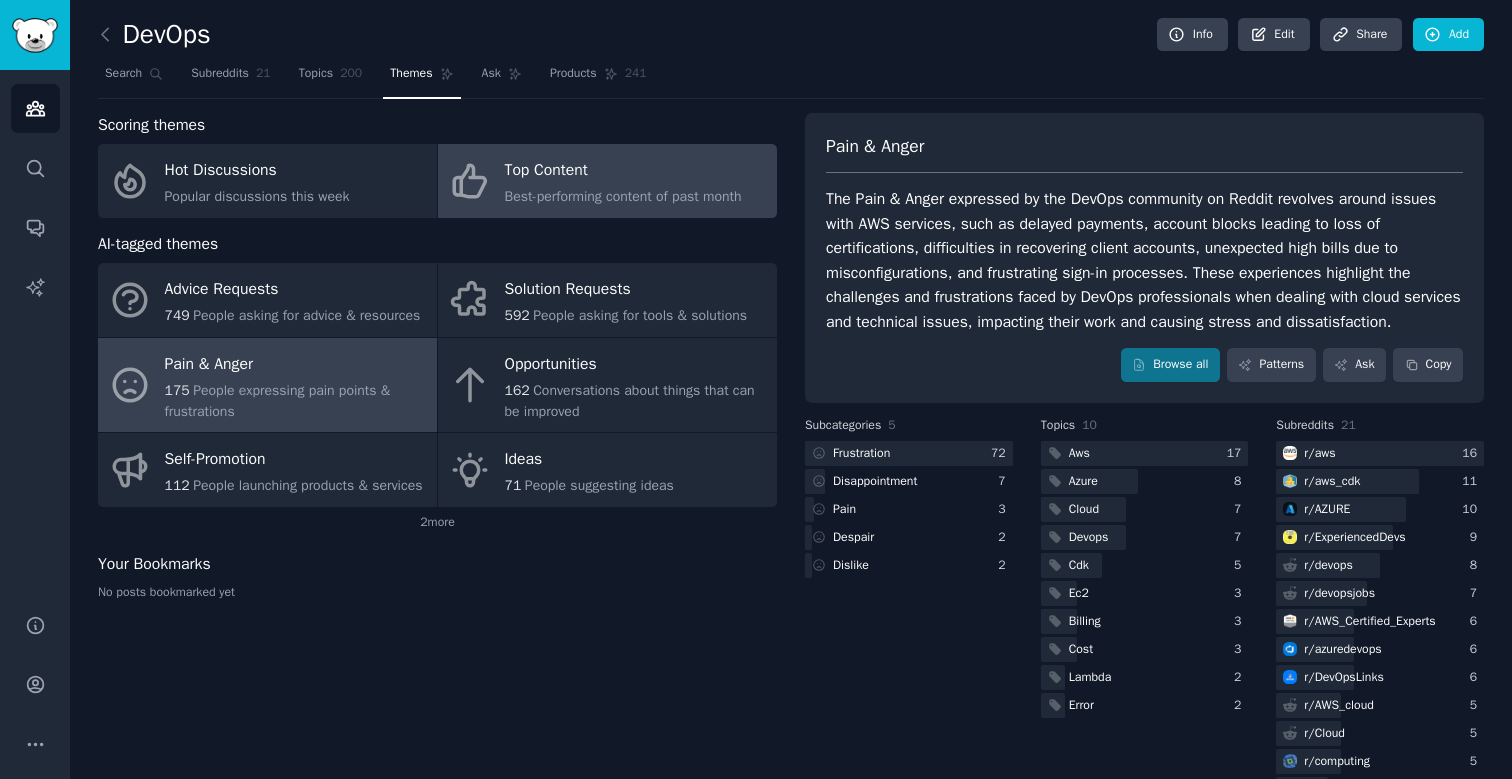 click on "Top Content Best-performing content of past month" at bounding box center (607, 181) 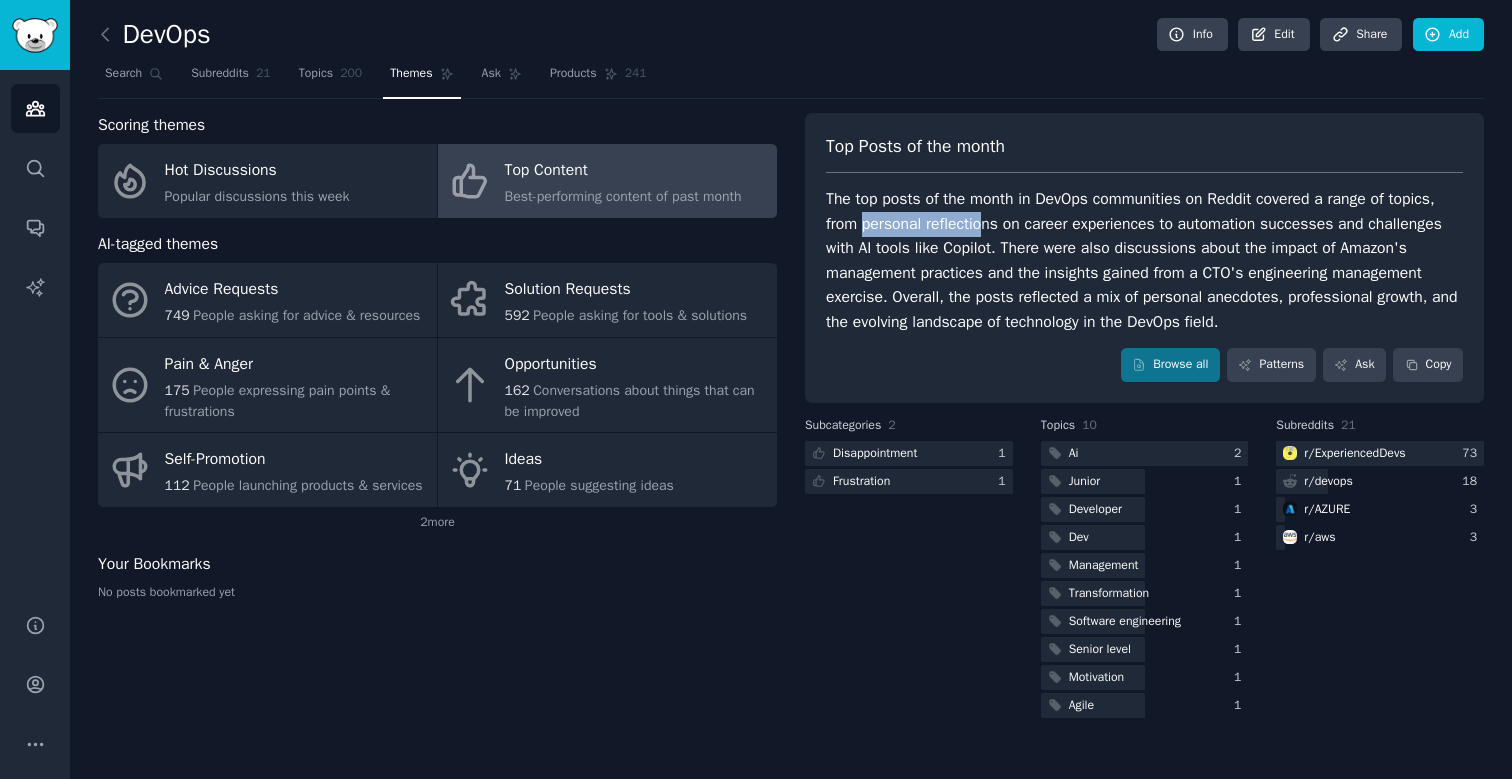 drag, startPoint x: 867, startPoint y: 222, endPoint x: 986, endPoint y: 221, distance: 119.0042 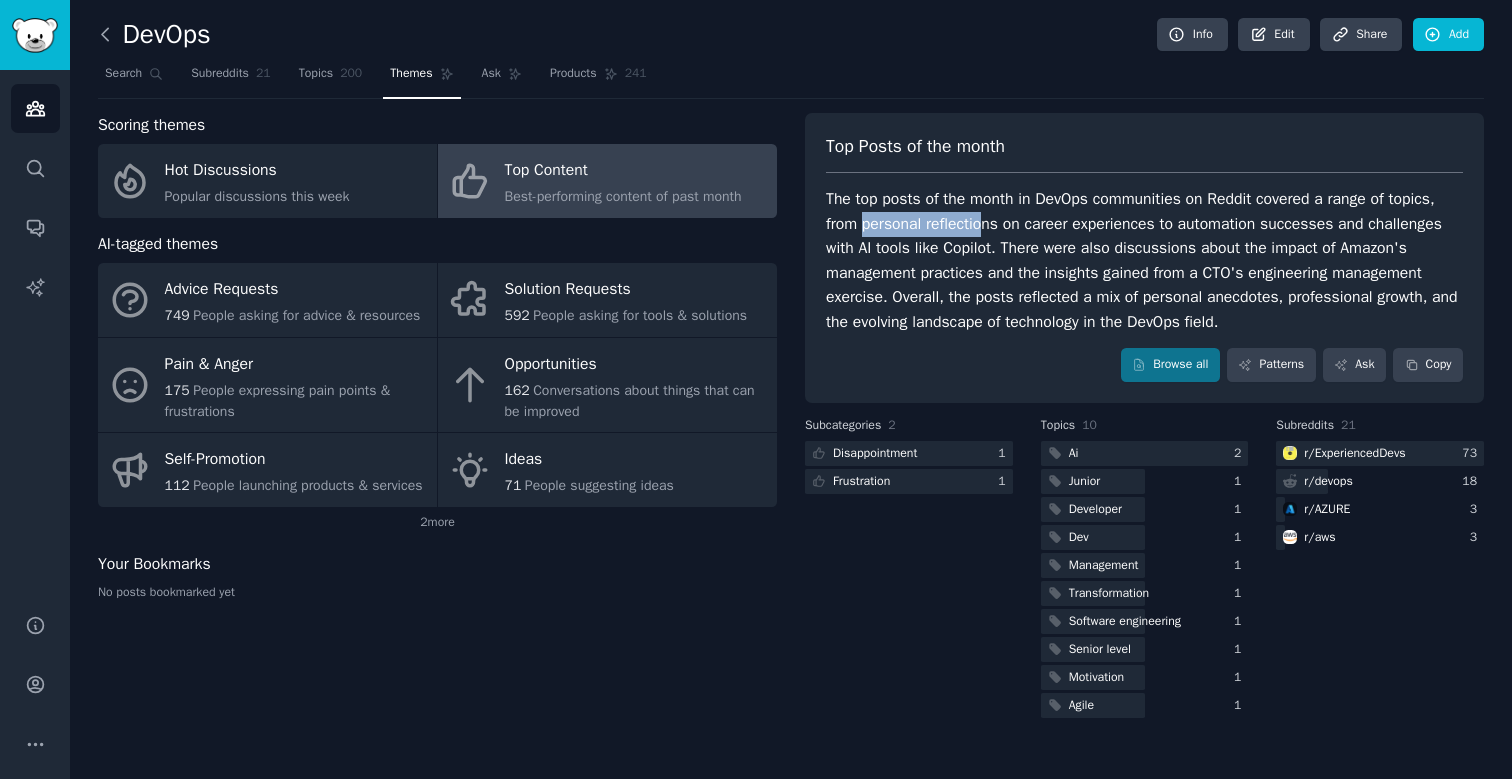 click 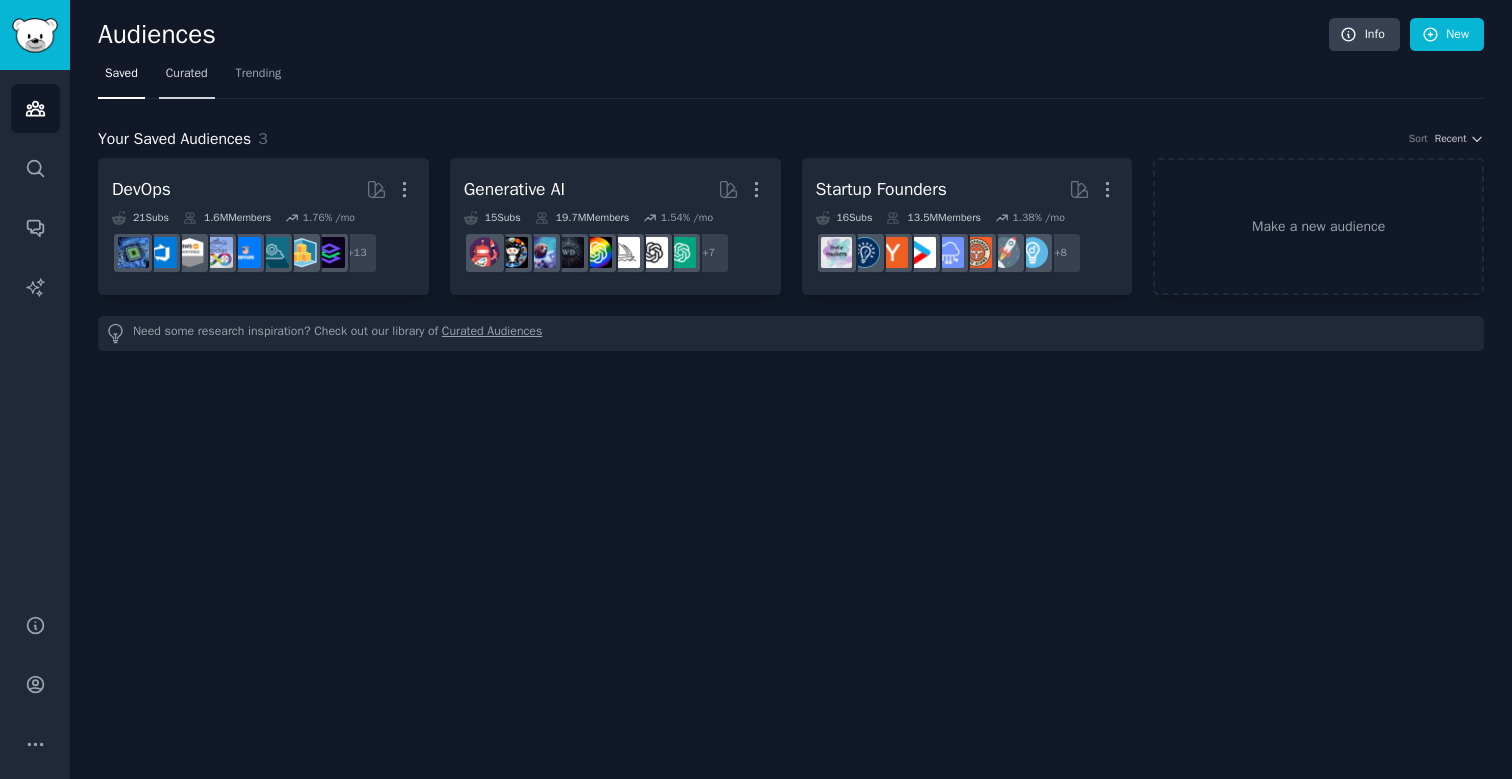 click on "Curated" at bounding box center [187, 74] 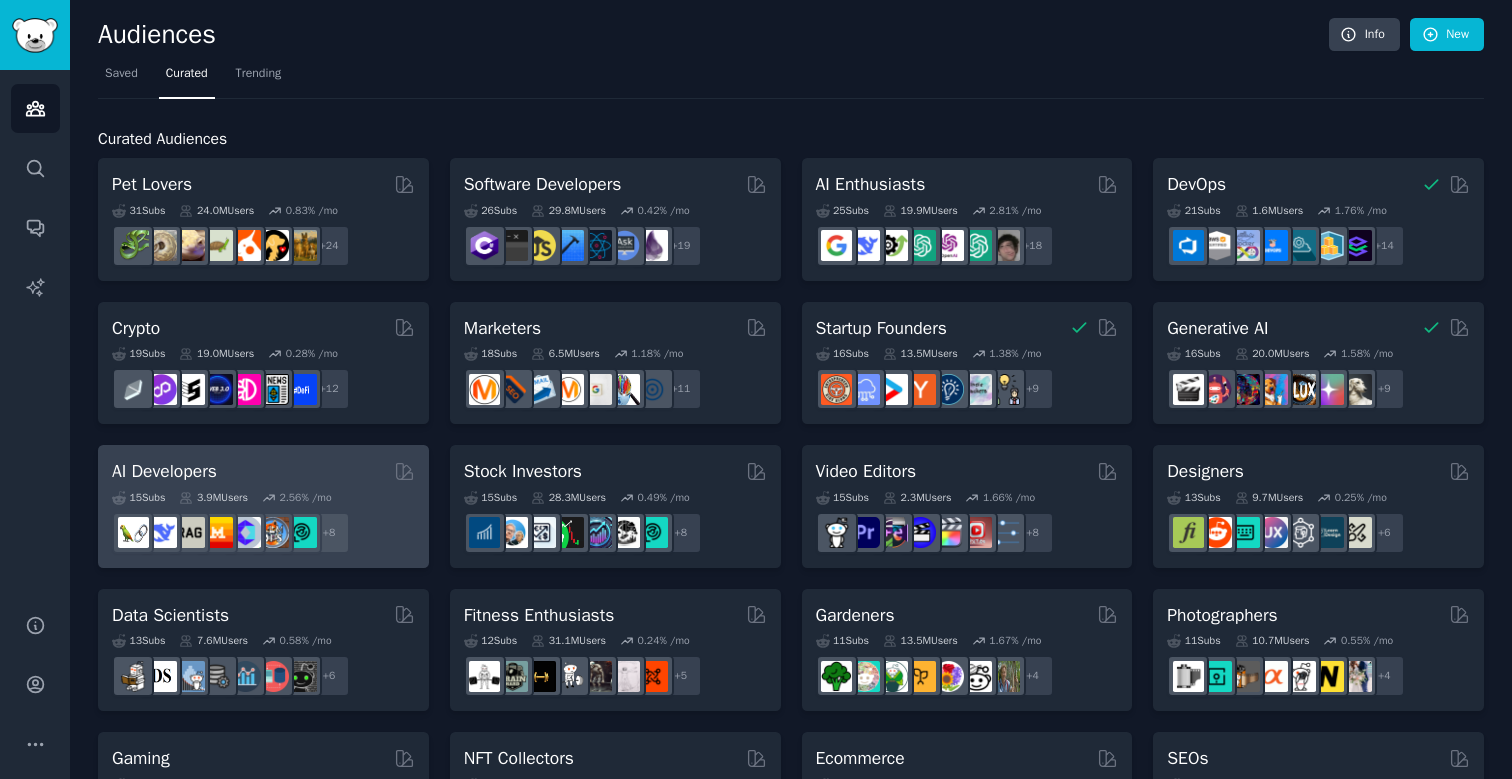 click on "AI Developers" at bounding box center (263, 471) 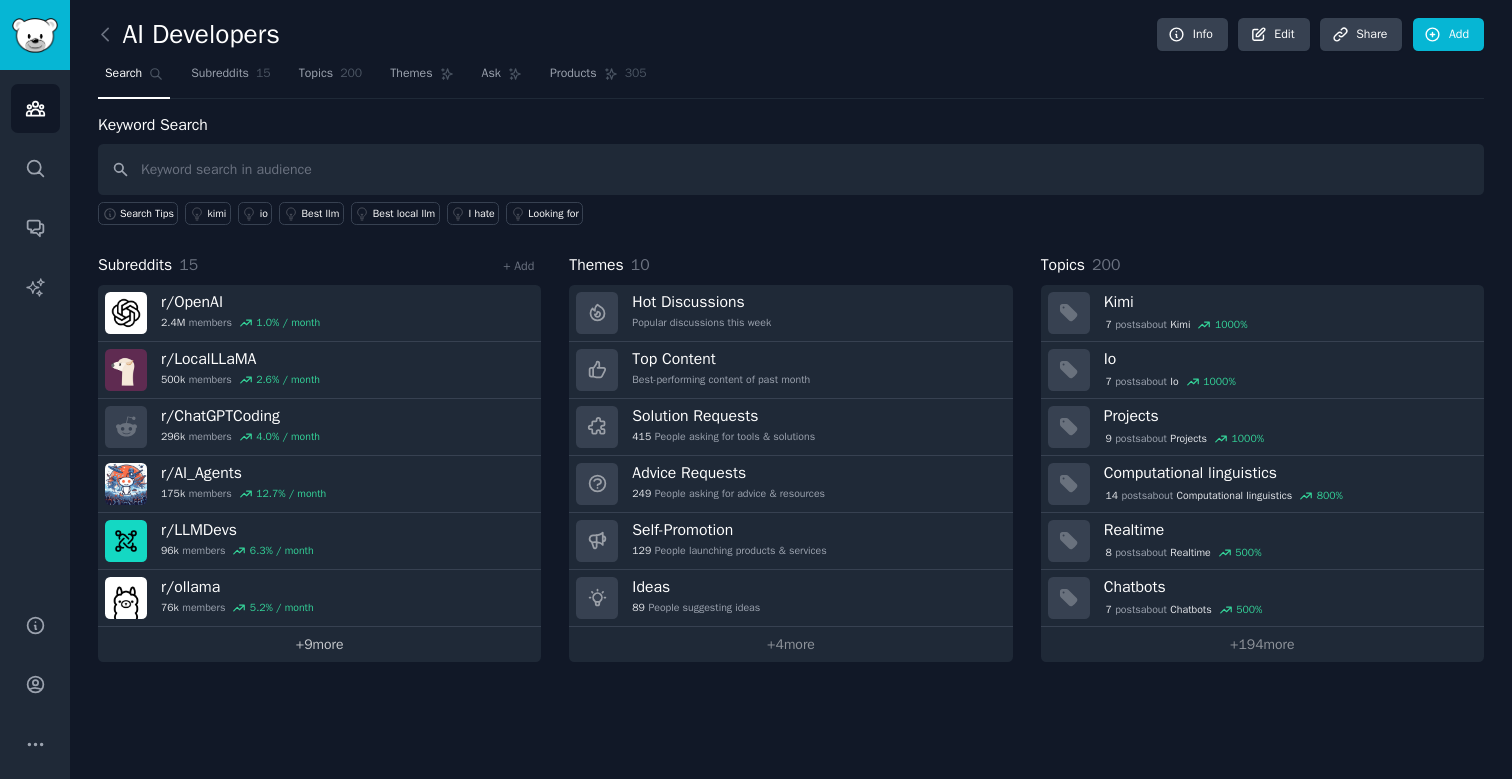 click on "+  9  more" at bounding box center [319, 644] 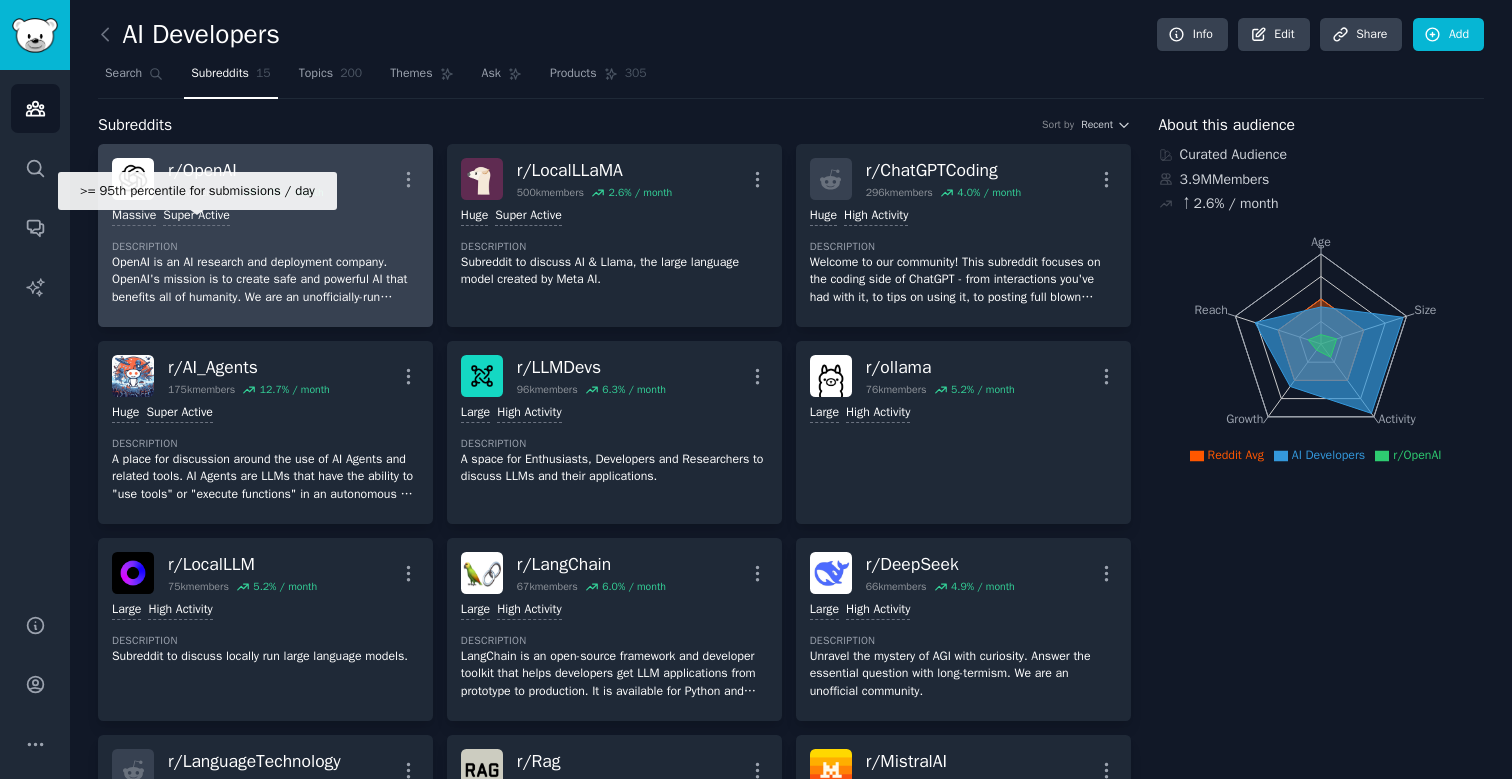 scroll, scrollTop: 0, scrollLeft: 0, axis: both 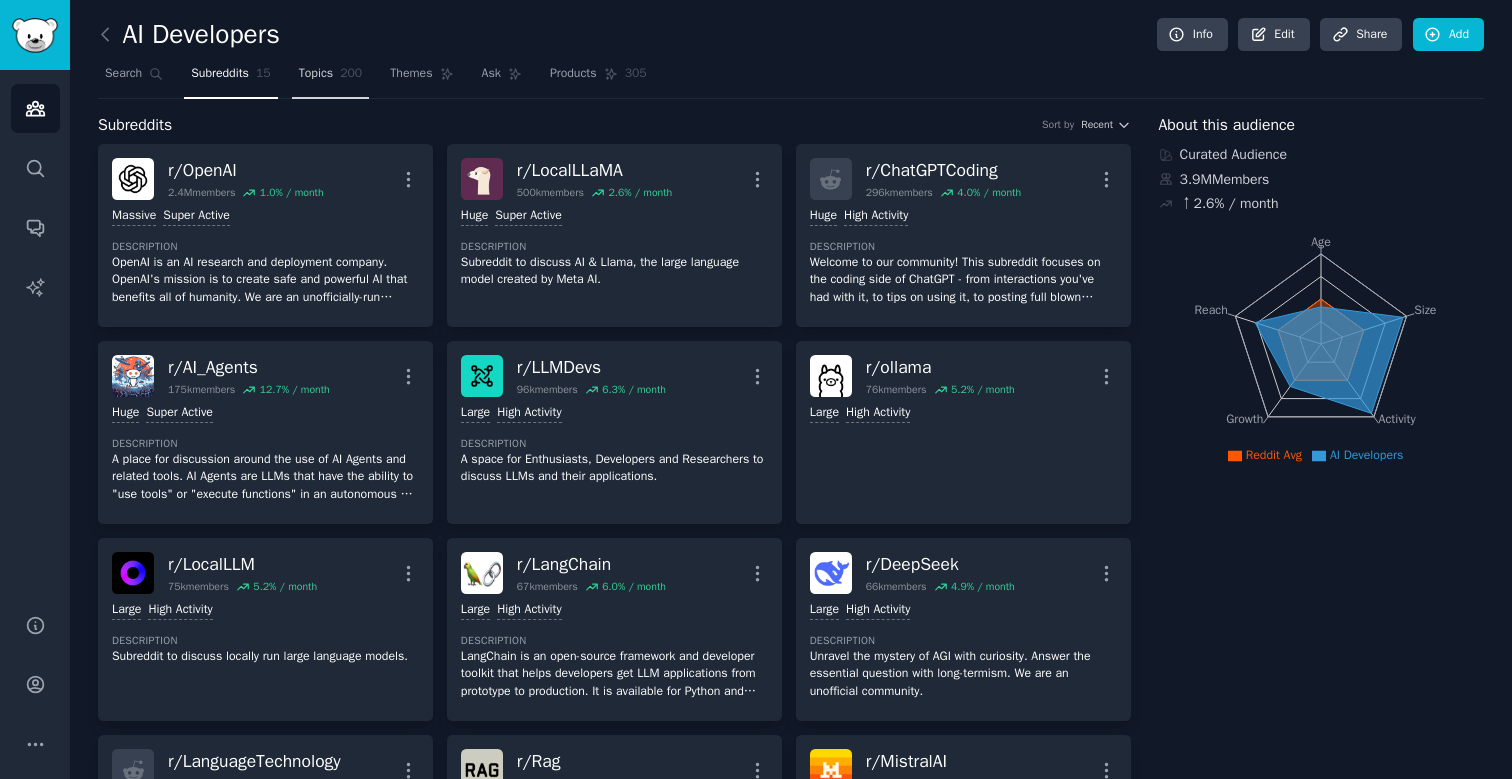 click on "Topics" at bounding box center [316, 74] 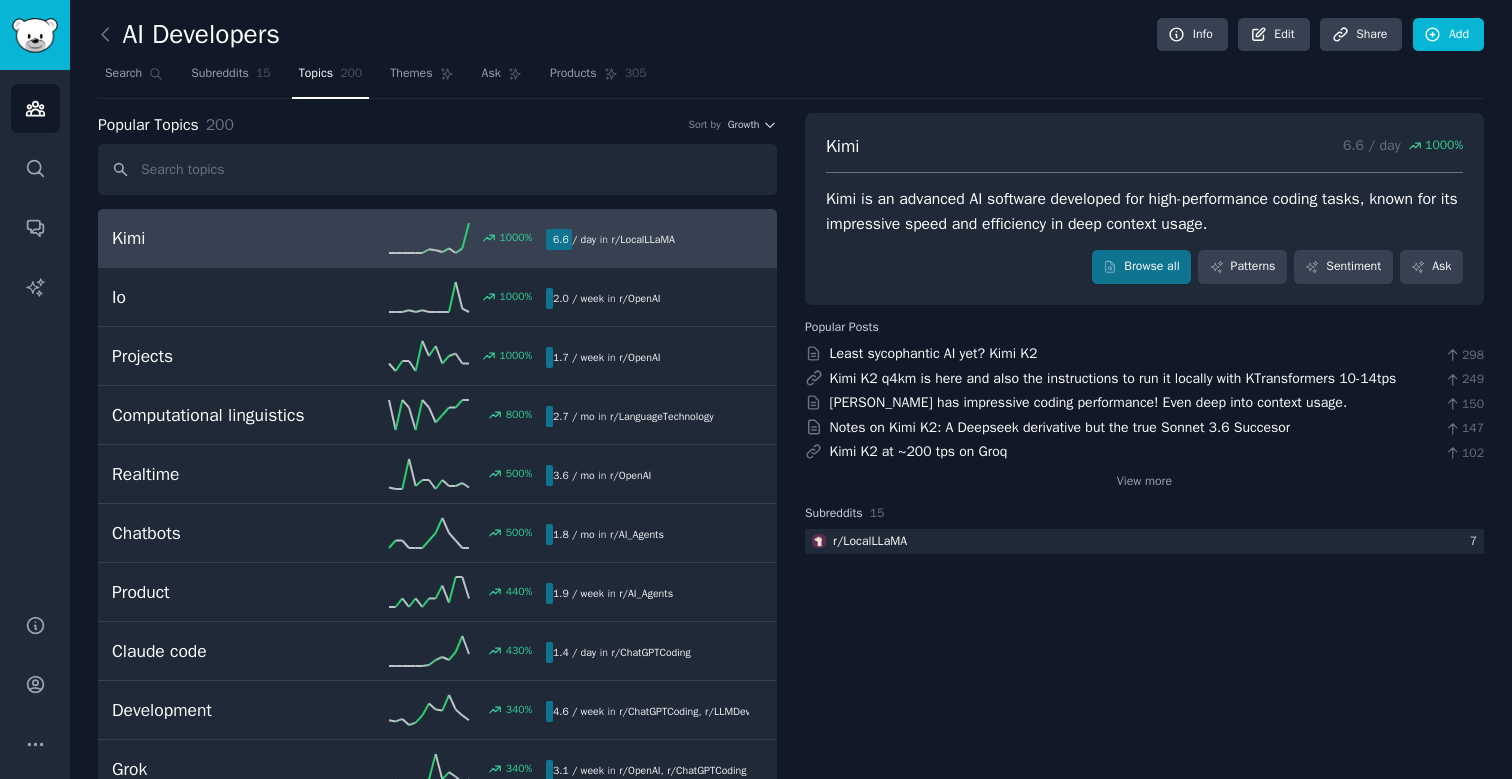 click on "Kimi is an advanced AI software developed for high-performance coding tasks, known for its impressive speed and efficiency in deep context usage." at bounding box center [1144, 211] 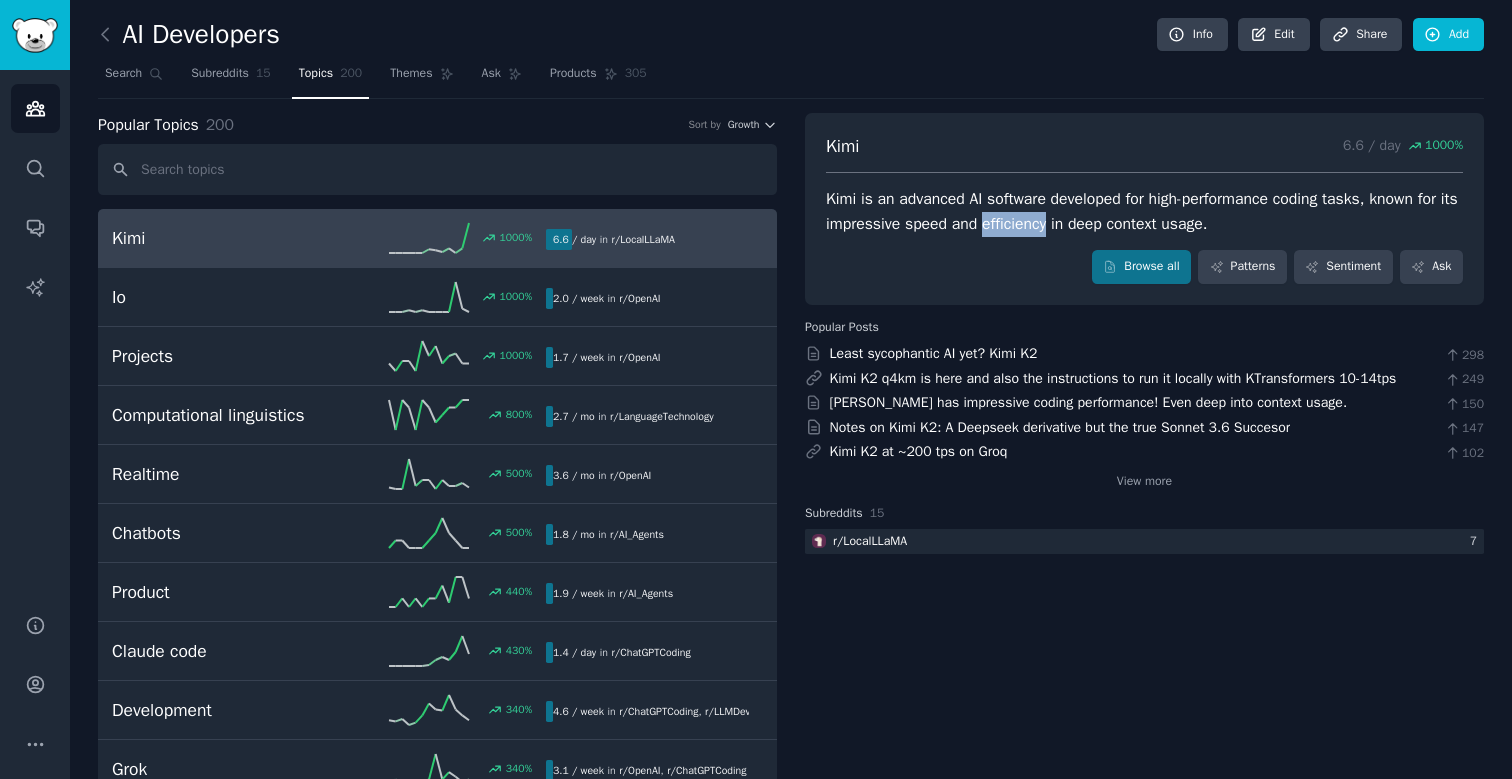 click on "Kimi is an advanced AI software developed for high-performance coding tasks, known for its impressive speed and efficiency in deep context usage." at bounding box center [1144, 211] 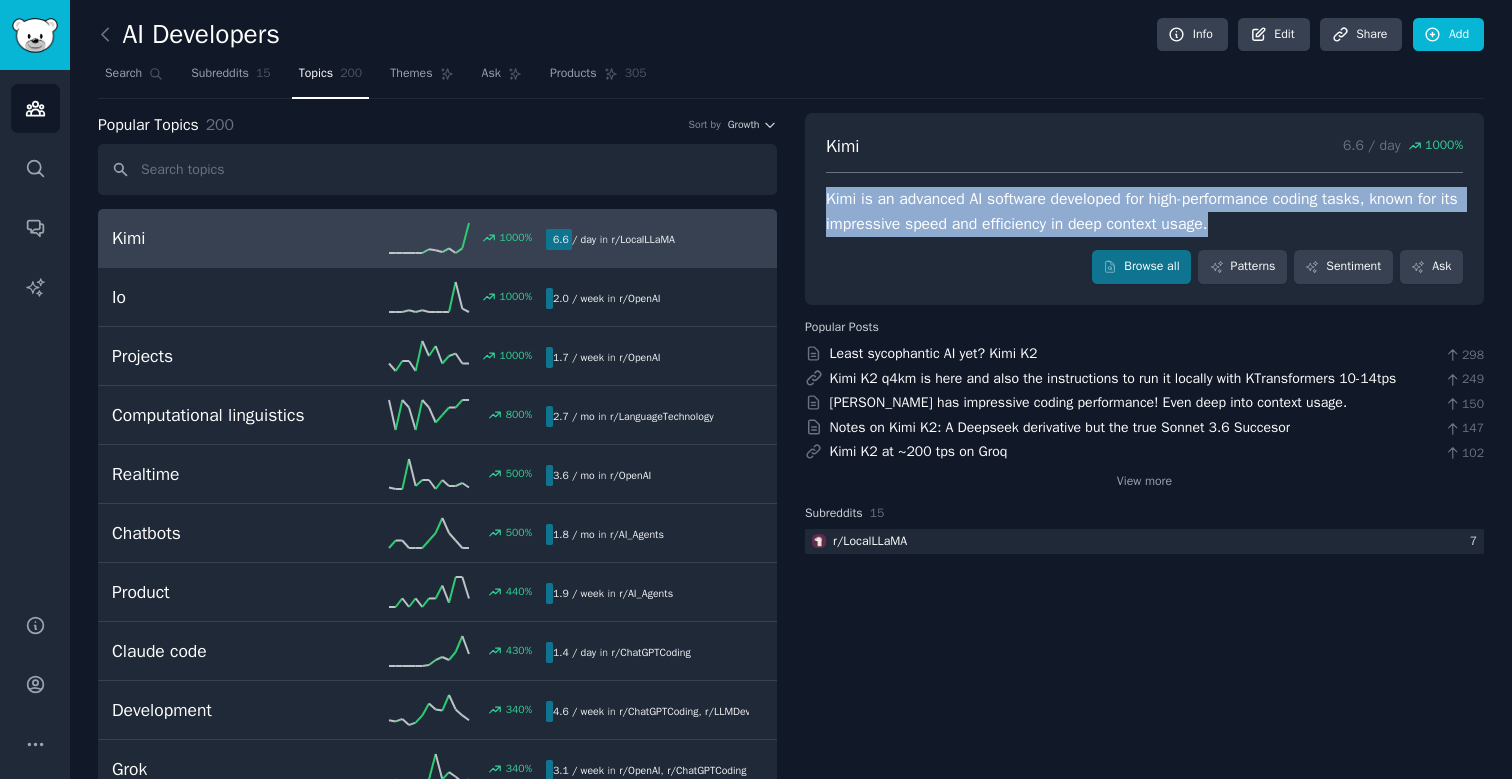 click on "Kimi is an advanced AI software developed for high-performance coding tasks, known for its impressive speed and efficiency in deep context usage." at bounding box center [1144, 211] 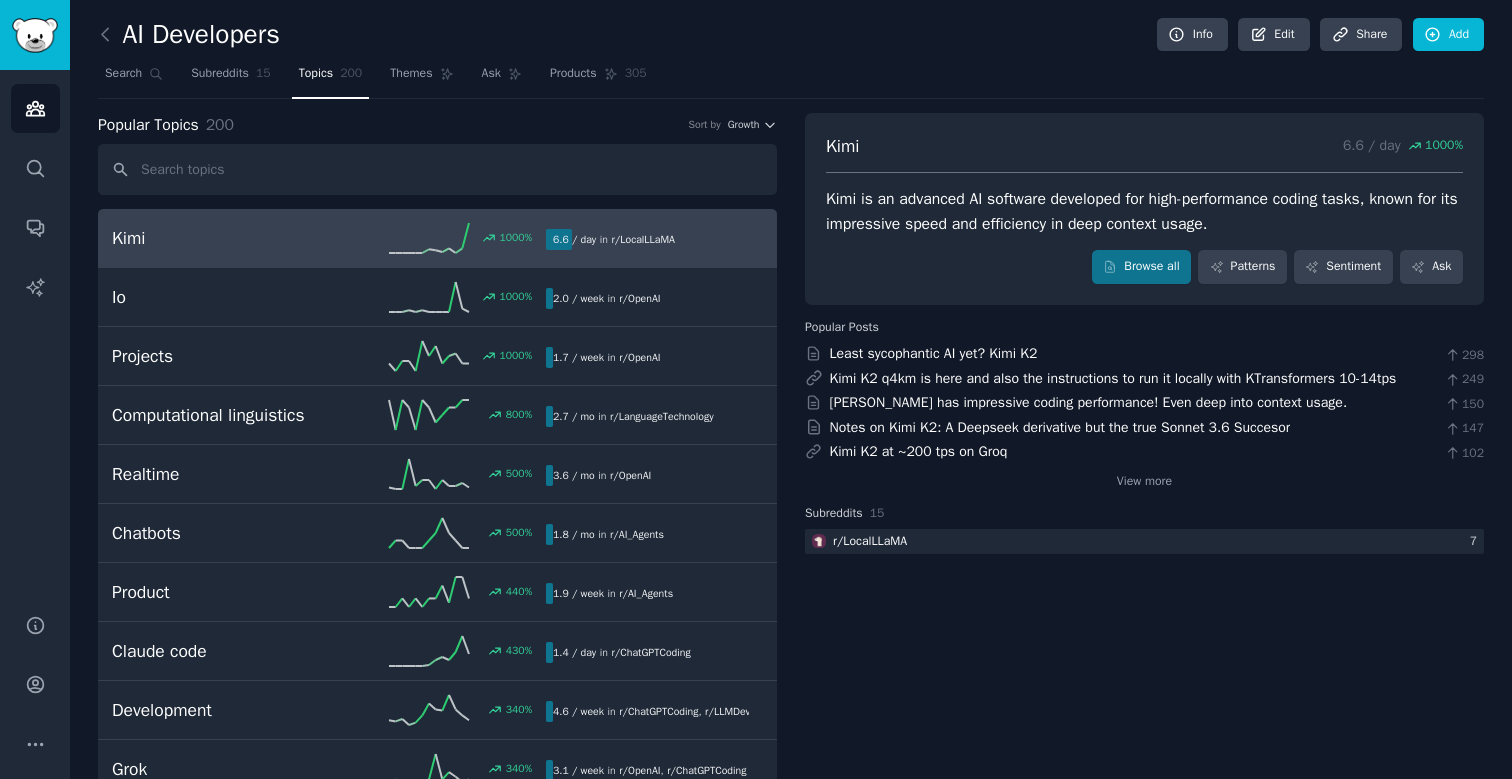 click on "Kimi K2 q4km is here and also the instructions to run it locally with KTransformers 10-14tps" at bounding box center [1113, 378] 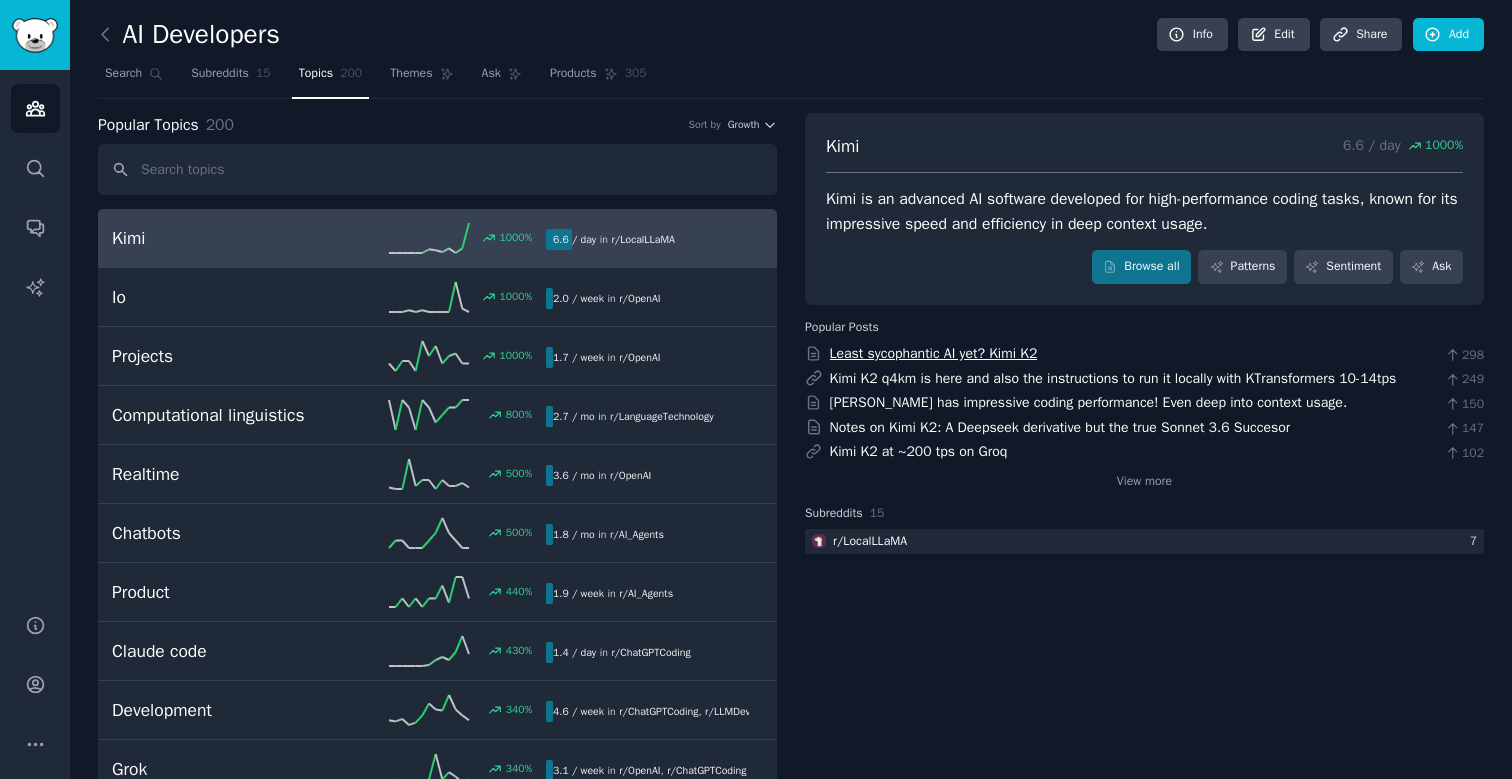click on "Least sycophantic AI yet? Kimi K2" at bounding box center (934, 353) 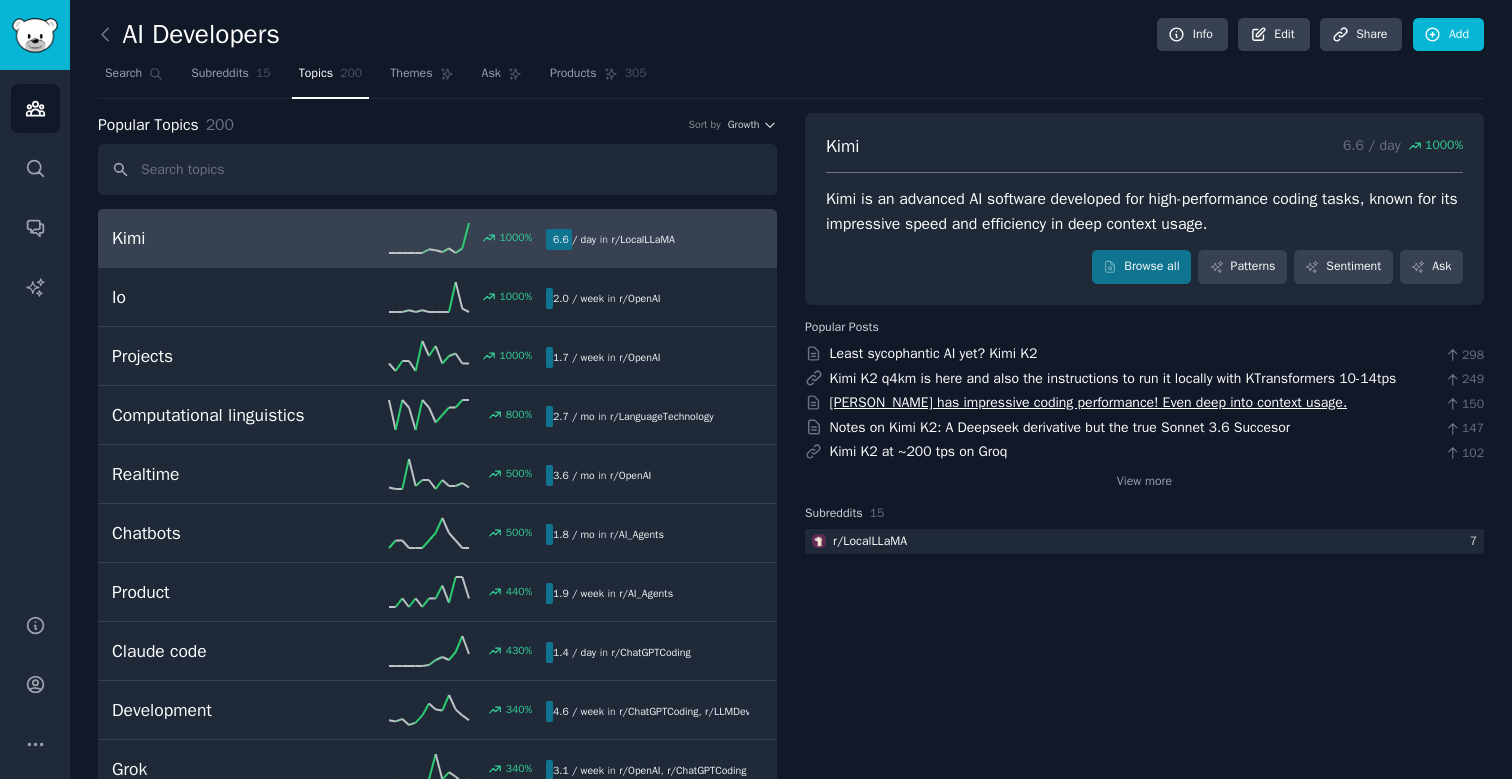 click on "[PERSON_NAME] has impressive coding performance! Even deep into context usage." at bounding box center [1089, 402] 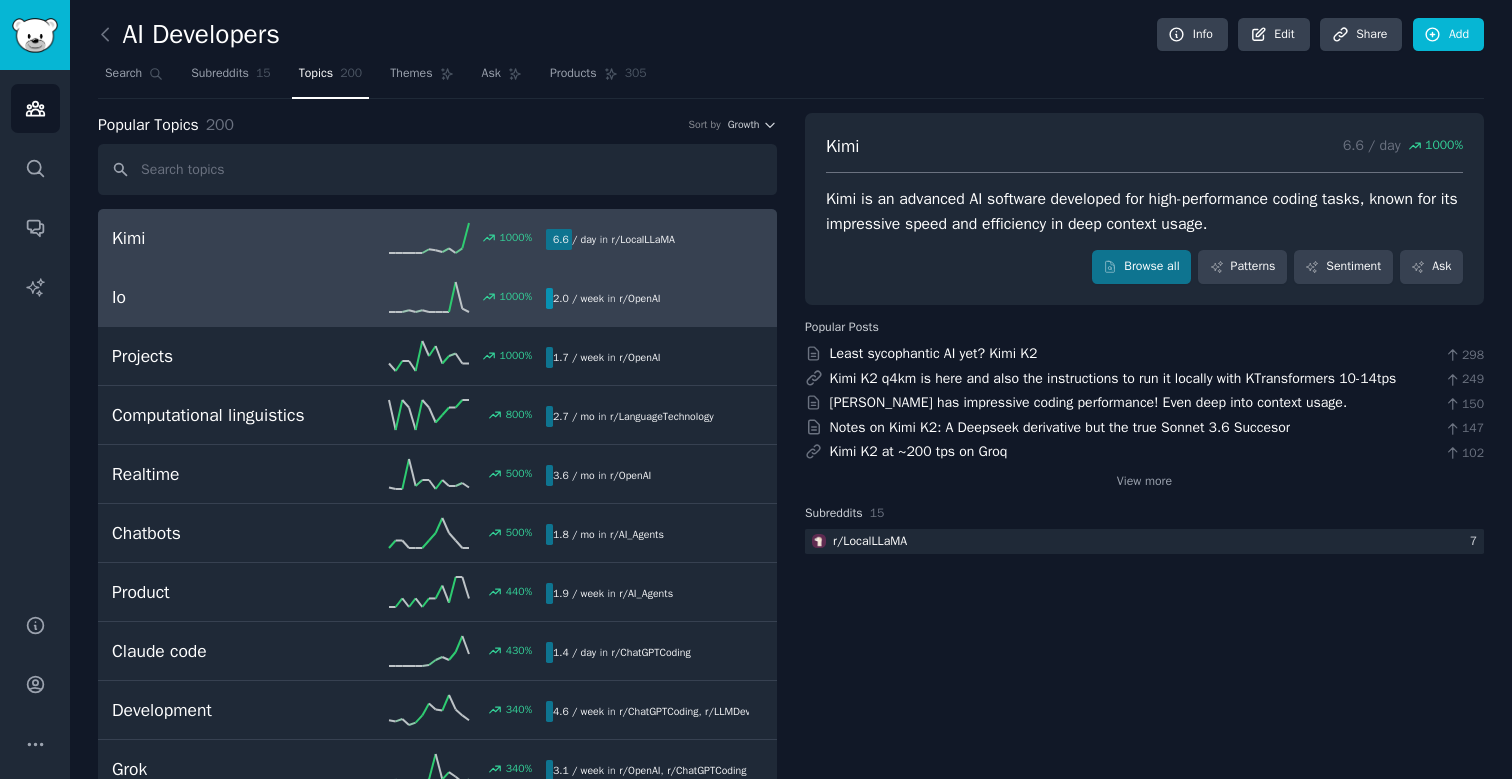 click on "Io" at bounding box center (220, 297) 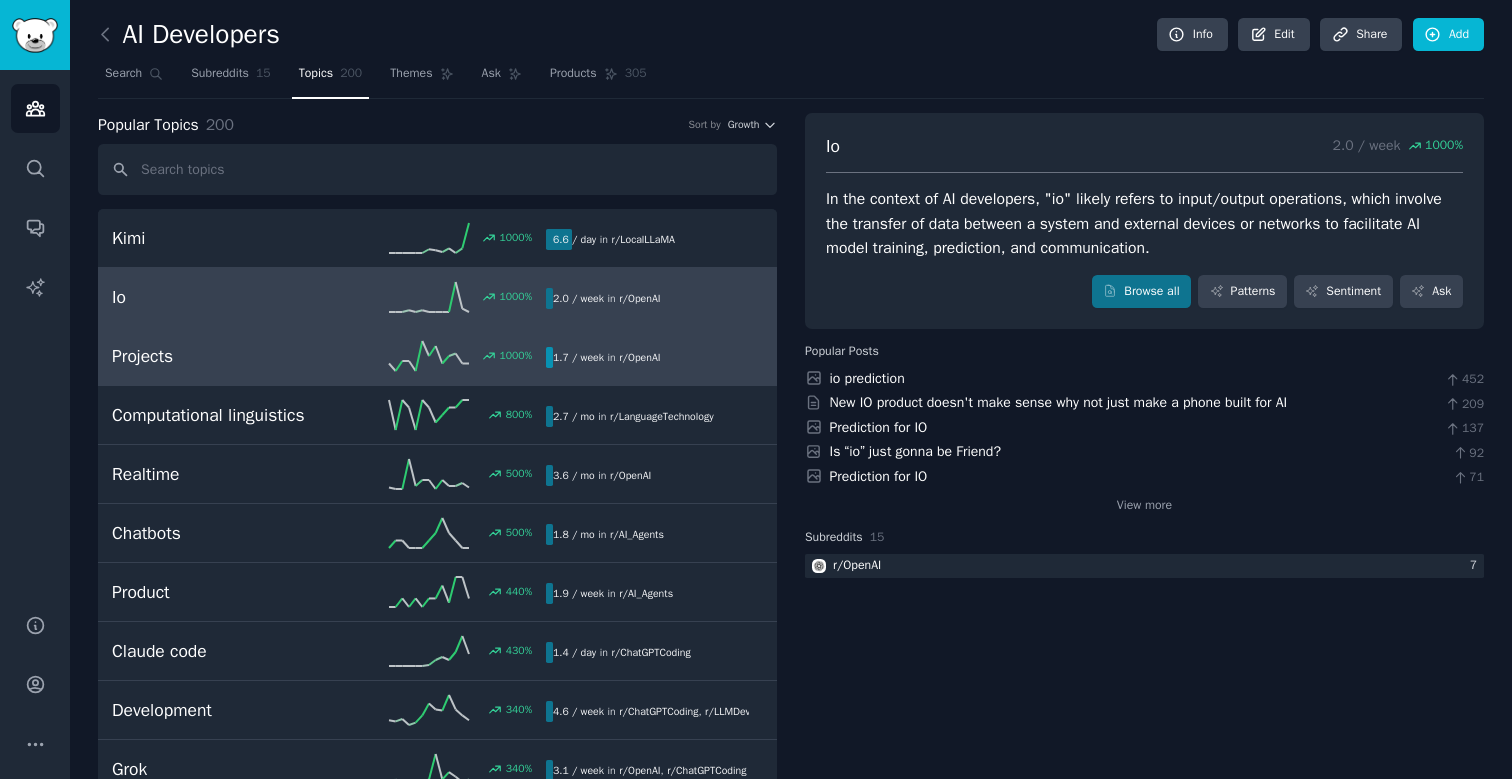 click on "Projects" at bounding box center [220, 356] 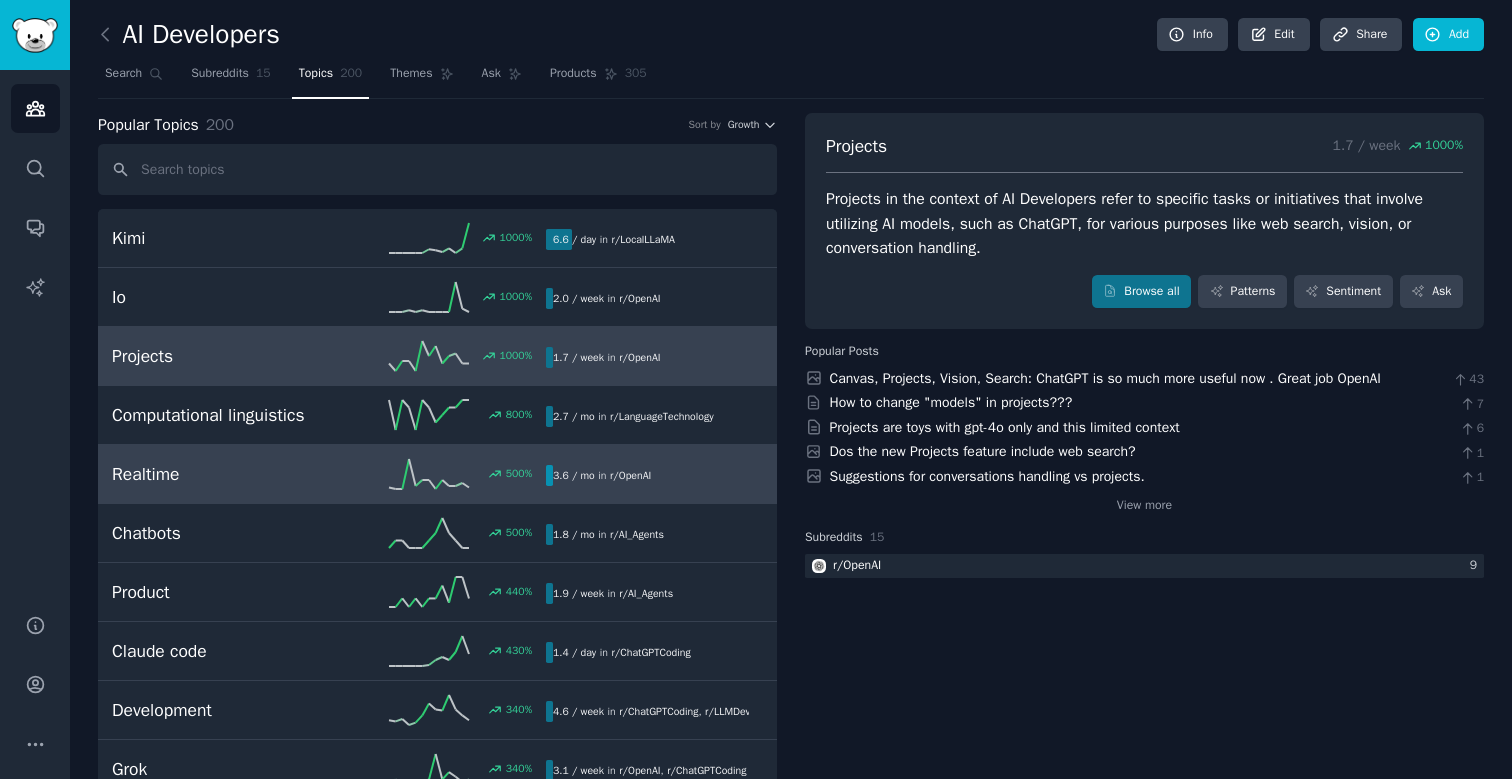 click on "Realtime" at bounding box center (220, 474) 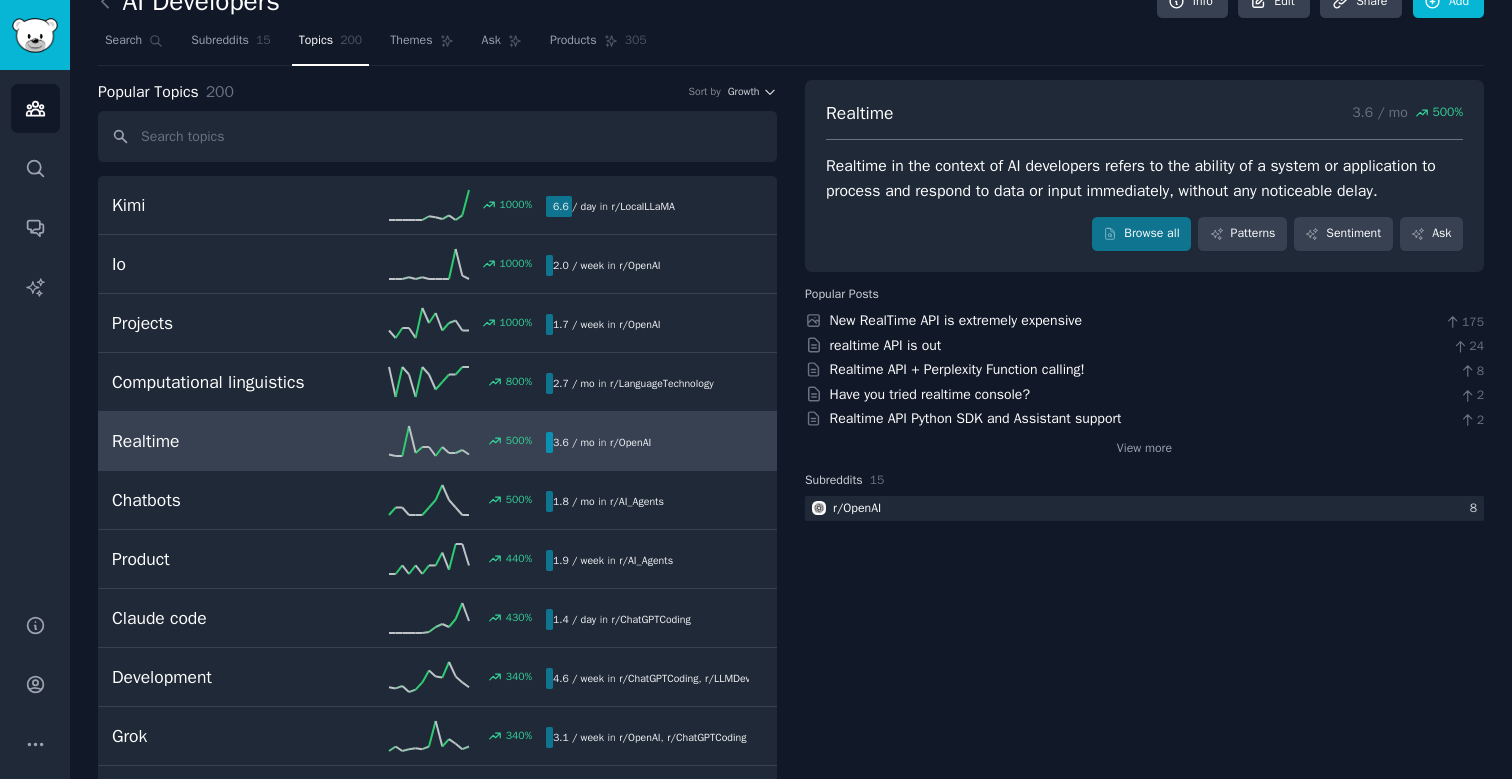 scroll, scrollTop: 35, scrollLeft: 0, axis: vertical 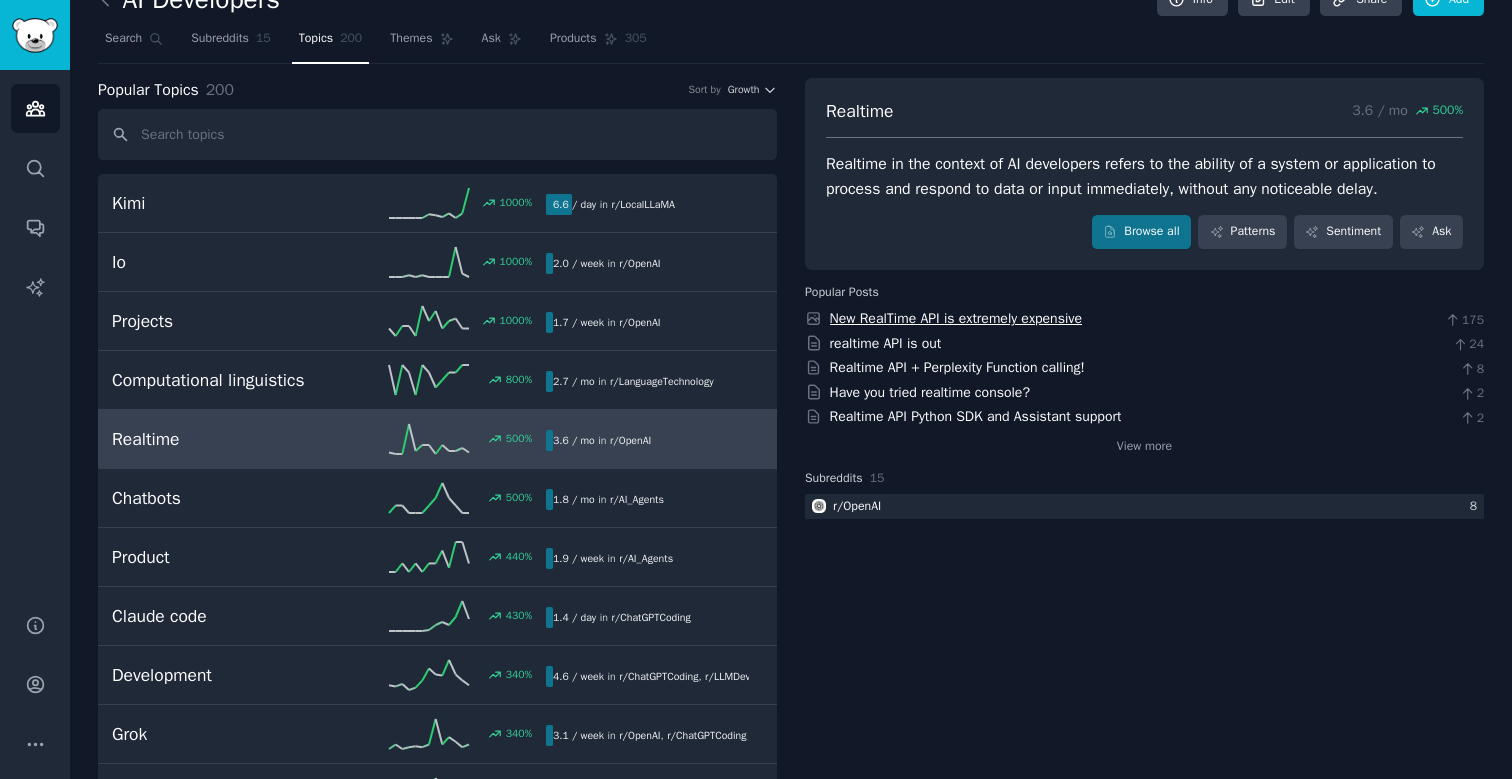 click on "New RealTime API is extremely expensive" at bounding box center [956, 318] 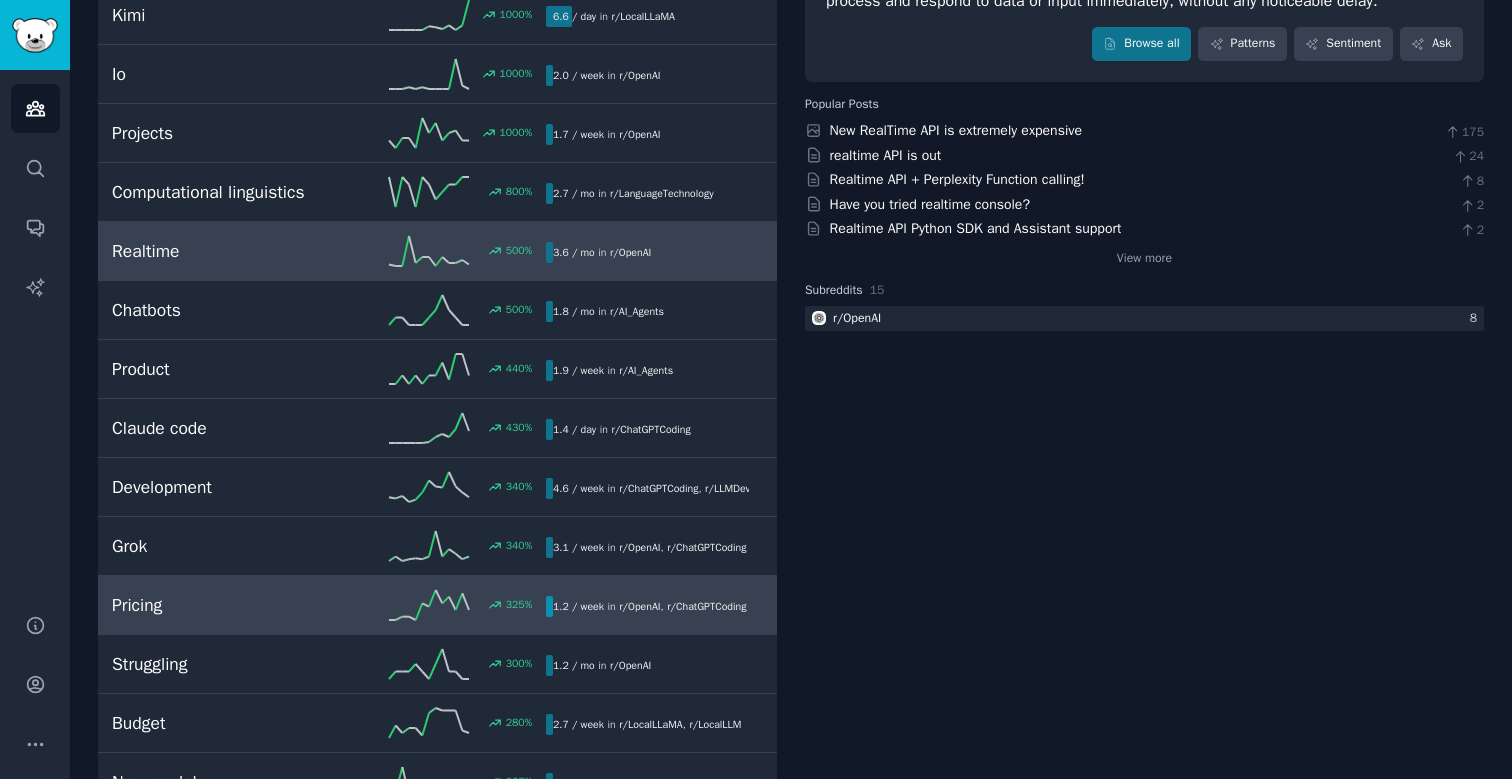 scroll, scrollTop: 233, scrollLeft: 0, axis: vertical 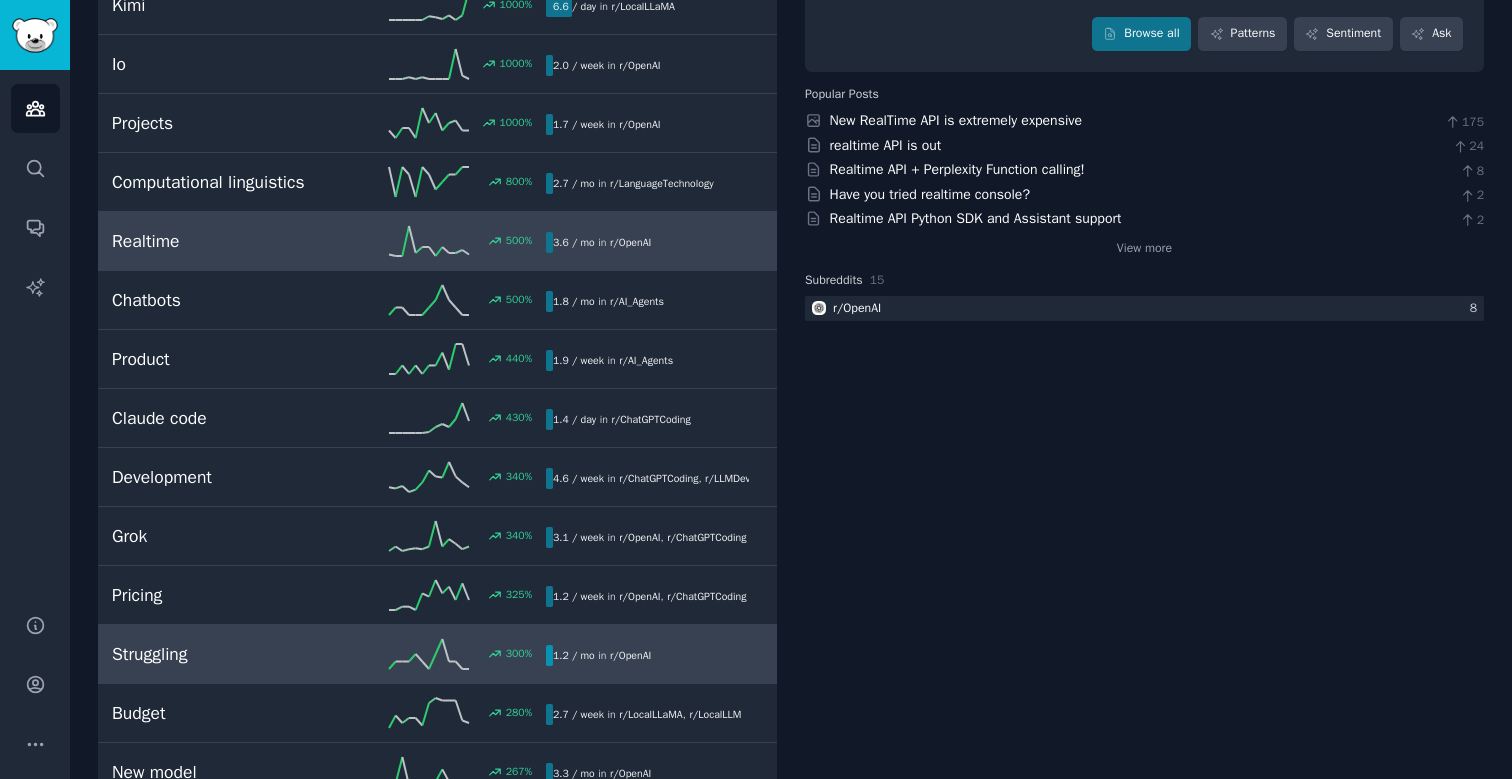 click on "Struggling" at bounding box center (220, 654) 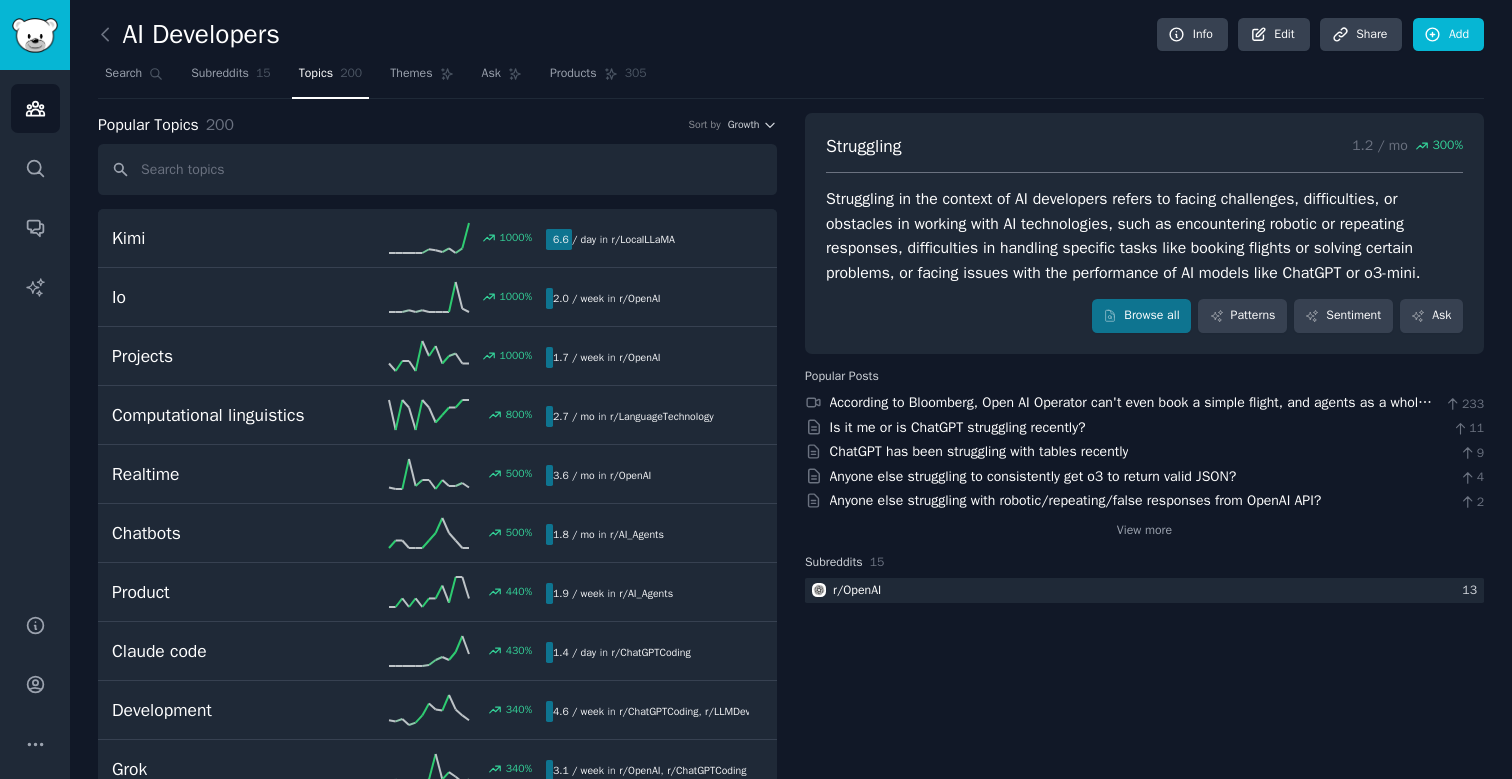 scroll, scrollTop: 0, scrollLeft: 0, axis: both 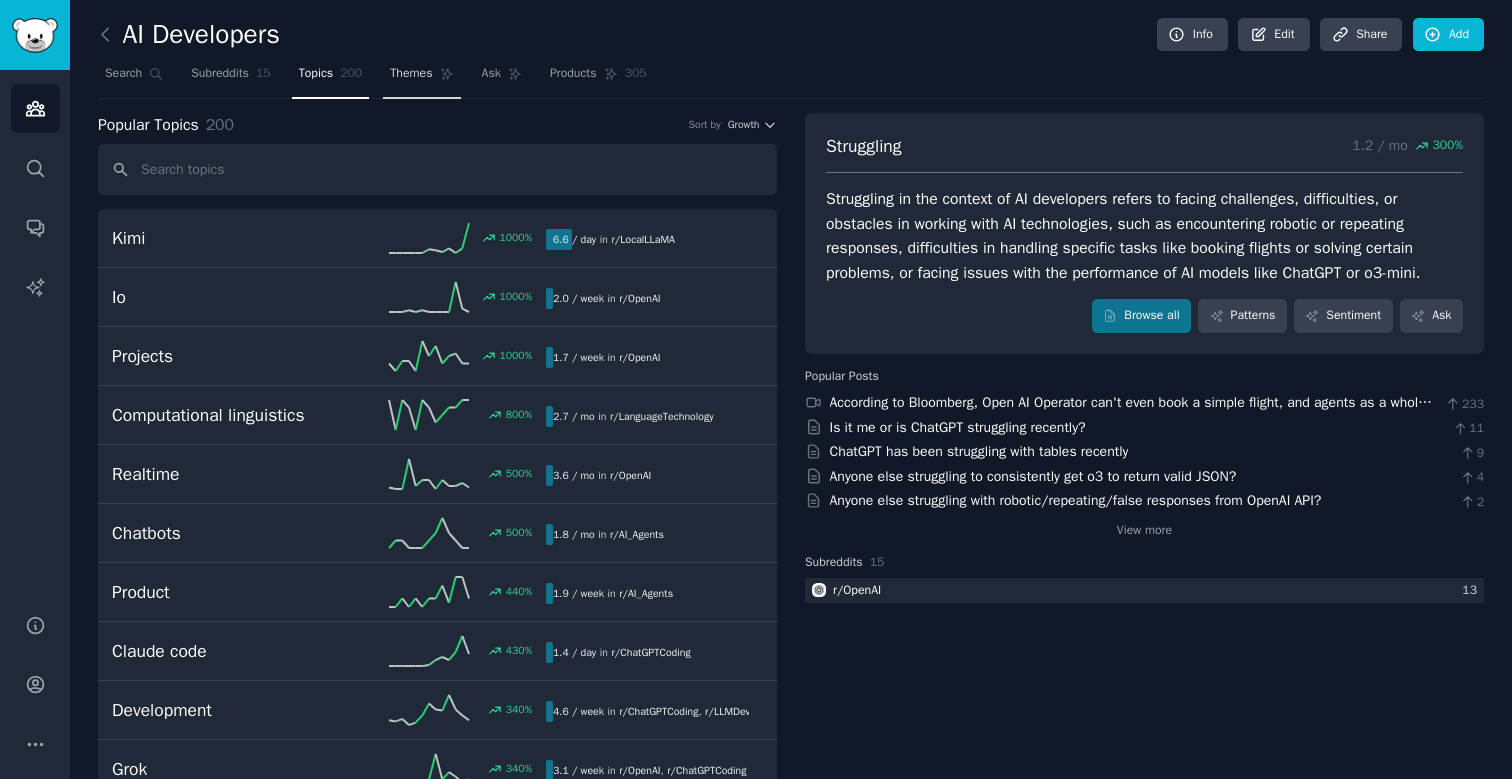 click on "Themes" at bounding box center (411, 74) 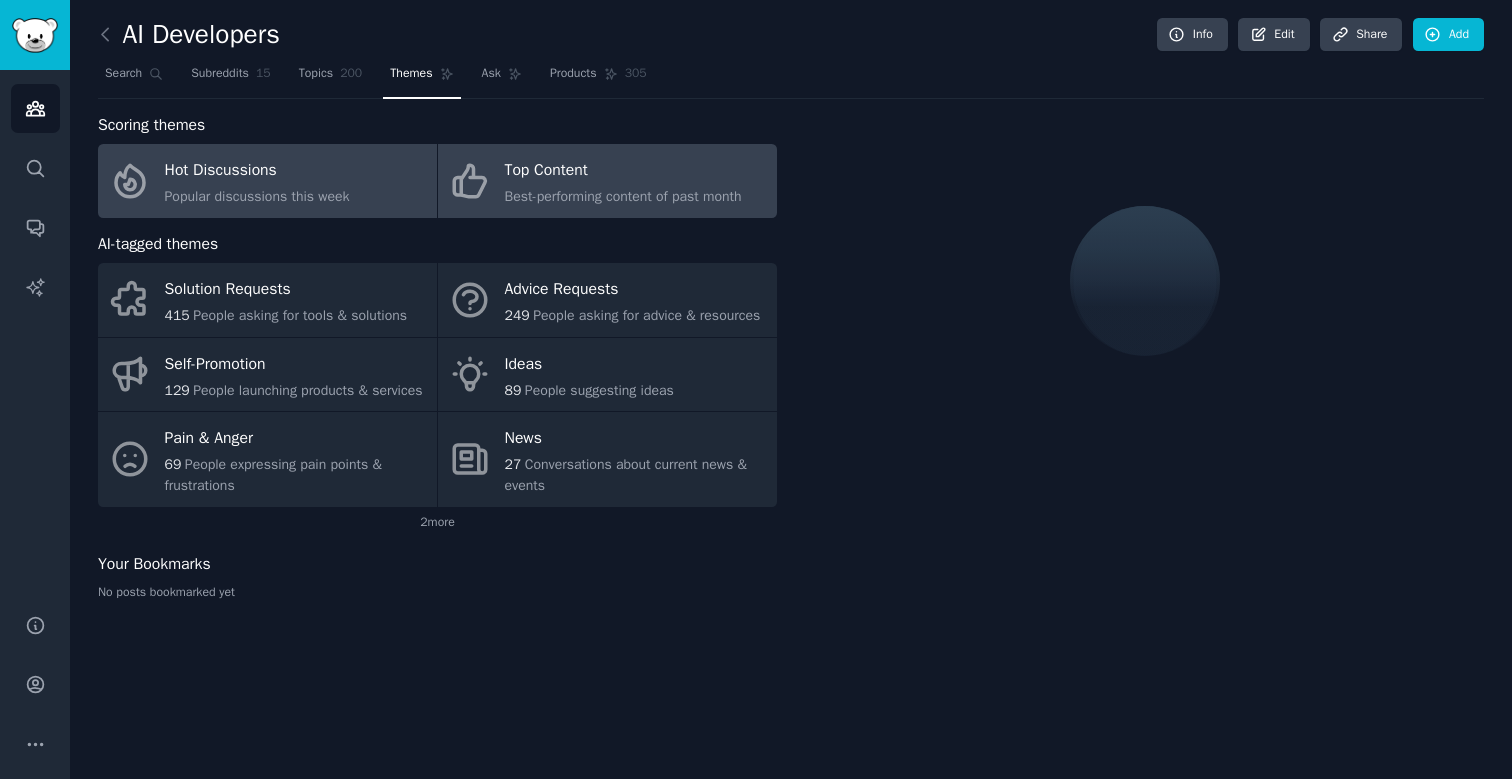 click on "Top Content" at bounding box center (623, 171) 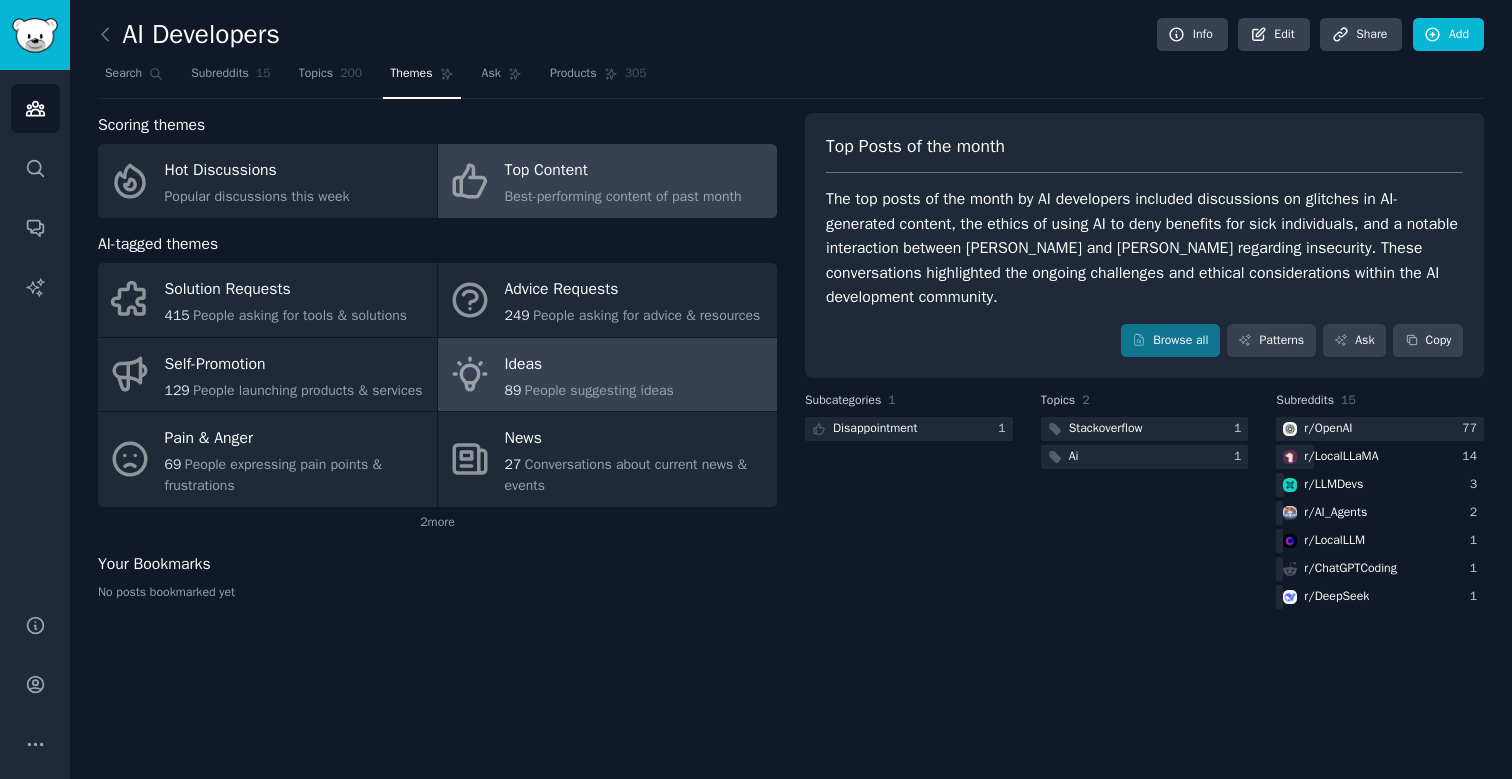 click on "Ideas" at bounding box center [589, 364] 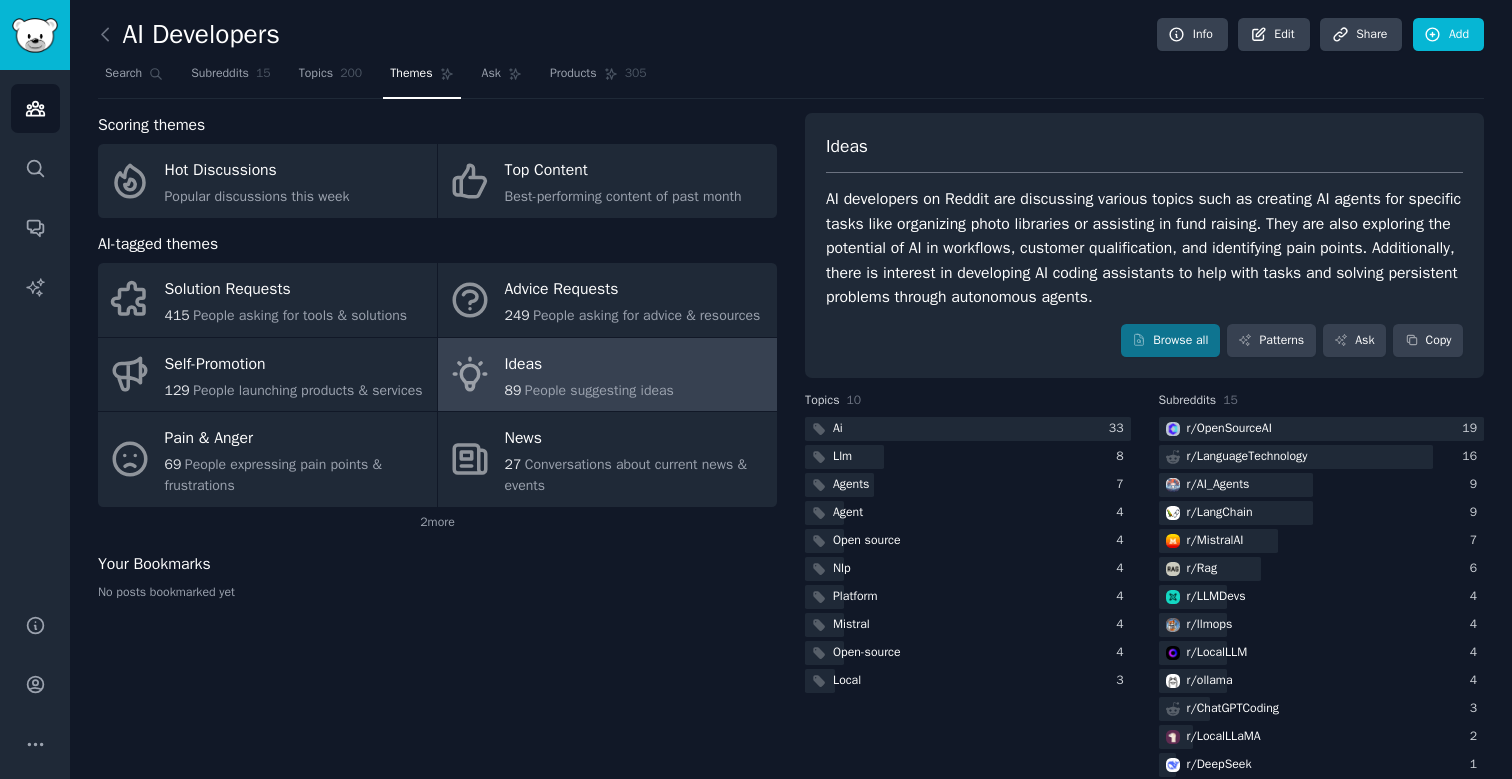 click on "AI developers on Reddit are discussing various topics such as creating AI agents for specific tasks like organizing photo libraries or assisting in fund raising. They are also exploring the potential of AI in workflows, customer qualification, and identifying pain points. Additionally, there is interest in developing AI coding assistants to help with tasks and solving persistent problems through autonomous agents." at bounding box center (1144, 248) 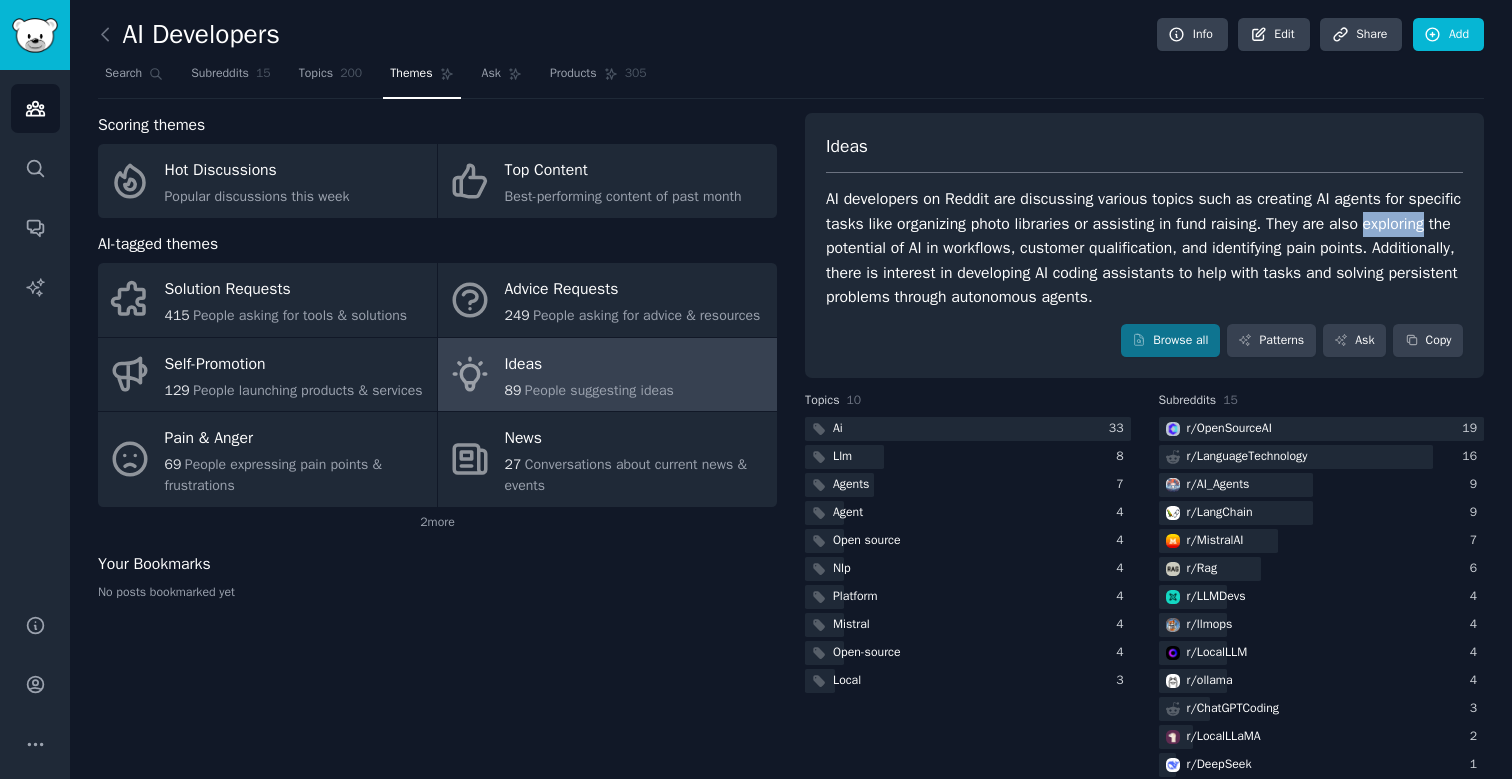 click on "AI developers on Reddit are discussing various topics such as creating AI agents for specific tasks like organizing photo libraries or assisting in fund raising. They are also exploring the potential of AI in workflows, customer qualification, and identifying pain points. Additionally, there is interest in developing AI coding assistants to help with tasks and solving persistent problems through autonomous agents." at bounding box center (1144, 248) 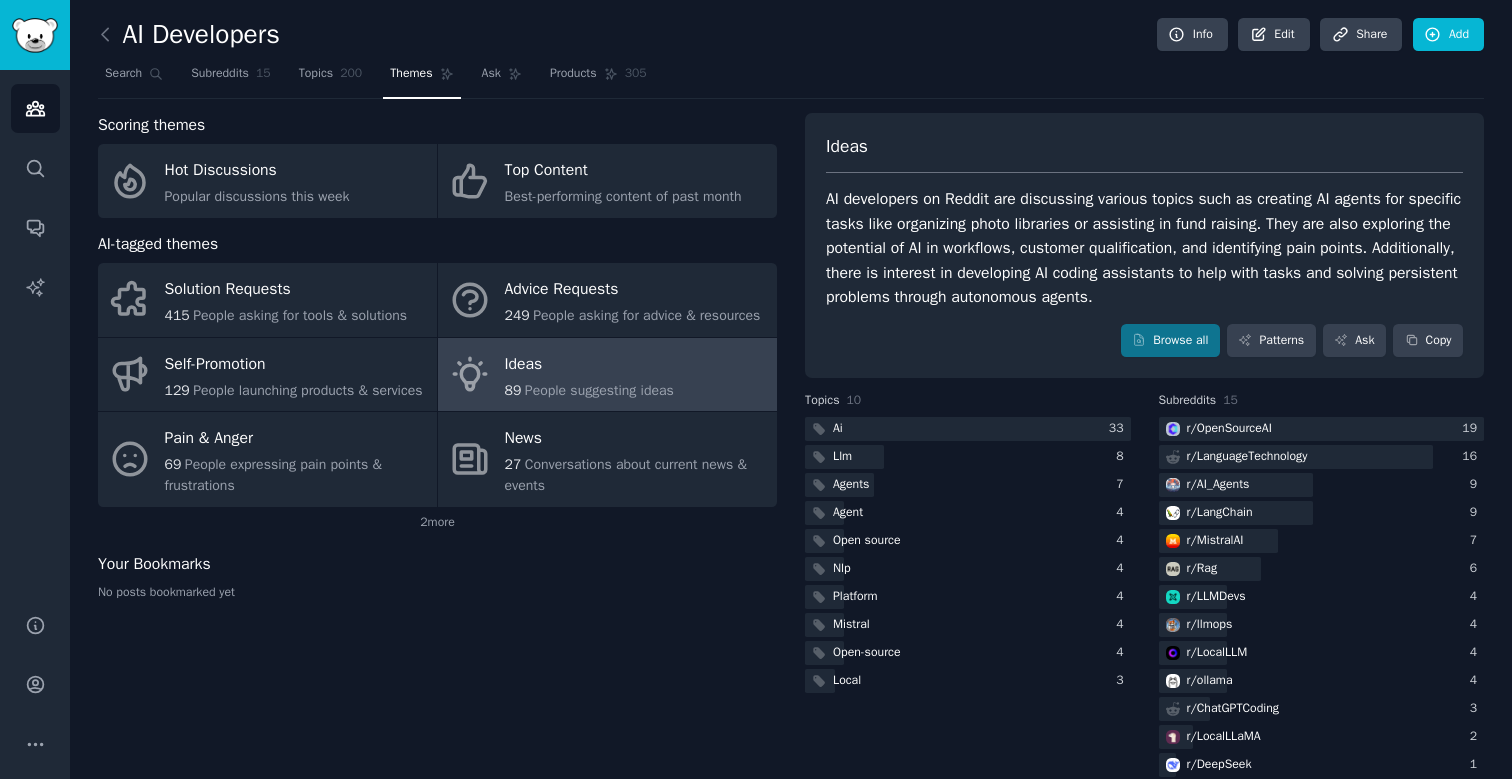 click on "AI developers on Reddit are discussing various topics such as creating AI agents for specific tasks like organizing photo libraries or assisting in fund raising. They are also exploring the potential of AI in workflows, customer qualification, and identifying pain points. Additionally, there is interest in developing AI coding assistants to help with tasks and solving persistent problems through autonomous agents." at bounding box center (1144, 248) 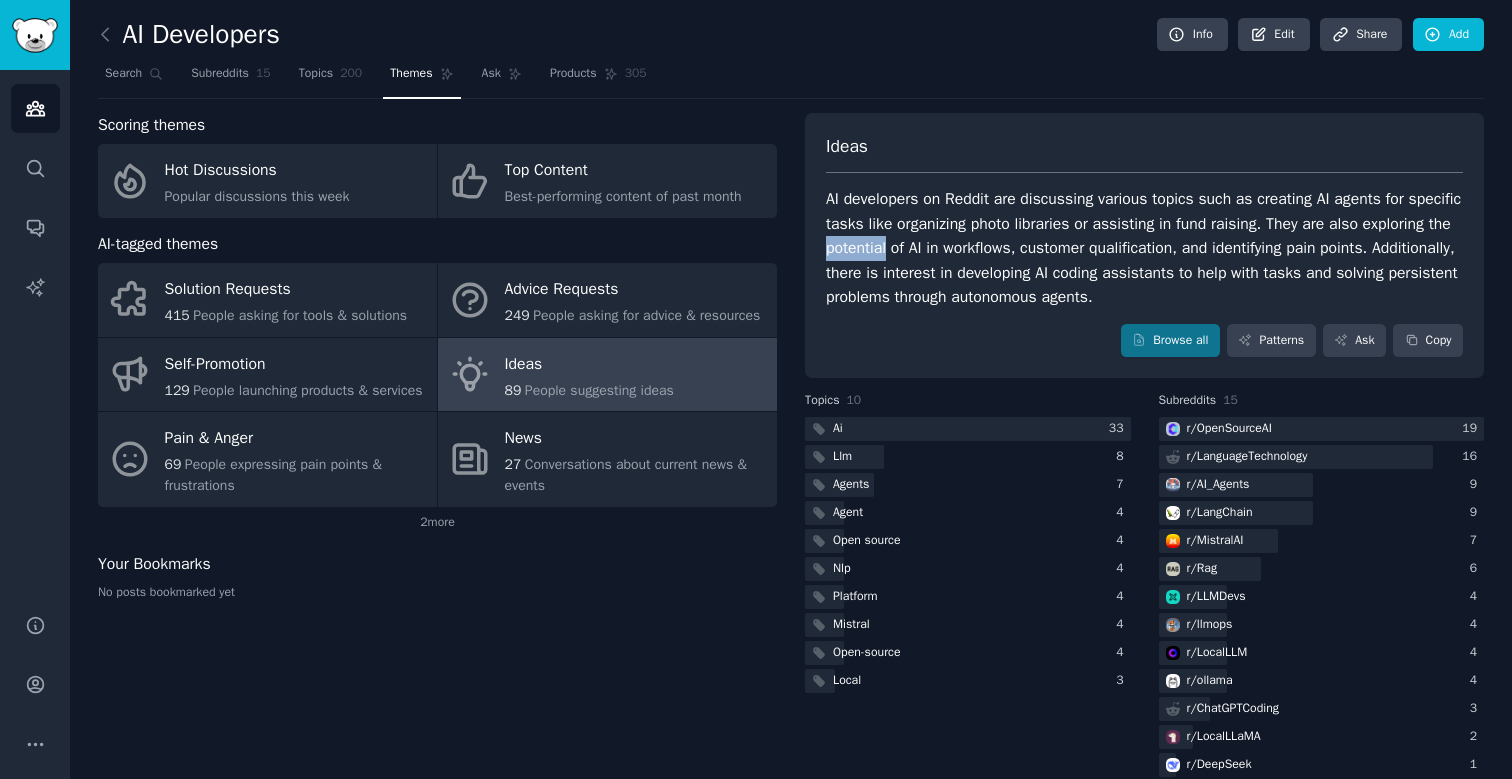 click on "AI developers on Reddit are discussing various topics such as creating AI agents for specific tasks like organizing photo libraries or assisting in fund raising. They are also exploring the potential of AI in workflows, customer qualification, and identifying pain points. Additionally, there is interest in developing AI coding assistants to help with tasks and solving persistent problems through autonomous agents." at bounding box center [1144, 248] 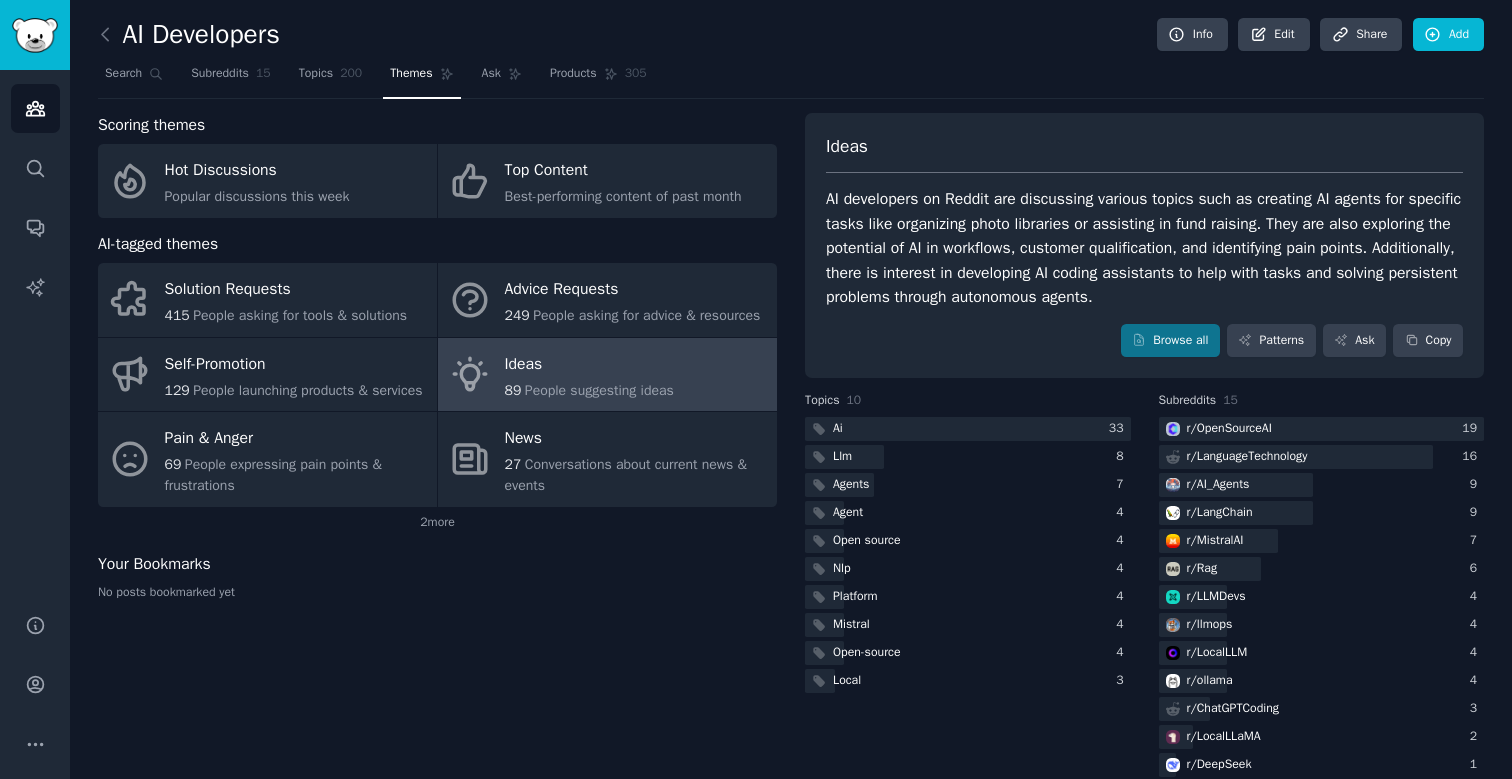 click on "AI developers on Reddit are discussing various topics such as creating AI agents for specific tasks like organizing photo libraries or assisting in fund raising. They are also exploring the potential of AI in workflows, customer qualification, and identifying pain points. Additionally, there is interest in developing AI coding assistants to help with tasks and solving persistent problems through autonomous agents." at bounding box center (1144, 248) 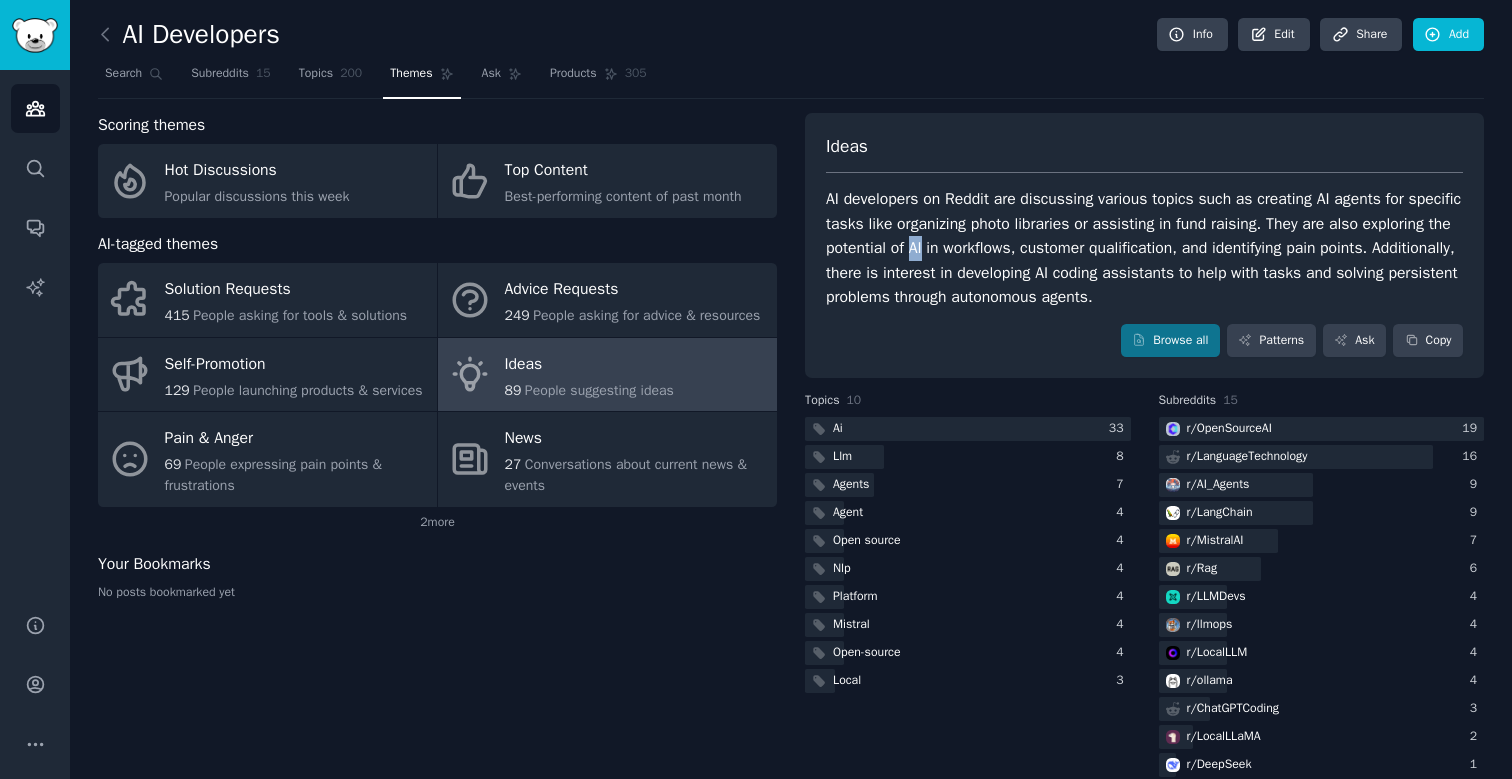 click on "AI developers on Reddit are discussing various topics such as creating AI agents for specific tasks like organizing photo libraries or assisting in fund raising. They are also exploring the potential of AI in workflows, customer qualification, and identifying pain points. Additionally, there is interest in developing AI coding assistants to help with tasks and solving persistent problems through autonomous agents." at bounding box center [1144, 248] 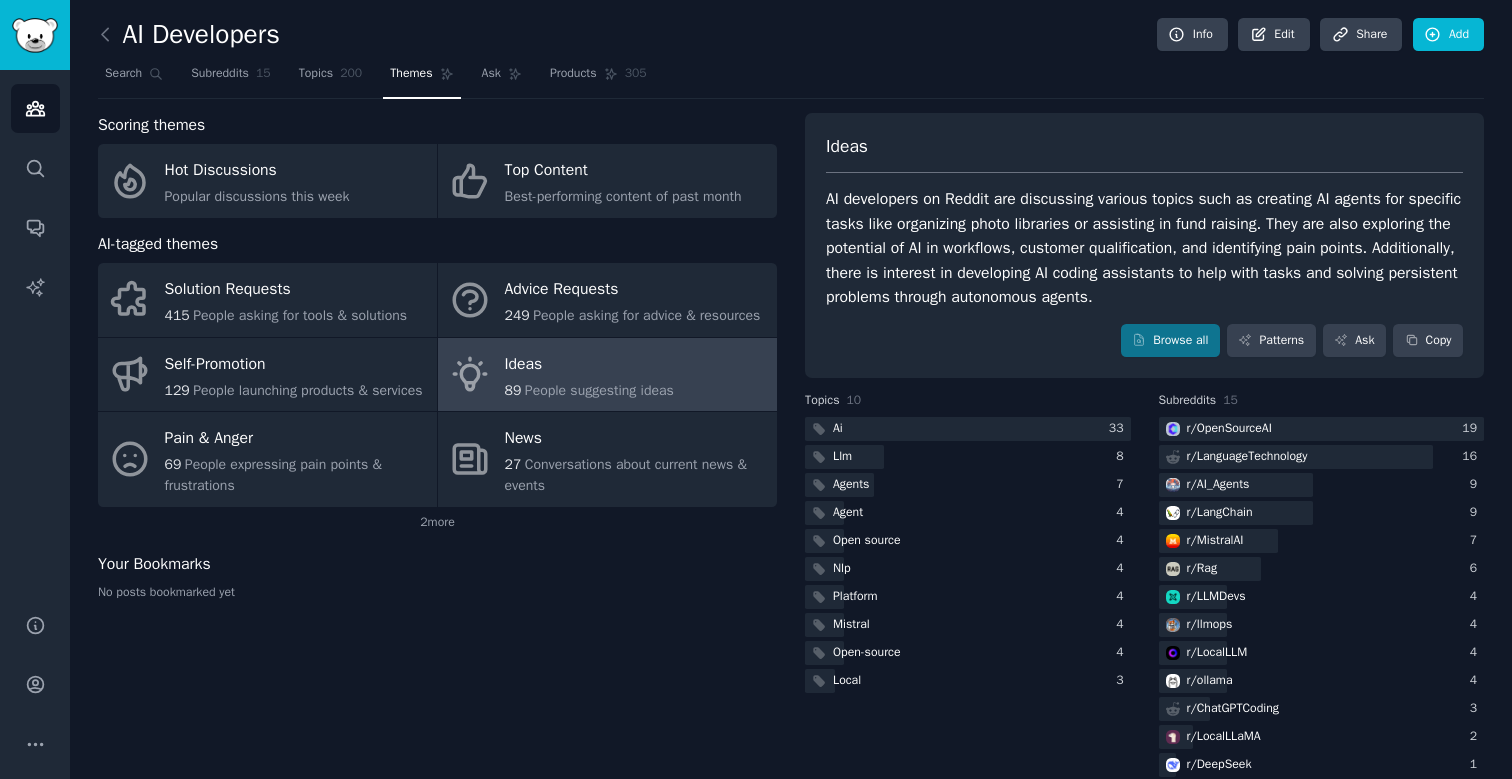 click on "AI developers on Reddit are discussing various topics such as creating AI agents for specific tasks like organizing photo libraries or assisting in fund raising. They are also exploring the potential of AI in workflows, customer qualification, and identifying pain points. Additionally, there is interest in developing AI coding assistants to help with tasks and solving persistent problems through autonomous agents." at bounding box center (1144, 248) 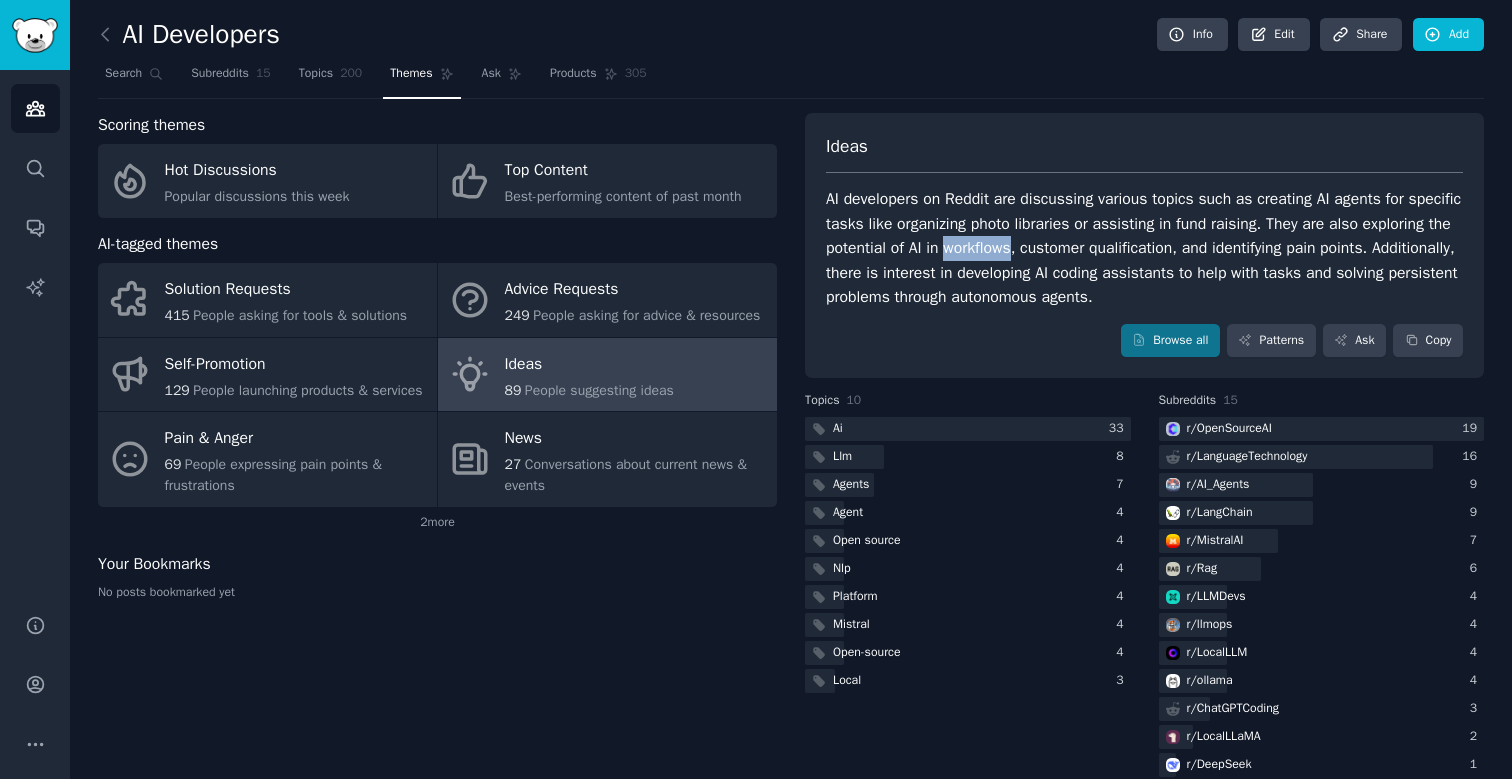 click on "AI developers on Reddit are discussing various topics such as creating AI agents for specific tasks like organizing photo libraries or assisting in fund raising. They are also exploring the potential of AI in workflows, customer qualification, and identifying pain points. Additionally, there is interest in developing AI coding assistants to help with tasks and solving persistent problems through autonomous agents." at bounding box center (1144, 248) 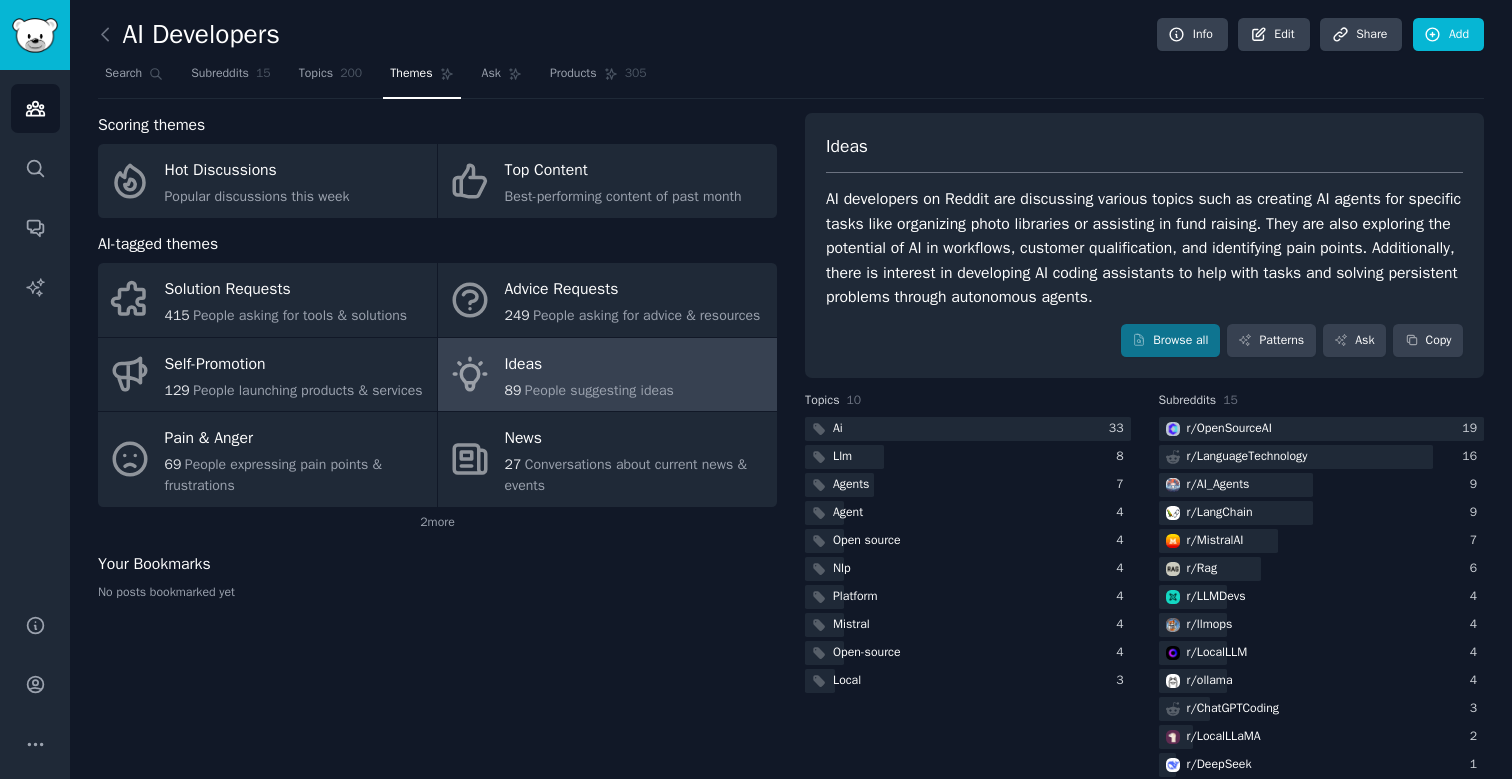 click on "AI developers on Reddit are discussing various topics such as creating AI agents for specific tasks like organizing photo libraries or assisting in fund raising. They are also exploring the potential of AI in workflows, customer qualification, and identifying pain points. Additionally, there is interest in developing AI coding assistants to help with tasks and solving persistent problems through autonomous agents." at bounding box center (1144, 248) 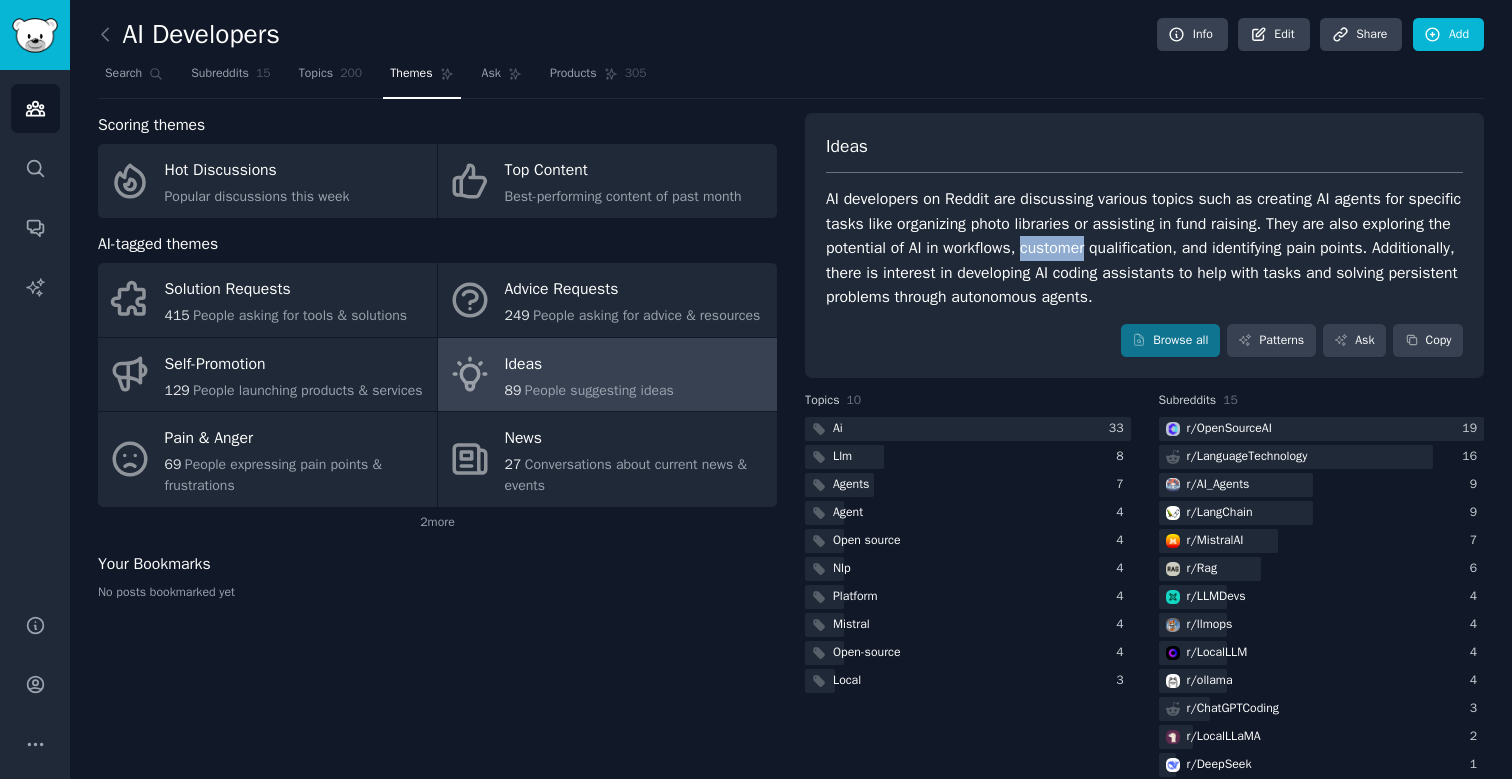 click on "AI developers on Reddit are discussing various topics such as creating AI agents for specific tasks like organizing photo libraries or assisting in fund raising. They are also exploring the potential of AI in workflows, customer qualification, and identifying pain points. Additionally, there is interest in developing AI coding assistants to help with tasks and solving persistent problems through autonomous agents." at bounding box center [1144, 248] 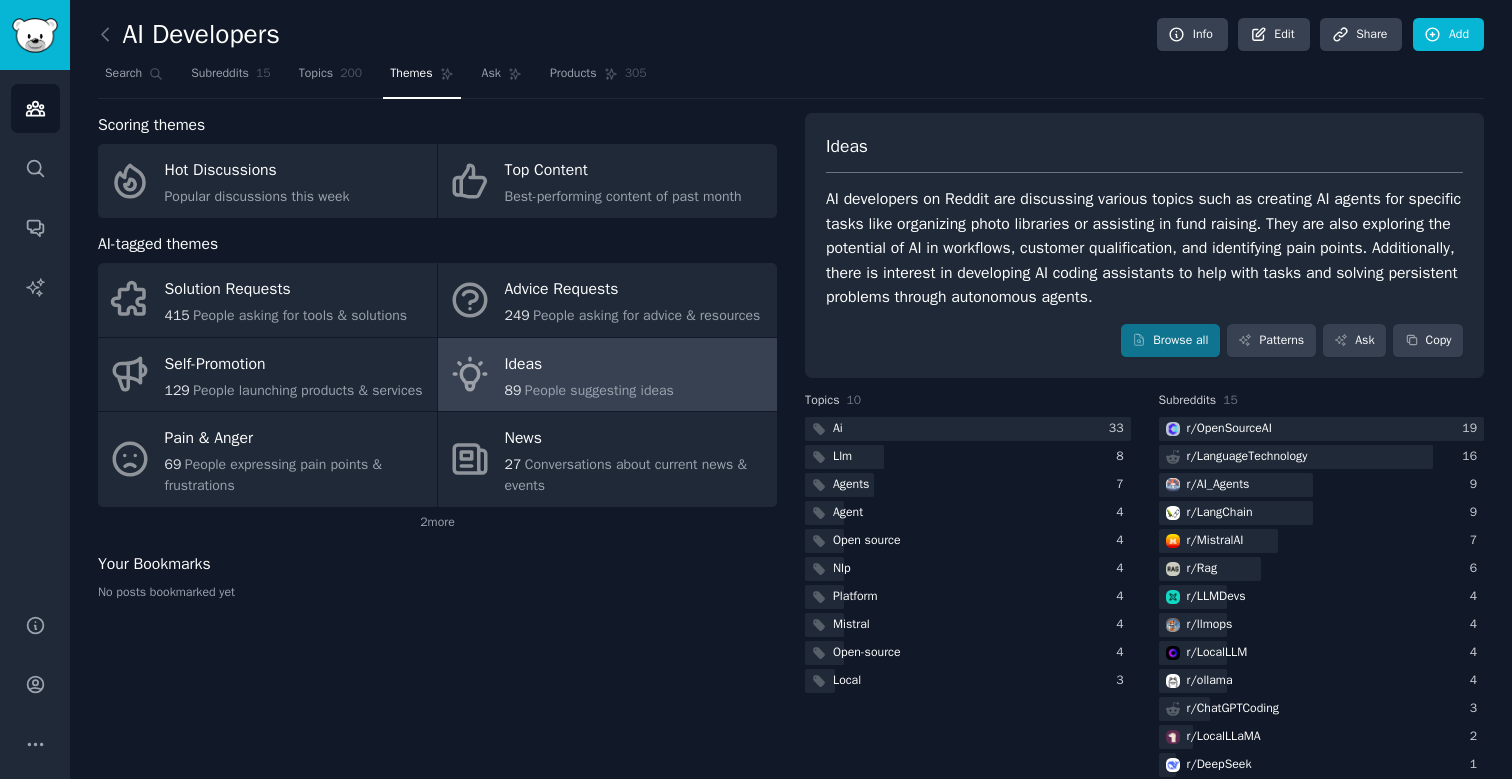 click on "AI developers on Reddit are discussing various topics such as creating AI agents for specific tasks like organizing photo libraries or assisting in fund raising. They are also exploring the potential of AI in workflows, customer qualification, and identifying pain points. Additionally, there is interest in developing AI coding assistants to help with tasks and solving persistent problems through autonomous agents." at bounding box center [1144, 248] 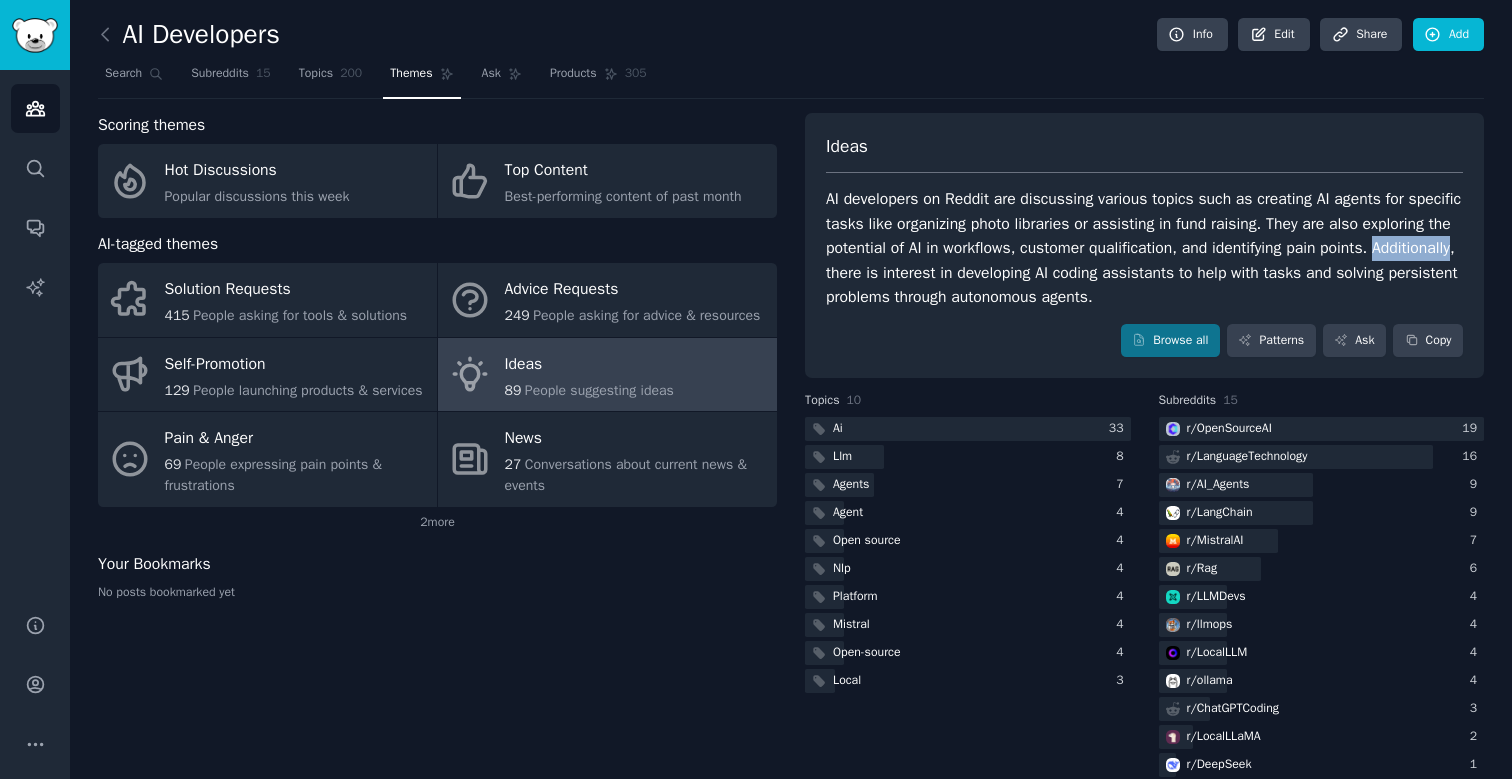 click on "AI developers on Reddit are discussing various topics such as creating AI agents for specific tasks like organizing photo libraries or assisting in fund raising. They are also exploring the potential of AI in workflows, customer qualification, and identifying pain points. Additionally, there is interest in developing AI coding assistants to help with tasks and solving persistent problems through autonomous agents." at bounding box center (1144, 248) 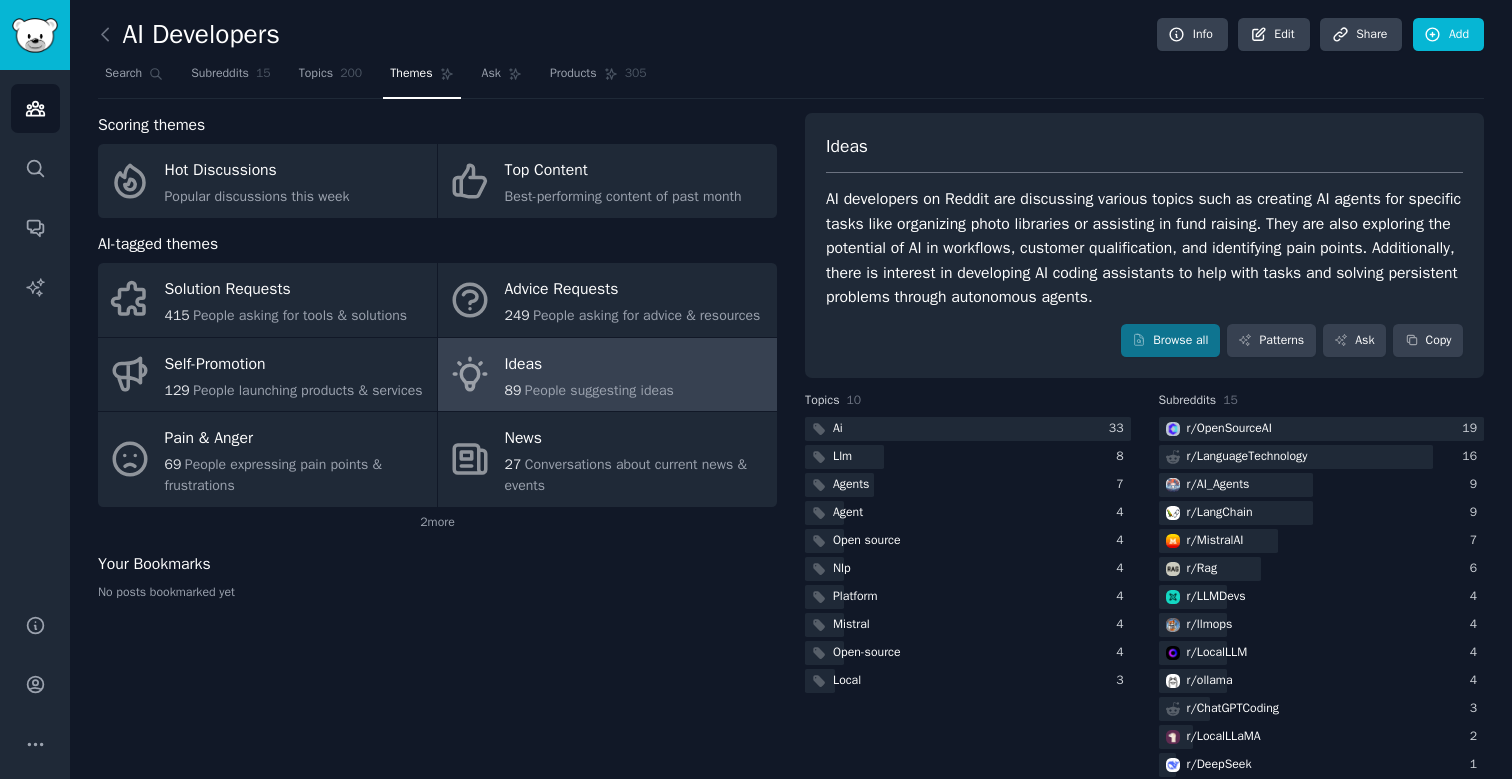 click on "AI developers on Reddit are discussing various topics such as creating AI agents for specific tasks like organizing photo libraries or assisting in fund raising. They are also exploring the potential of AI in workflows, customer qualification, and identifying pain points. Additionally, there is interest in developing AI coding assistants to help with tasks and solving persistent problems through autonomous agents." at bounding box center (1144, 248) 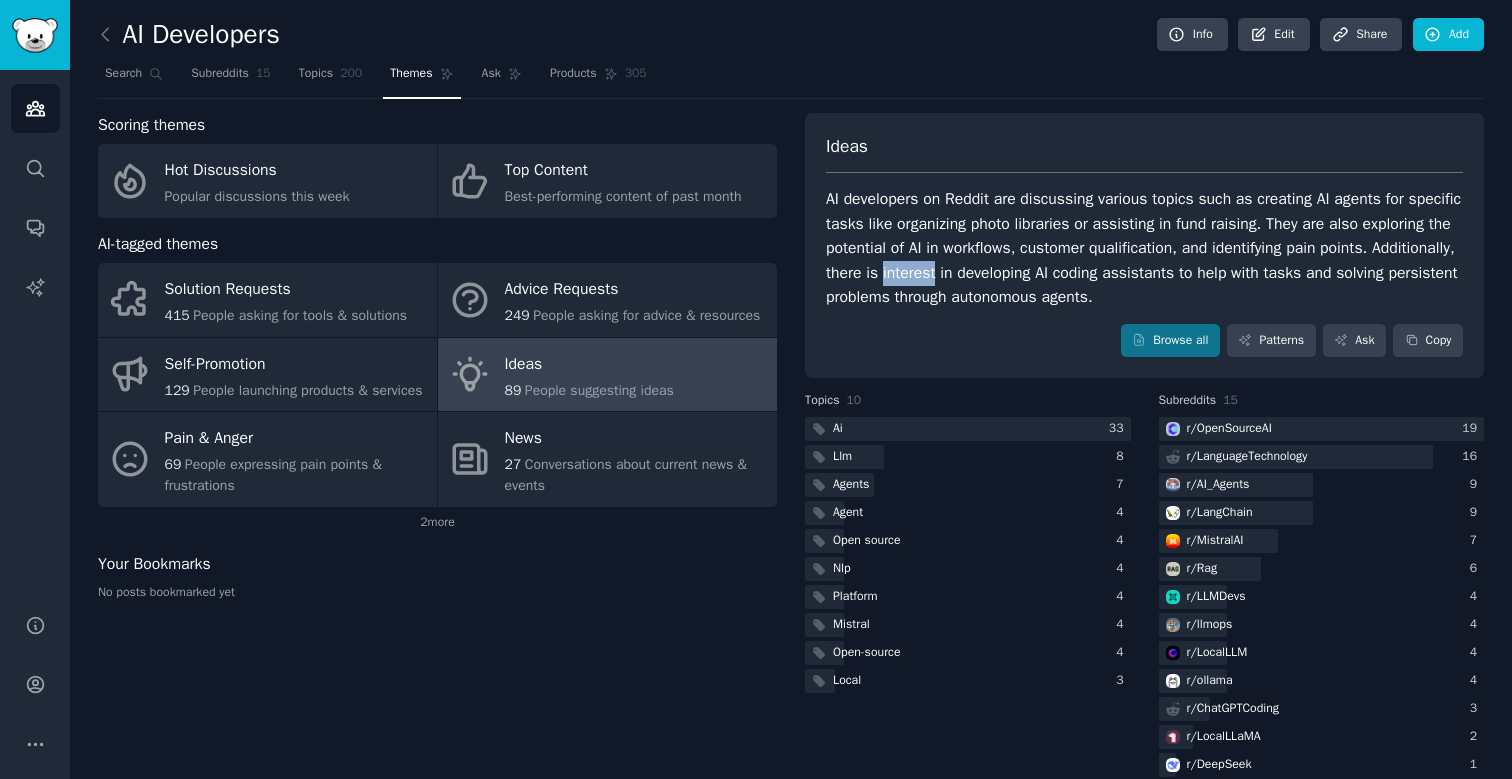click on "AI developers on Reddit are discussing various topics such as creating AI agents for specific tasks like organizing photo libraries or assisting in fund raising. They are also exploring the potential of AI in workflows, customer qualification, and identifying pain points. Additionally, there is interest in developing AI coding assistants to help with tasks and solving persistent problems through autonomous agents." at bounding box center [1144, 248] 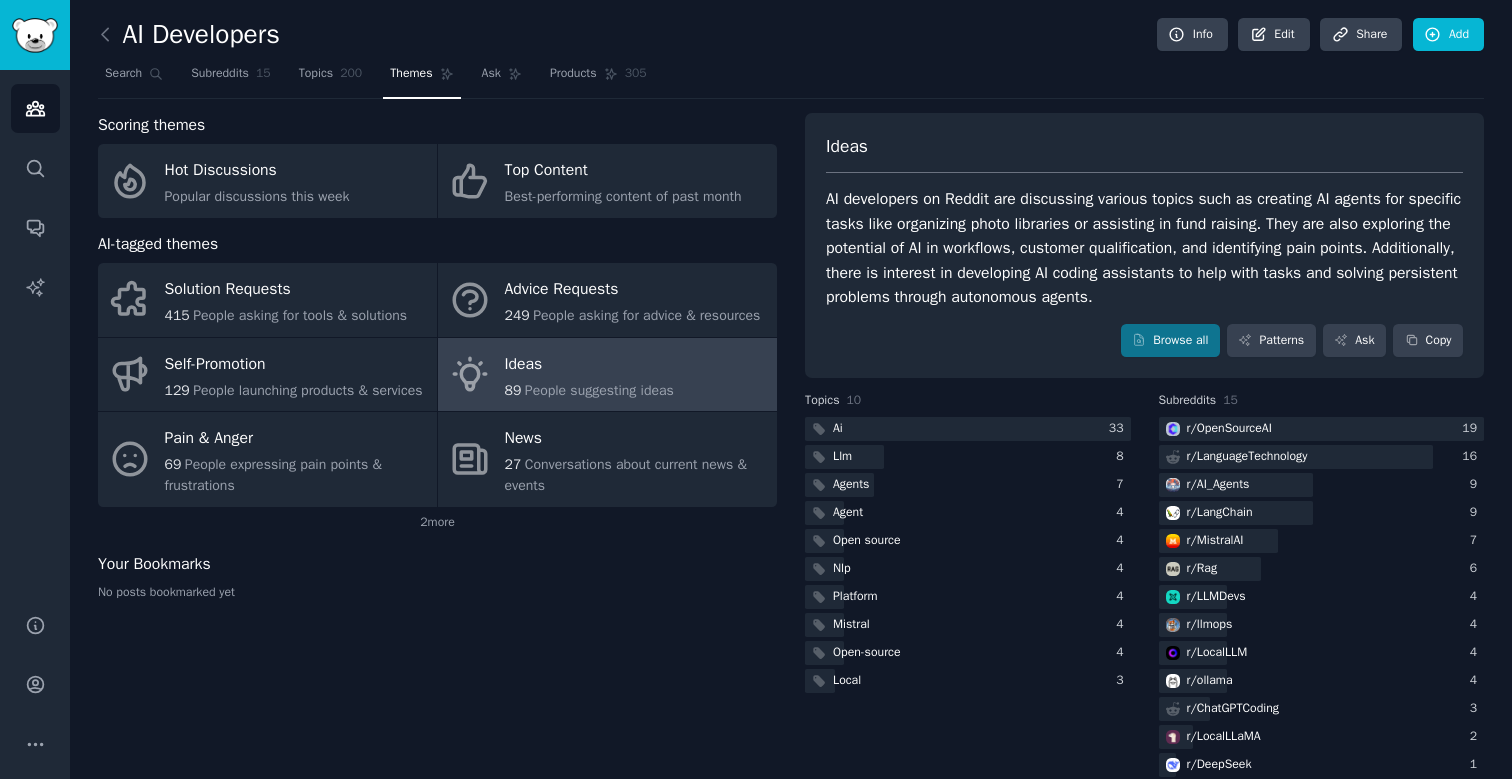 click on "AI developers on Reddit are discussing various topics such as creating AI agents for specific tasks like organizing photo libraries or assisting in fund raising. They are also exploring the potential of AI in workflows, customer qualification, and identifying pain points. Additionally, there is interest in developing AI coding assistants to help with tasks and solving persistent problems through autonomous agents." at bounding box center [1144, 248] 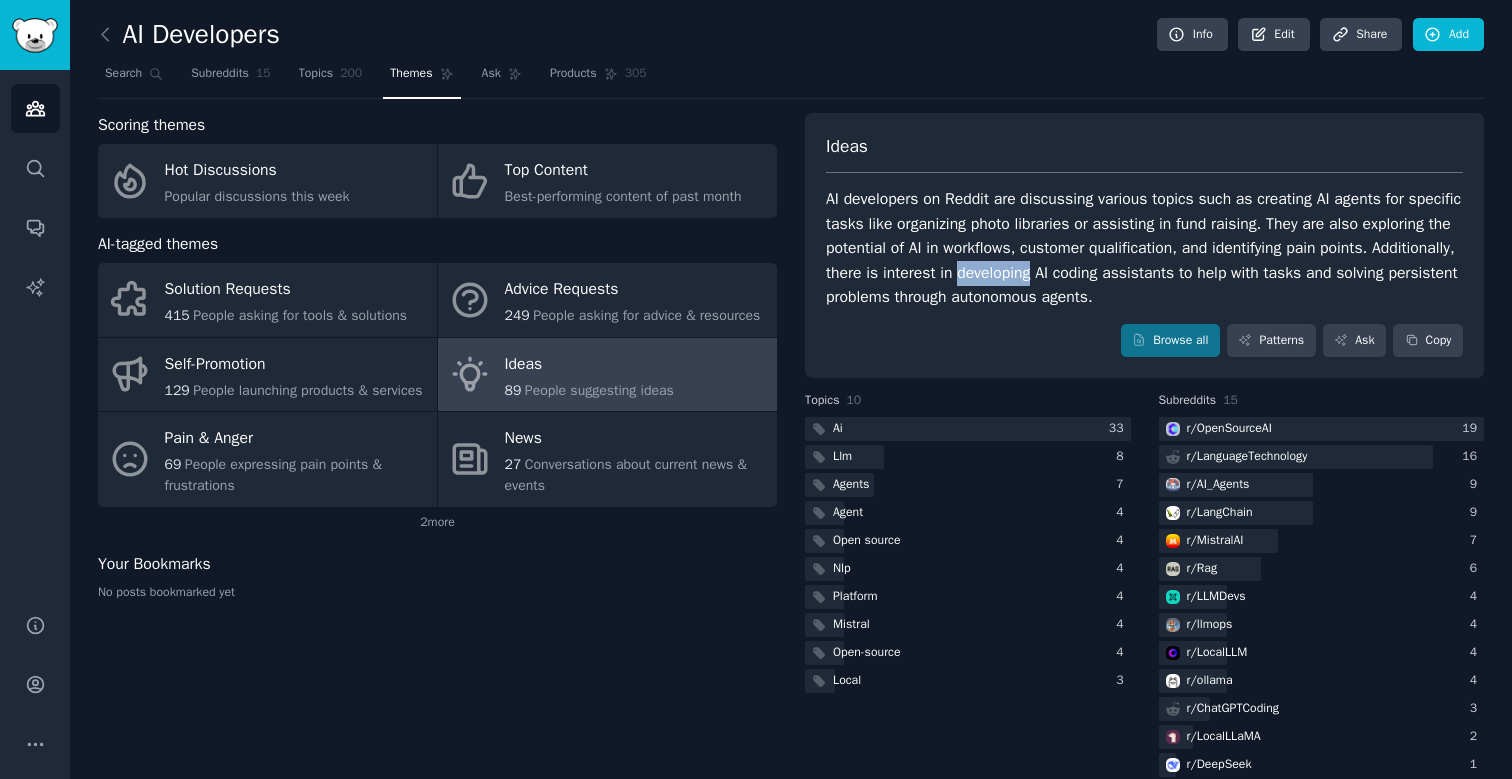 click on "AI developers on Reddit are discussing various topics such as creating AI agents for specific tasks like organizing photo libraries or assisting in fund raising. They are also exploring the potential of AI in workflows, customer qualification, and identifying pain points. Additionally, there is interest in developing AI coding assistants to help with tasks and solving persistent problems through autonomous agents." at bounding box center (1144, 248) 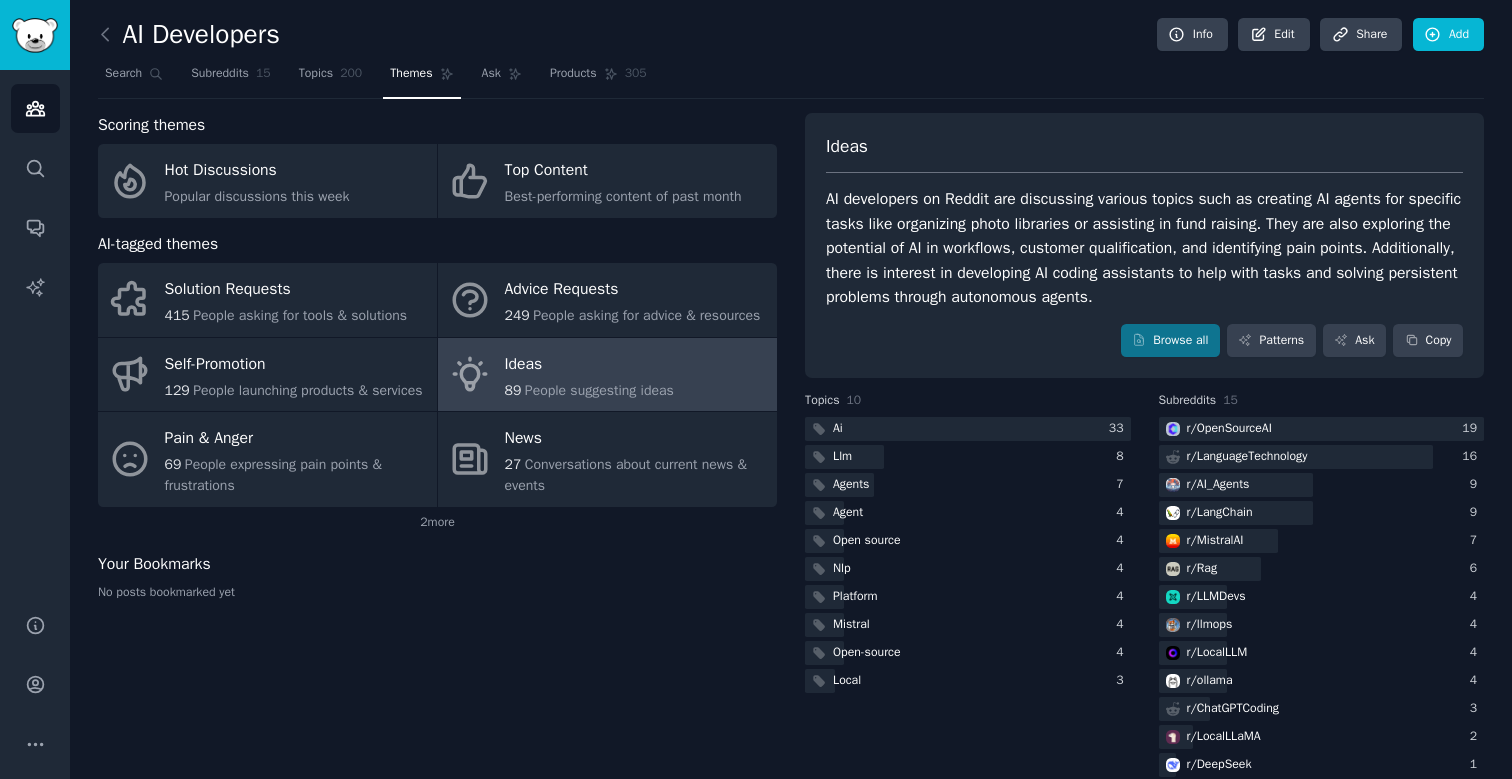 click on "AI developers on Reddit are discussing various topics such as creating AI agents for specific tasks like organizing photo libraries or assisting in fund raising. They are also exploring the potential of AI in workflows, customer qualification, and identifying pain points. Additionally, there is interest in developing AI coding assistants to help with tasks and solving persistent problems through autonomous agents." at bounding box center (1144, 248) 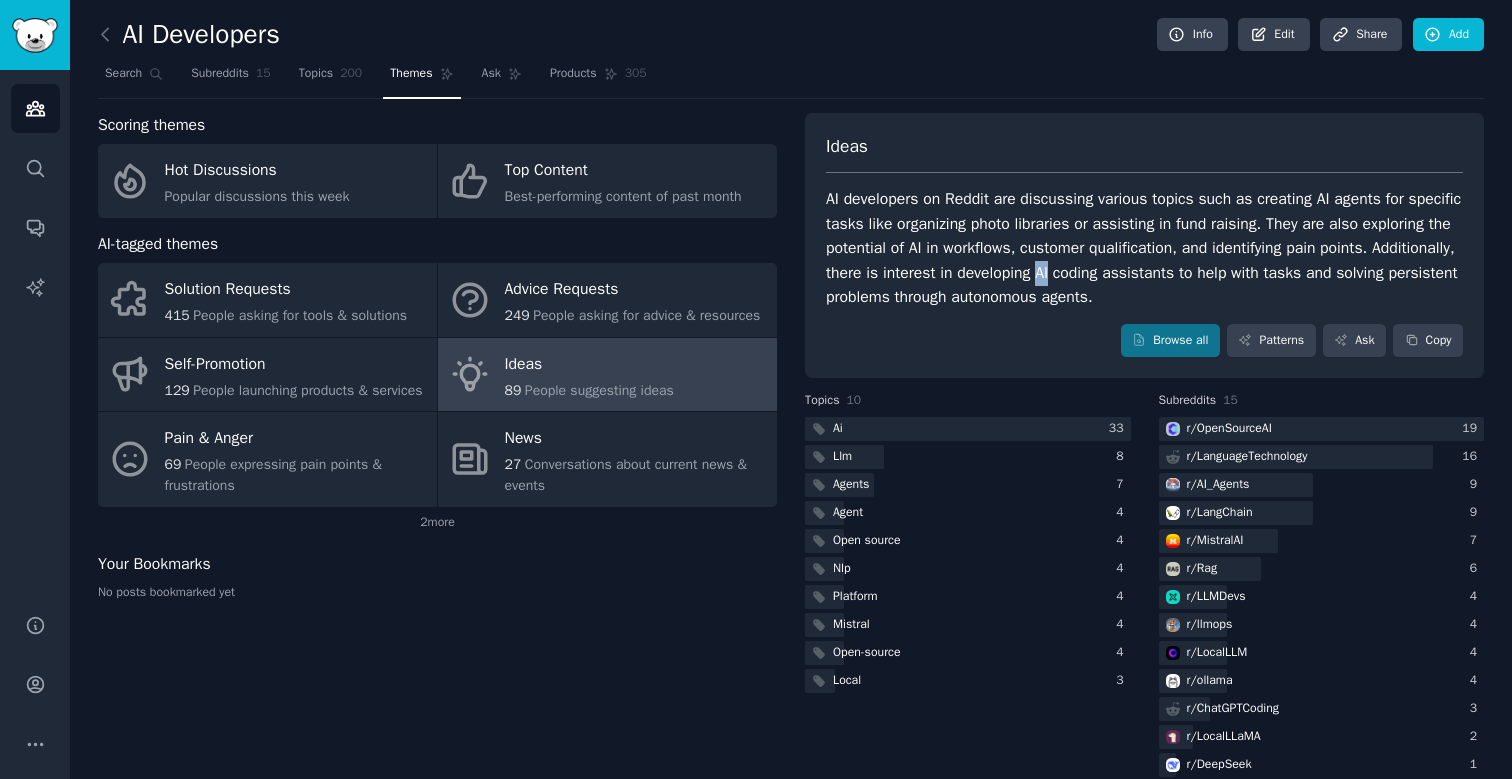 click on "AI developers on Reddit are discussing various topics such as creating AI agents for specific tasks like organizing photo libraries or assisting in fund raising. They are also exploring the potential of AI in workflows, customer qualification, and identifying pain points. Additionally, there is interest in developing AI coding assistants to help with tasks and solving persistent problems through autonomous agents." at bounding box center (1144, 248) 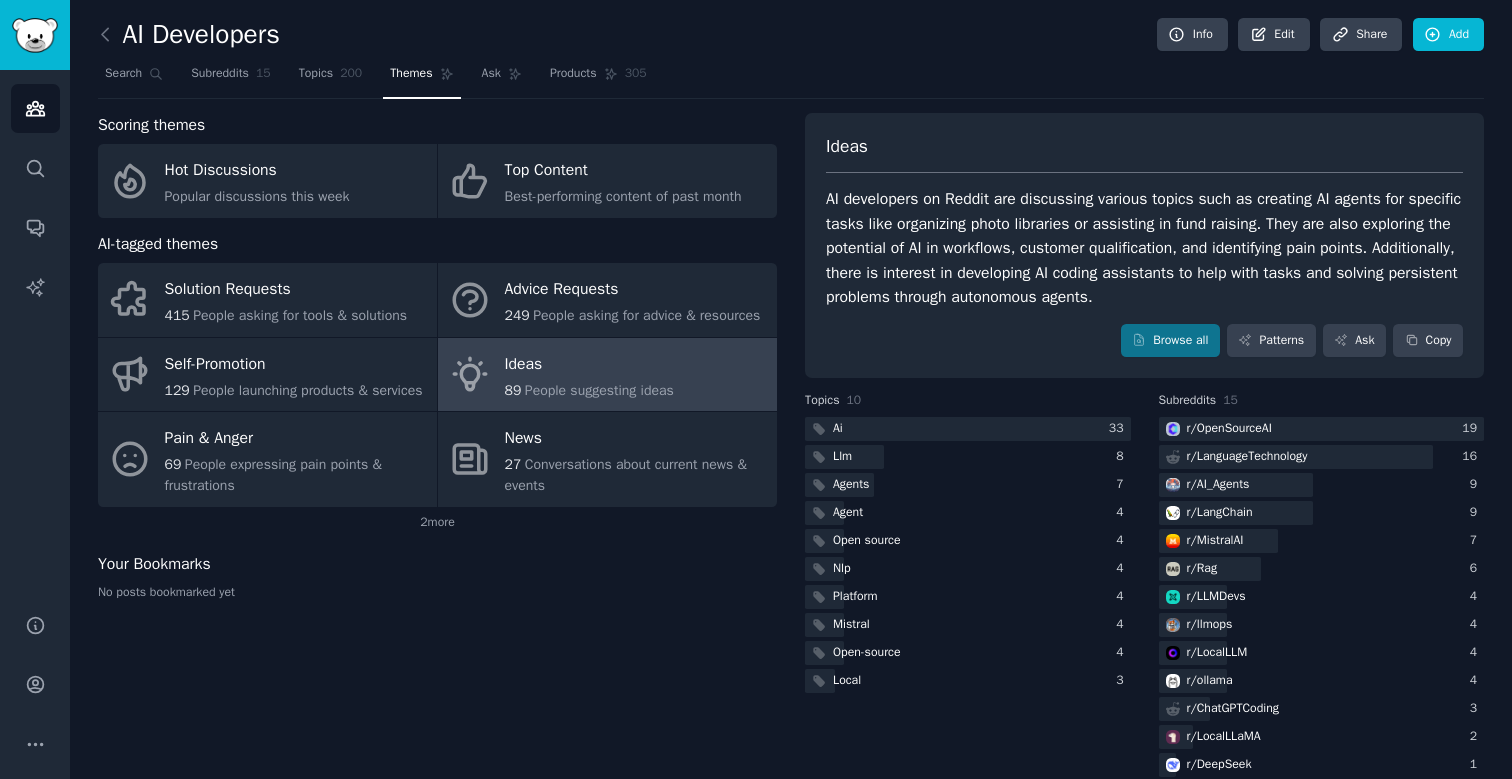 click on "AI developers on Reddit are discussing various topics such as creating AI agents for specific tasks like organizing photo libraries or assisting in fund raising. They are also exploring the potential of AI in workflows, customer qualification, and identifying pain points. Additionally, there is interest in developing AI coding assistants to help with tasks and solving persistent problems through autonomous agents." at bounding box center (1144, 248) 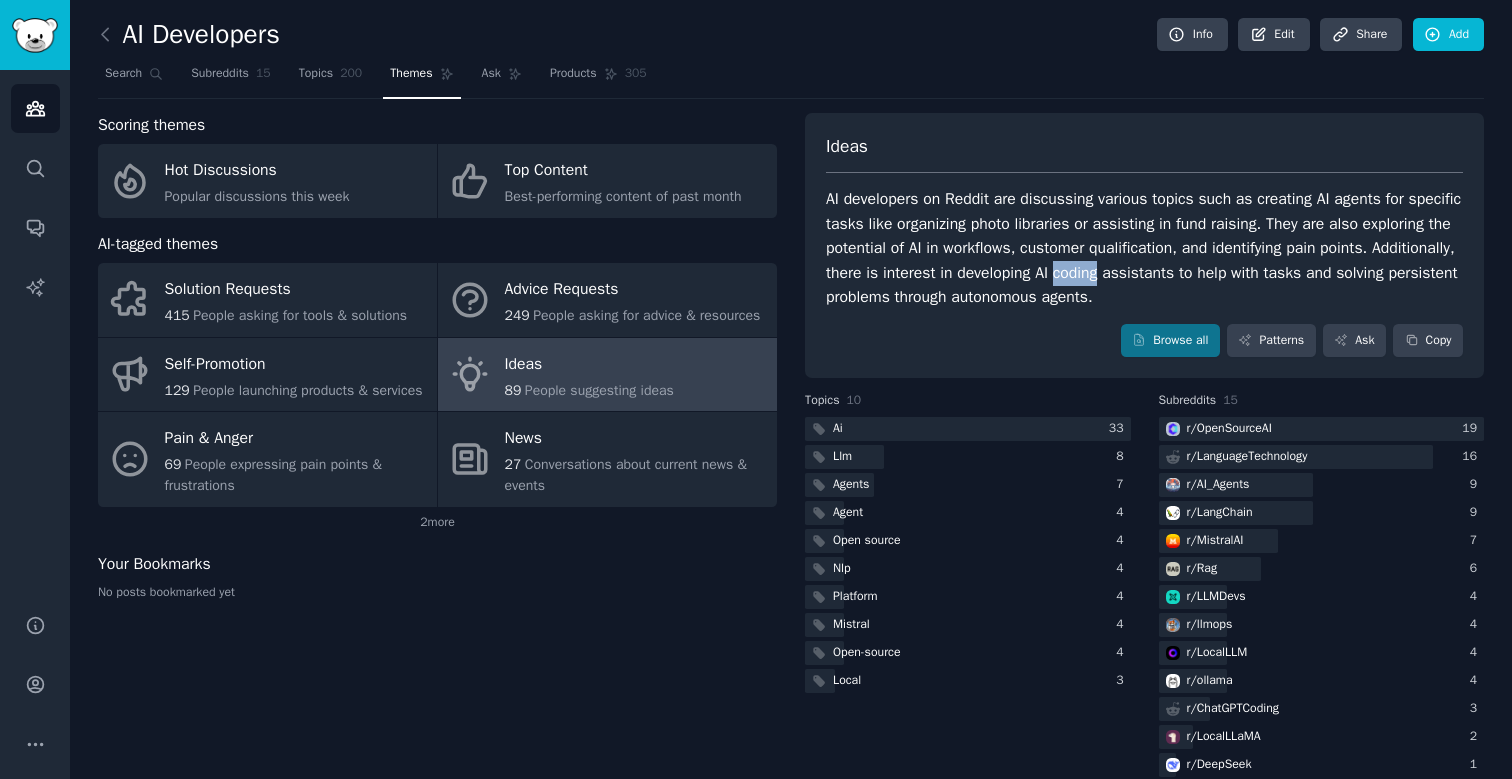 click on "AI developers on Reddit are discussing various topics such as creating AI agents for specific tasks like organizing photo libraries or assisting in fund raising. They are also exploring the potential of AI in workflows, customer qualification, and identifying pain points. Additionally, there is interest in developing AI coding assistants to help with tasks and solving persistent problems through autonomous agents." at bounding box center (1144, 248) 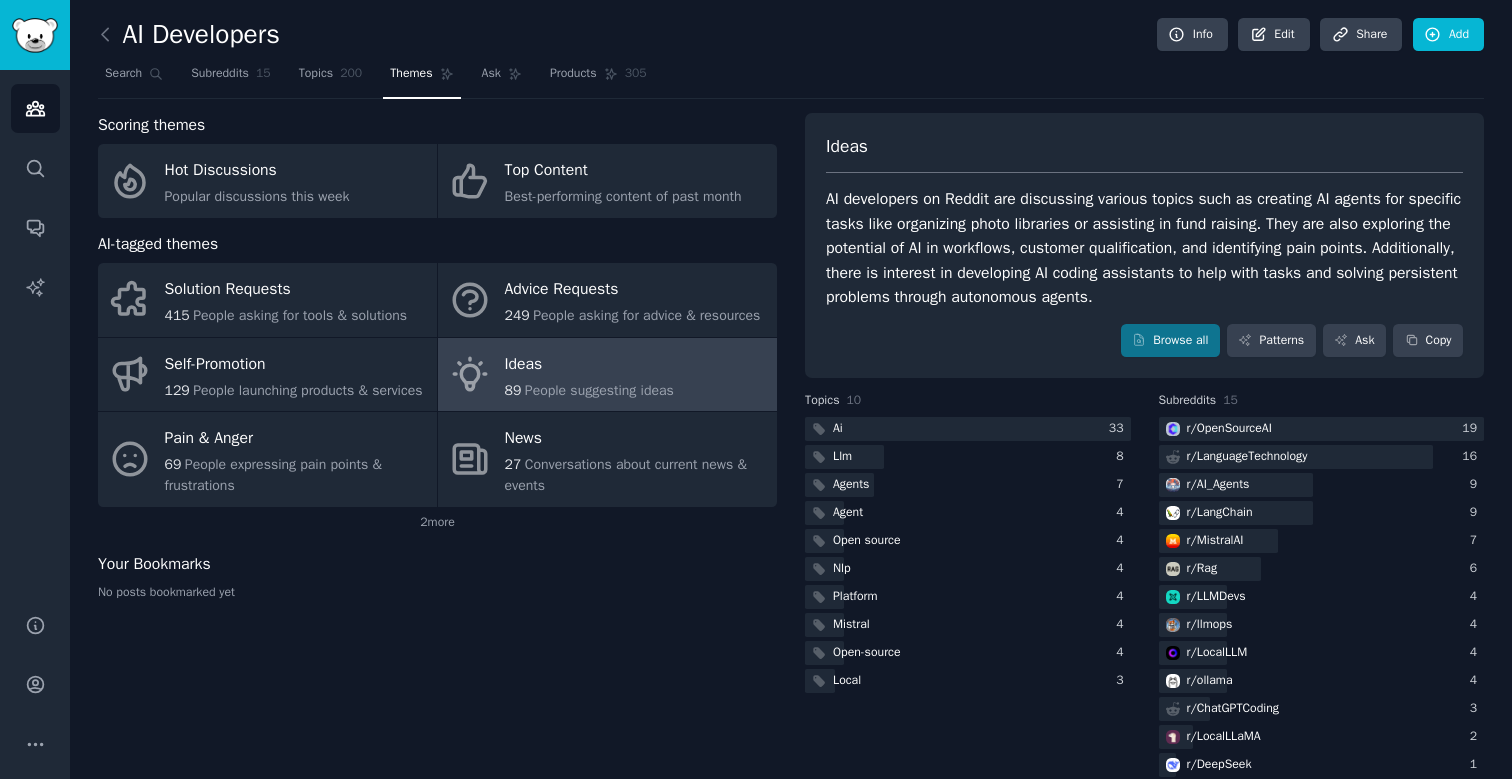 click on "AI developers on Reddit are discussing various topics such as creating AI agents for specific tasks like organizing photo libraries or assisting in fund raising. They are also exploring the potential of AI in workflows, customer qualification, and identifying pain points. Additionally, there is interest in developing AI coding assistants to help with tasks and solving persistent problems through autonomous agents." at bounding box center (1144, 248) 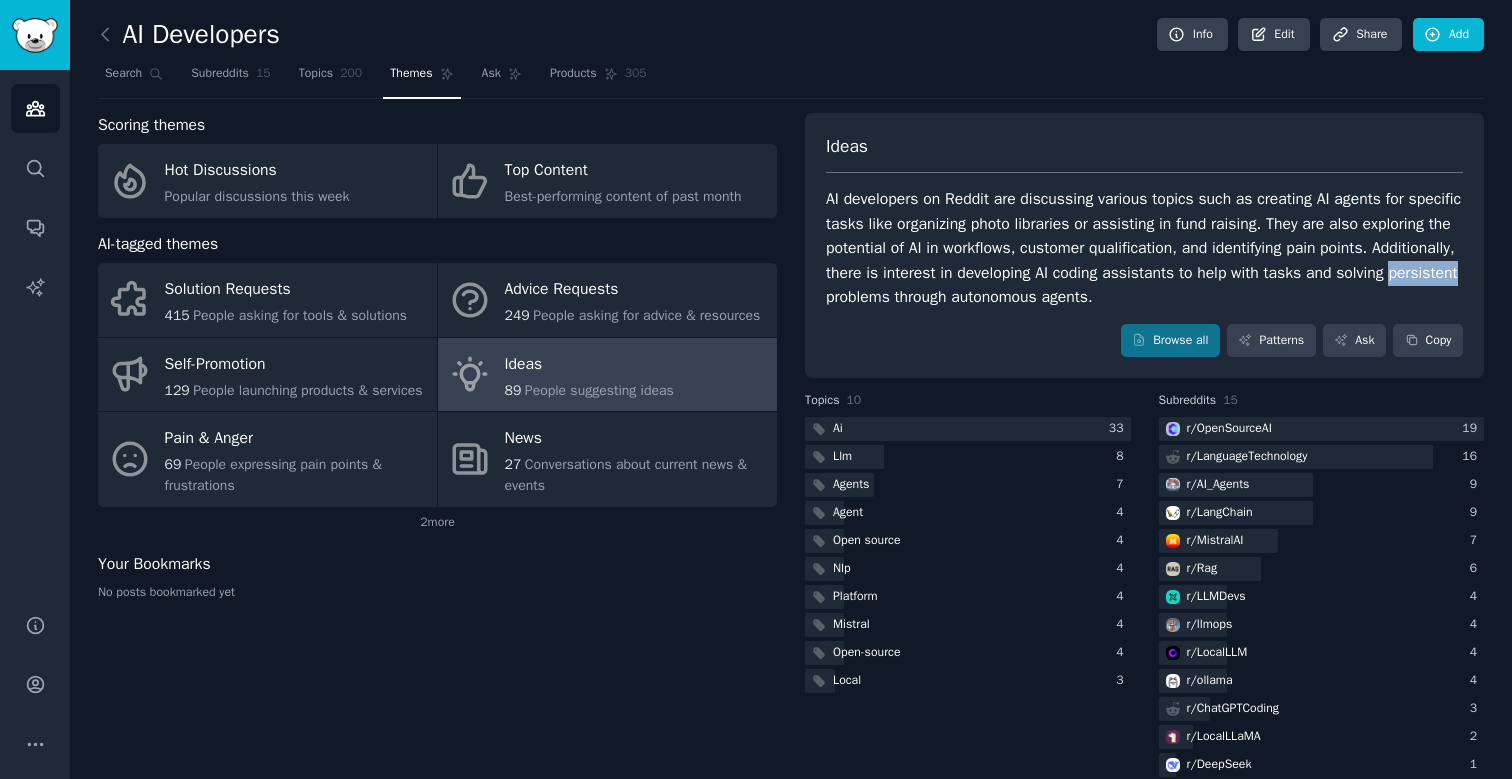 click on "AI developers on Reddit are discussing various topics such as creating AI agents for specific tasks like organizing photo libraries or assisting in fund raising. They are also exploring the potential of AI in workflows, customer qualification, and identifying pain points. Additionally, there is interest in developing AI coding assistants to help with tasks and solving persistent problems through autonomous agents." at bounding box center (1144, 248) 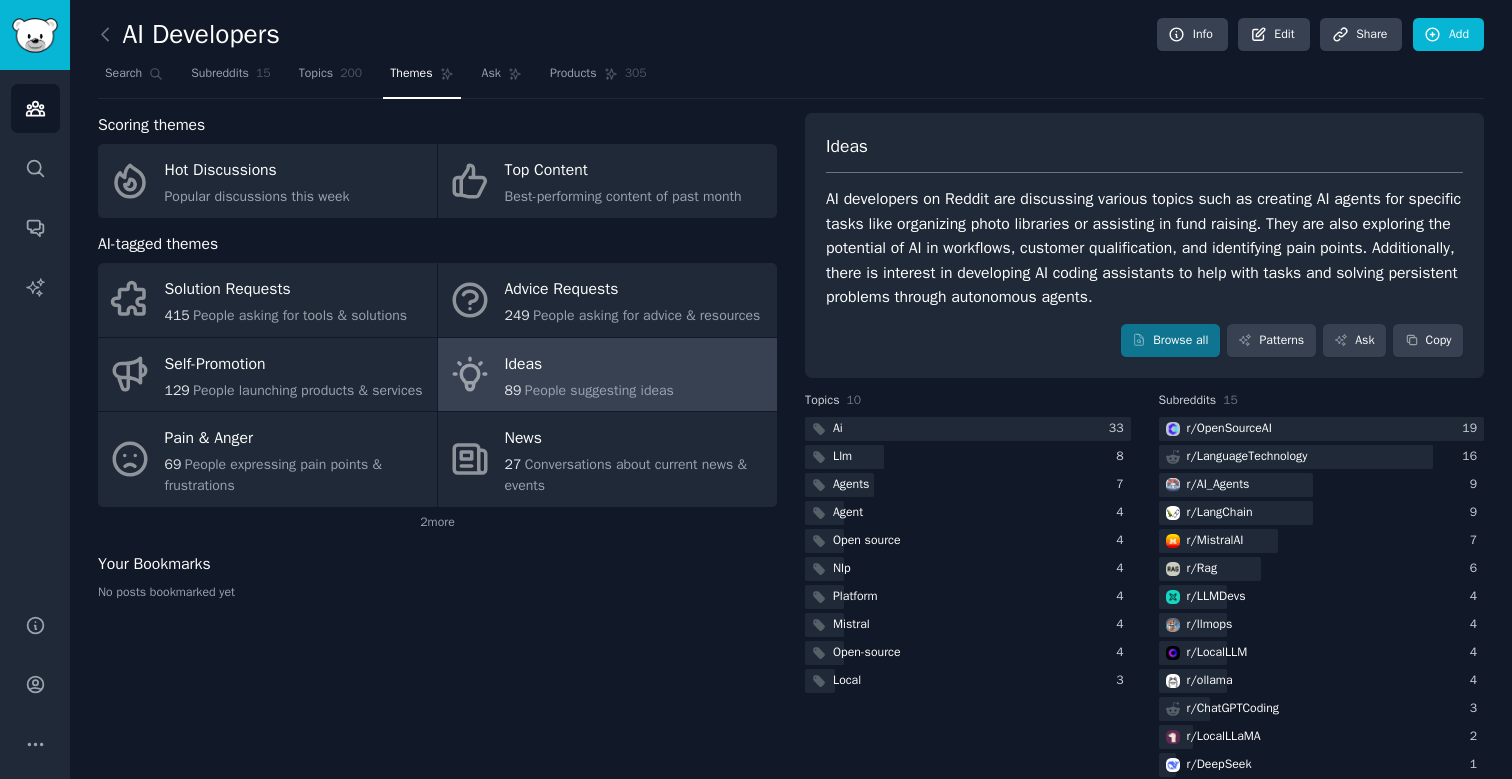click on "AI developers on Reddit are discussing various topics such as creating AI agents for specific tasks like organizing photo libraries or assisting in fund raising. They are also exploring the potential of AI in workflows, customer qualification, and identifying pain points. Additionally, there is interest in developing AI coding assistants to help with tasks and solving persistent problems through autonomous agents." at bounding box center (1144, 248) 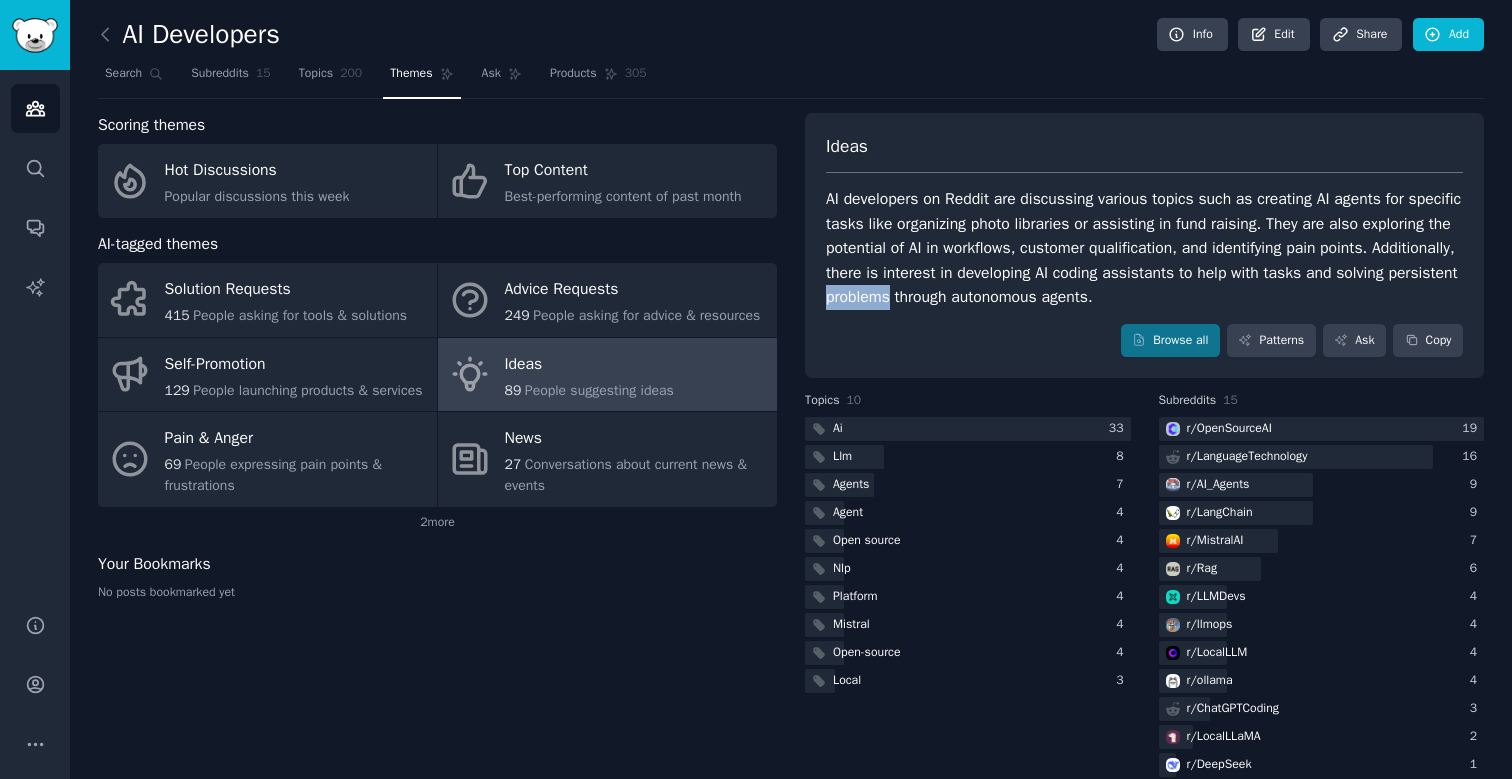 click on "AI developers on Reddit are discussing various topics such as creating AI agents for specific tasks like organizing photo libraries or assisting in fund raising. They are also exploring the potential of AI in workflows, customer qualification, and identifying pain points. Additionally, there is interest in developing AI coding assistants to help with tasks and solving persistent problems through autonomous agents." at bounding box center (1144, 248) 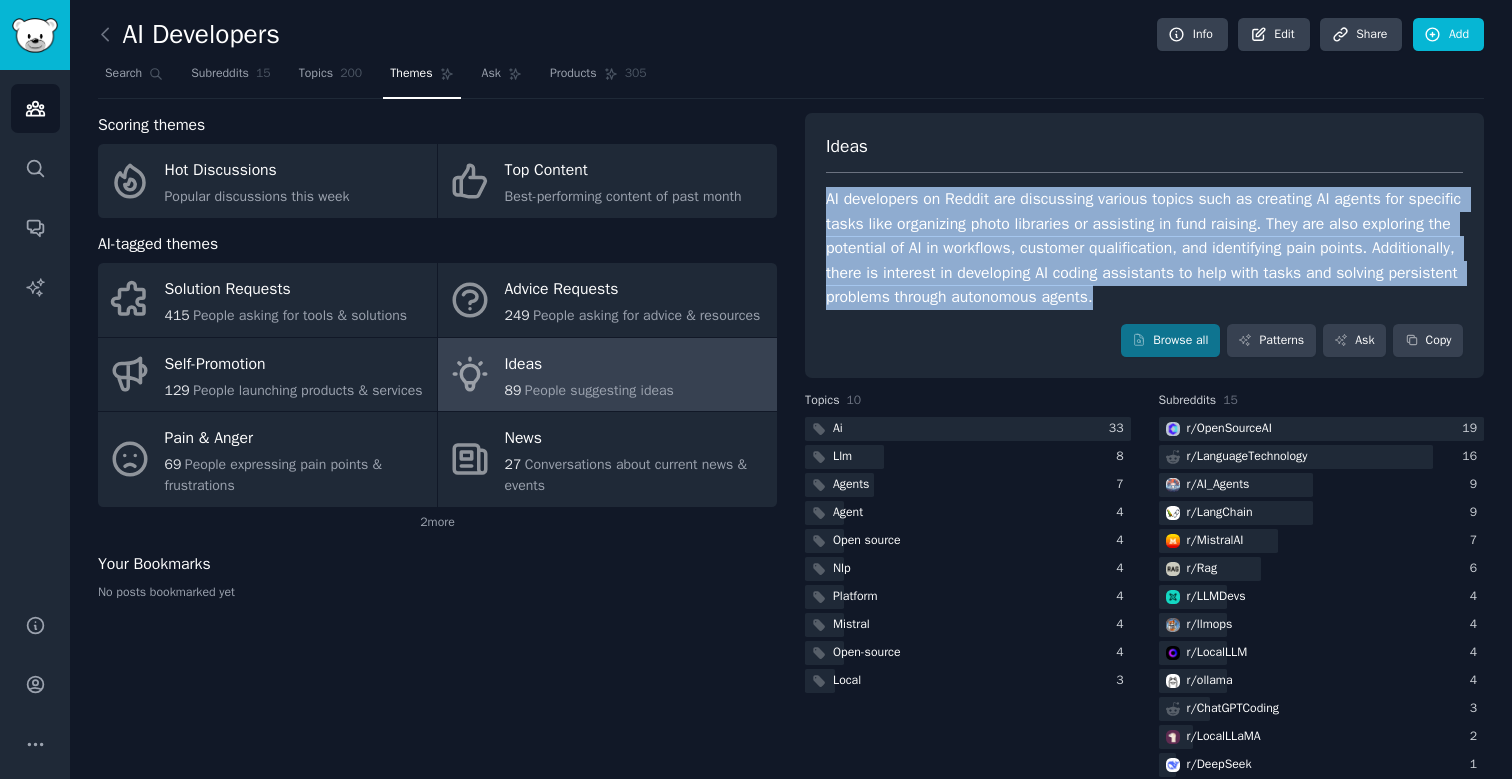 click on "AI developers on Reddit are discussing various topics such as creating AI agents for specific tasks like organizing photo libraries or assisting in fund raising. They are also exploring the potential of AI in workflows, customer qualification, and identifying pain points. Additionally, there is interest in developing AI coding assistants to help with tasks and solving persistent problems through autonomous agents." at bounding box center [1144, 248] 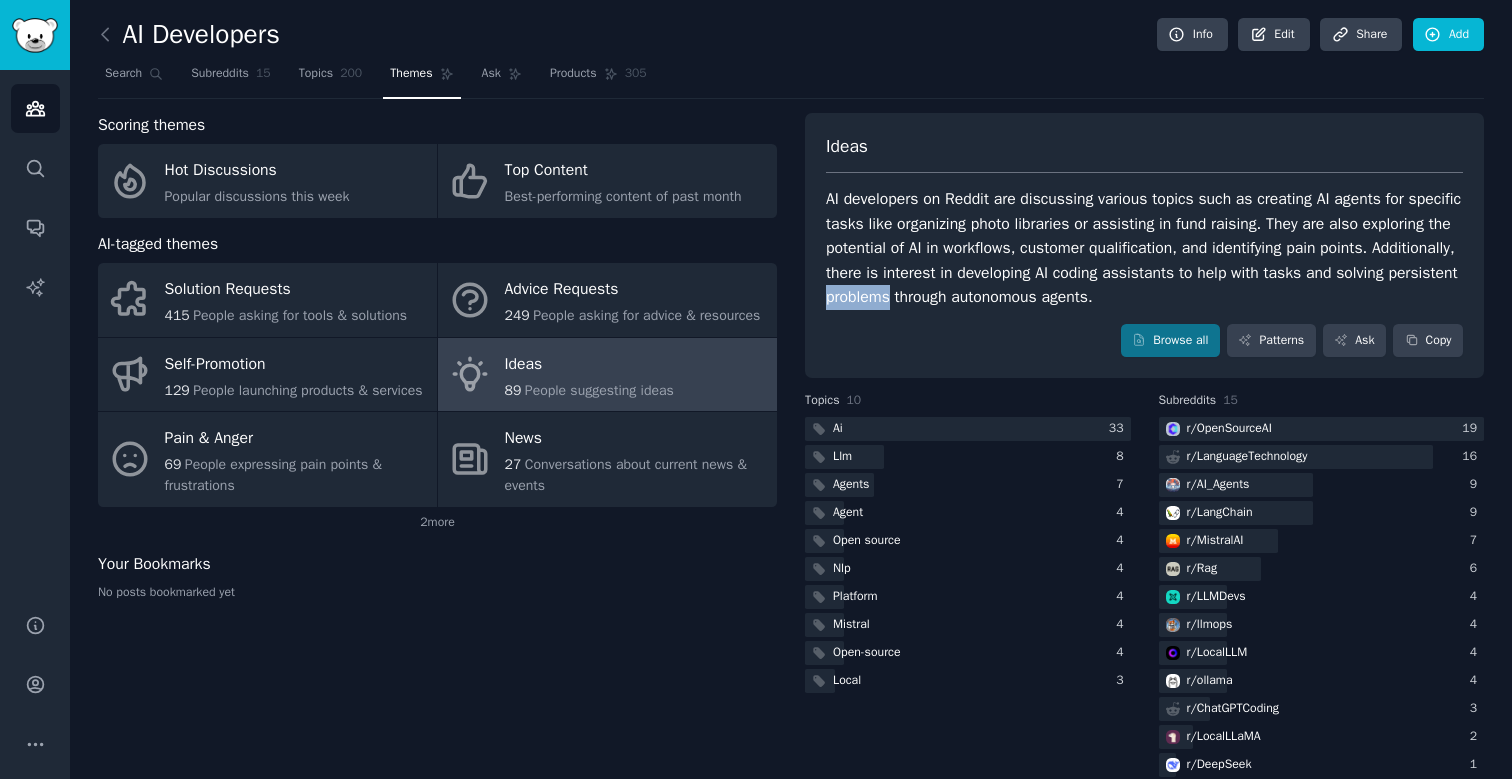 click on "AI developers on Reddit are discussing various topics such as creating AI agents for specific tasks like organizing photo libraries or assisting in fund raising. They are also exploring the potential of AI in workflows, customer qualification, and identifying pain points. Additionally, there is interest in developing AI coding assistants to help with tasks and solving persistent problems through autonomous agents." at bounding box center [1144, 248] 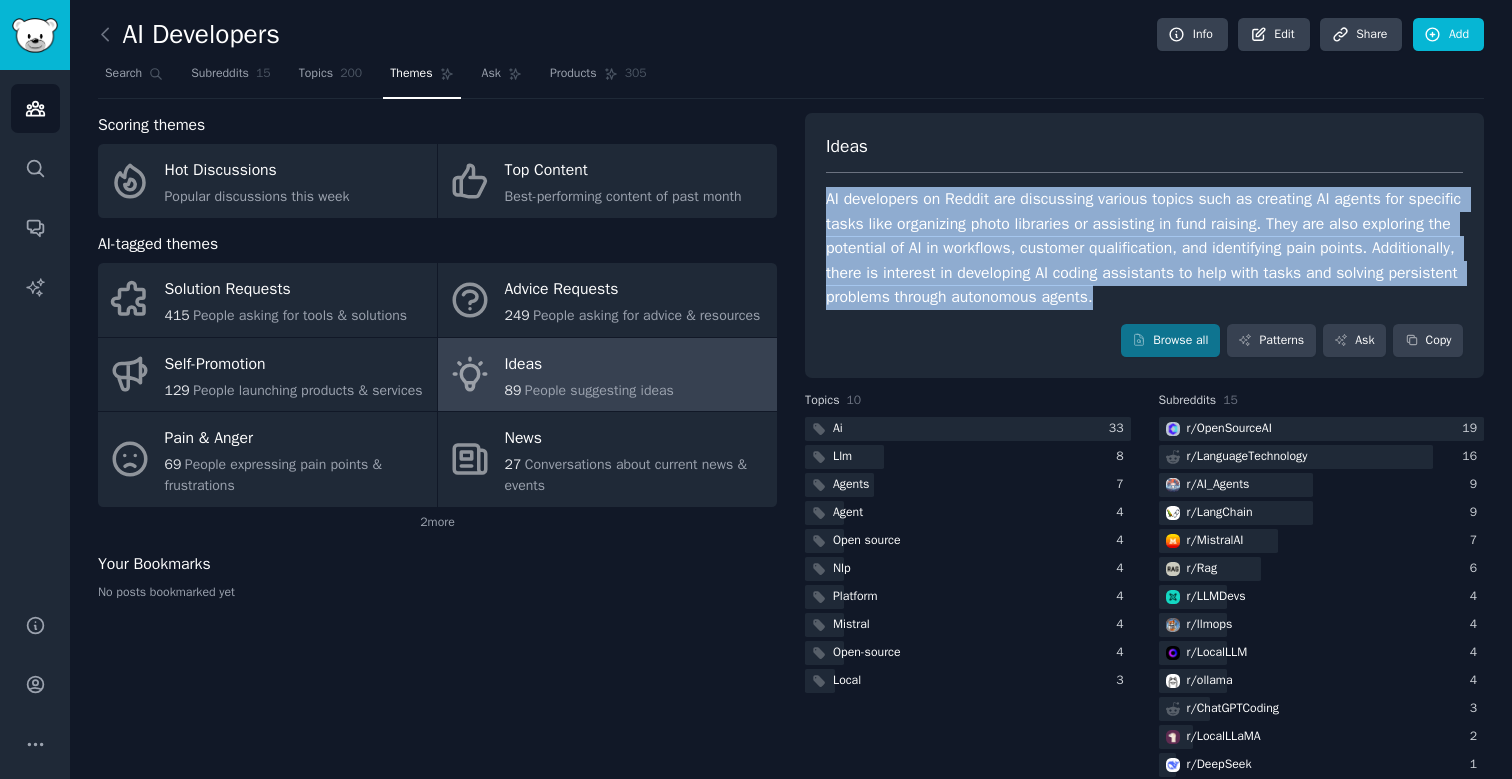 click on "AI developers on Reddit are discussing various topics such as creating AI agents for specific tasks like organizing photo libraries or assisting in fund raising. They are also exploring the potential of AI in workflows, customer qualification, and identifying pain points. Additionally, there is interest in developing AI coding assistants to help with tasks and solving persistent problems through autonomous agents." at bounding box center (1144, 248) 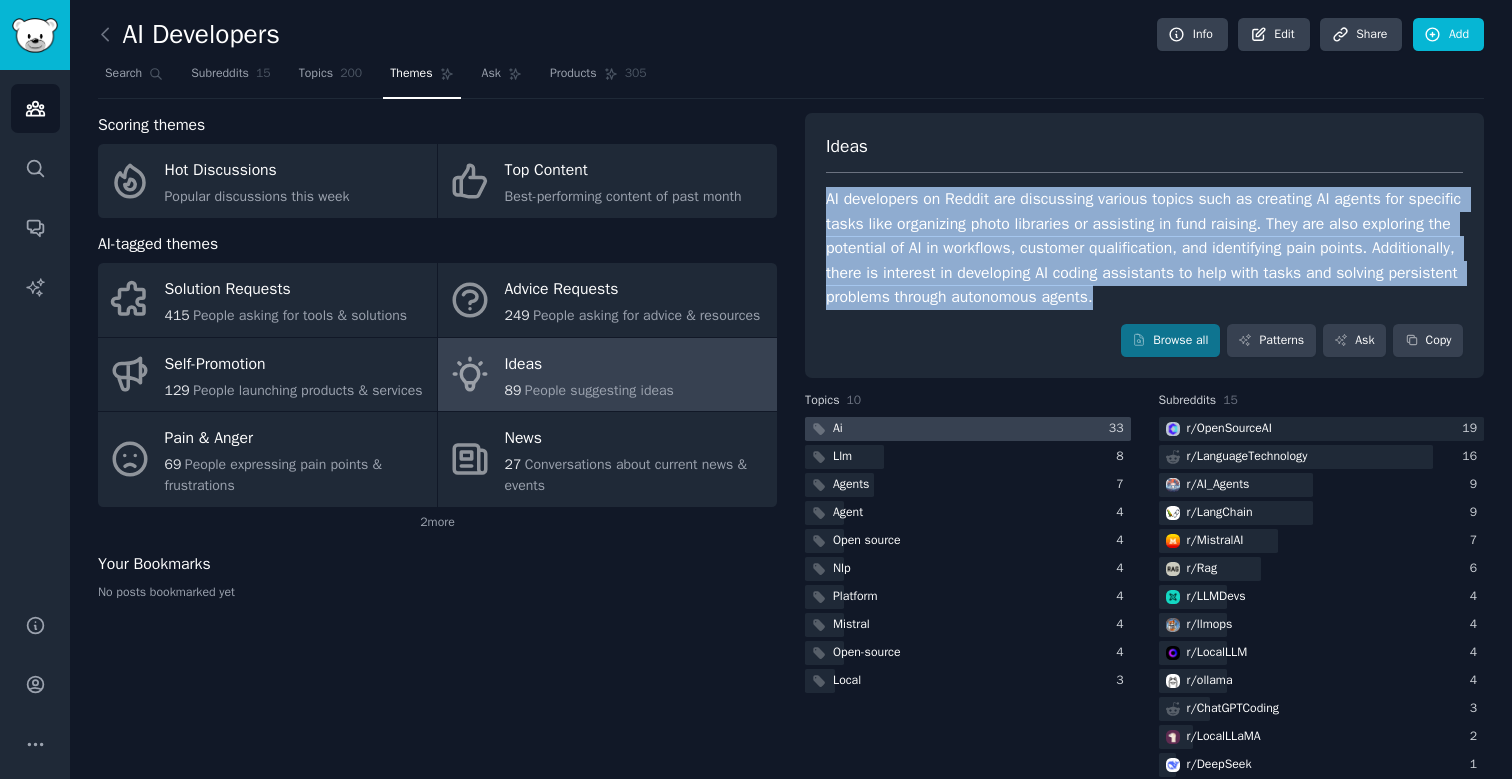 click on "Ai" at bounding box center (838, 429) 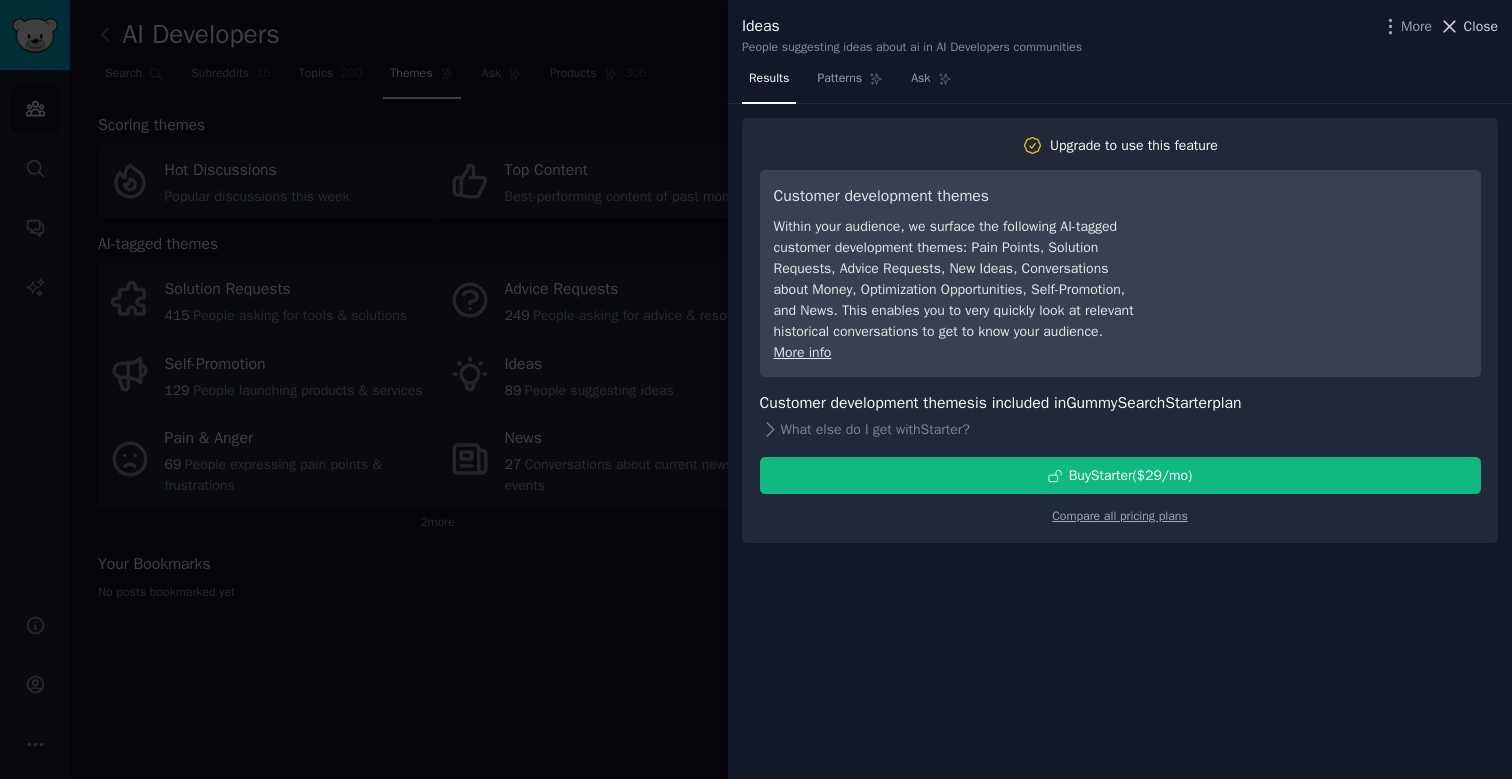 click 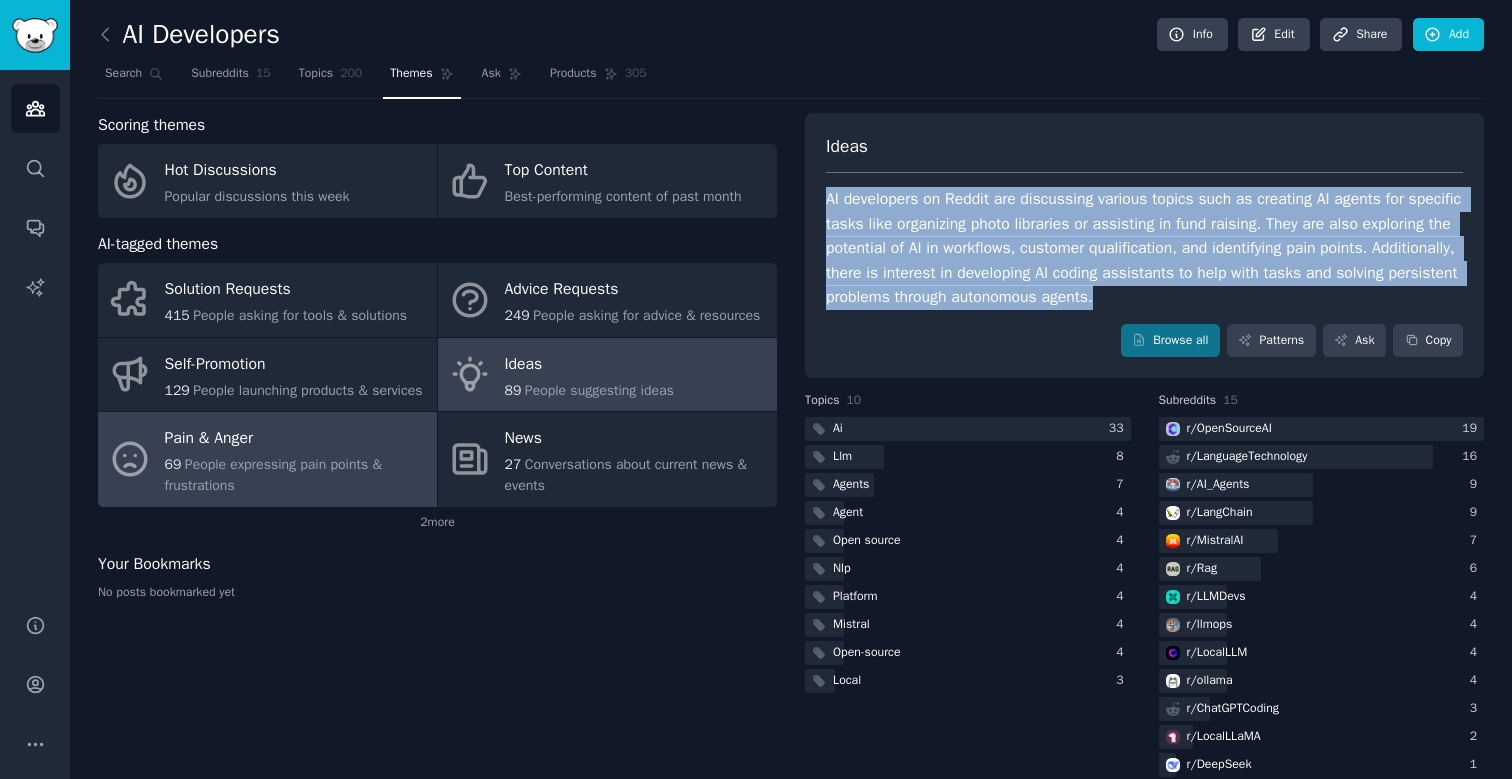 click on "Pain & Anger" at bounding box center (296, 439) 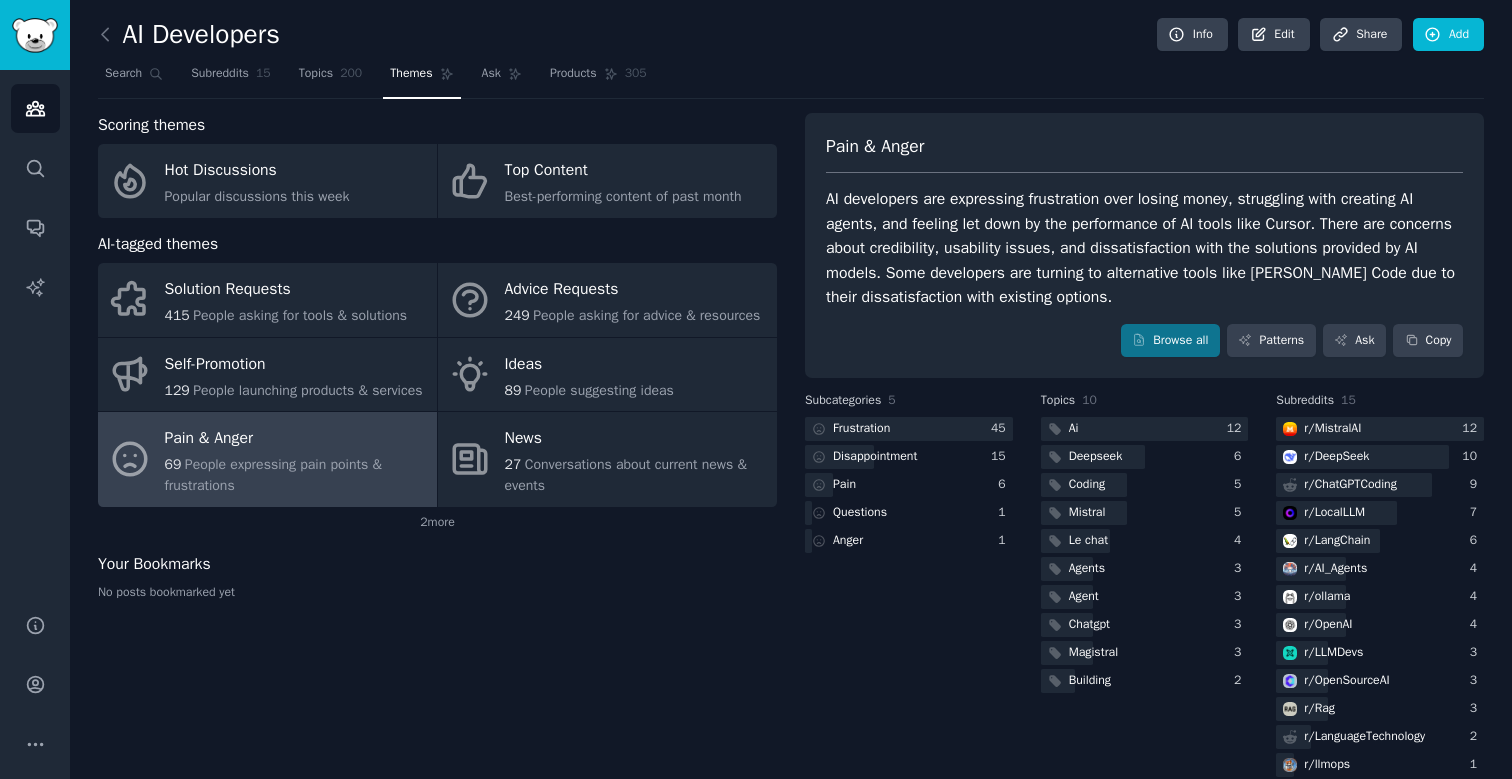 click on "AI developers are expressing frustration over losing money, struggling with creating AI agents, and feeling let down by the performance of AI tools like Cursor. There are concerns about credibility, usability issues, and dissatisfaction with the solutions provided by AI models. Some developers are turning to alternative tools like [PERSON_NAME] Code due to their dissatisfaction with existing options." at bounding box center (1144, 248) 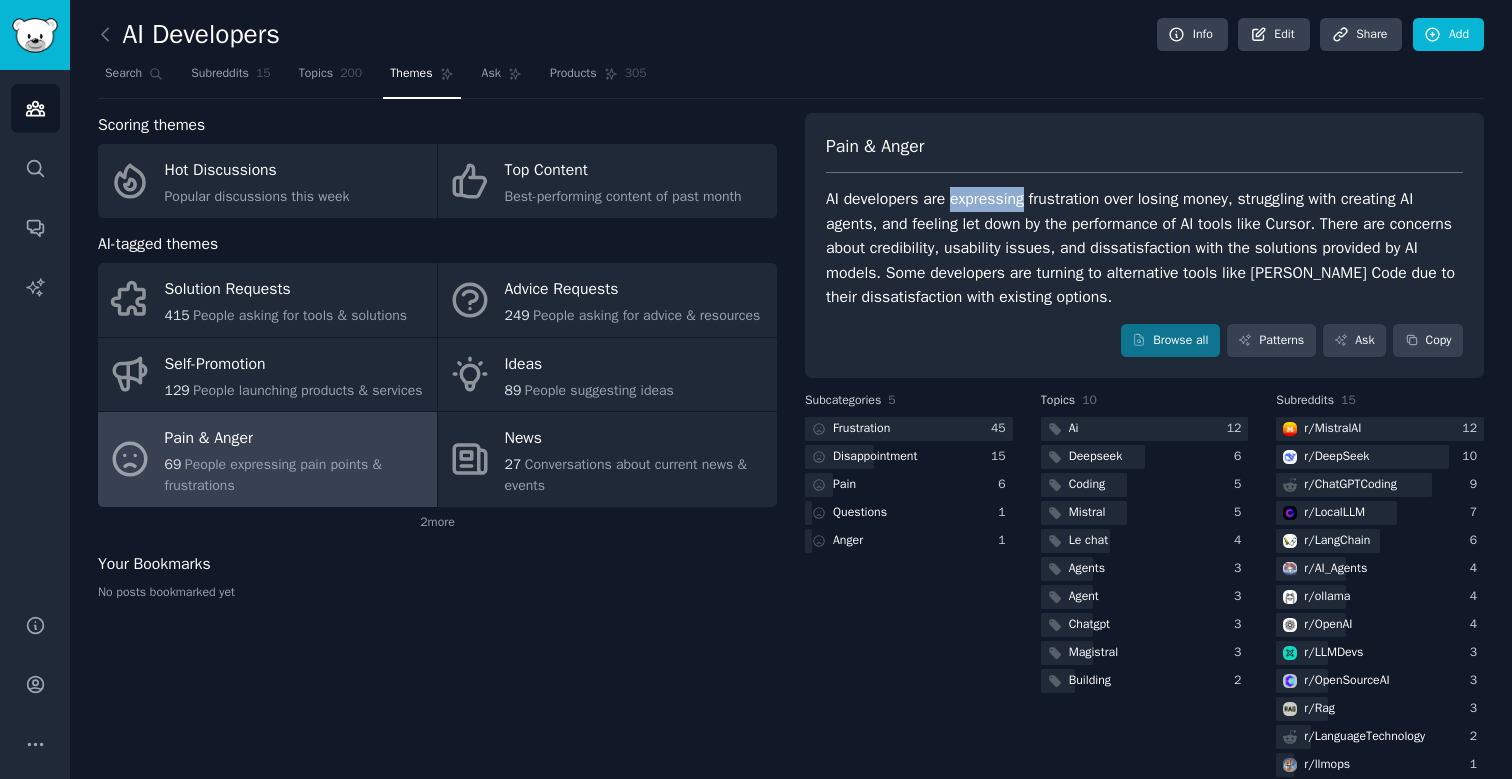 click on "AI developers are expressing frustration over losing money, struggling with creating AI agents, and feeling let down by the performance of AI tools like Cursor. There are concerns about credibility, usability issues, and dissatisfaction with the solutions provided by AI models. Some developers are turning to alternative tools like [PERSON_NAME] Code due to their dissatisfaction with existing options." at bounding box center [1144, 248] 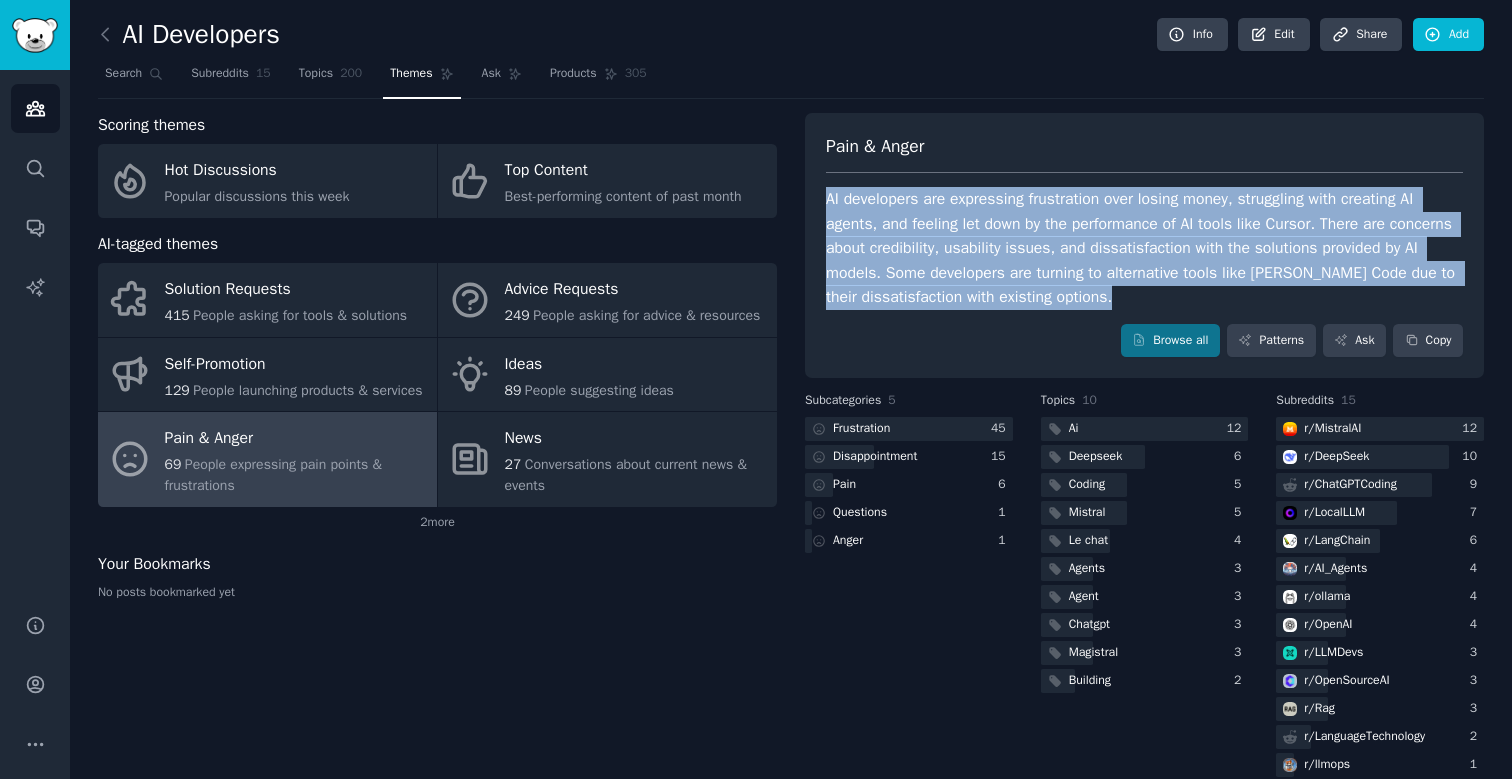 click on "AI developers are expressing frustration over losing money, struggling with creating AI agents, and feeling let down by the performance of AI tools like Cursor. There are concerns about credibility, usability issues, and dissatisfaction with the solutions provided by AI models. Some developers are turning to alternative tools like [PERSON_NAME] Code due to their dissatisfaction with existing options." at bounding box center [1144, 248] 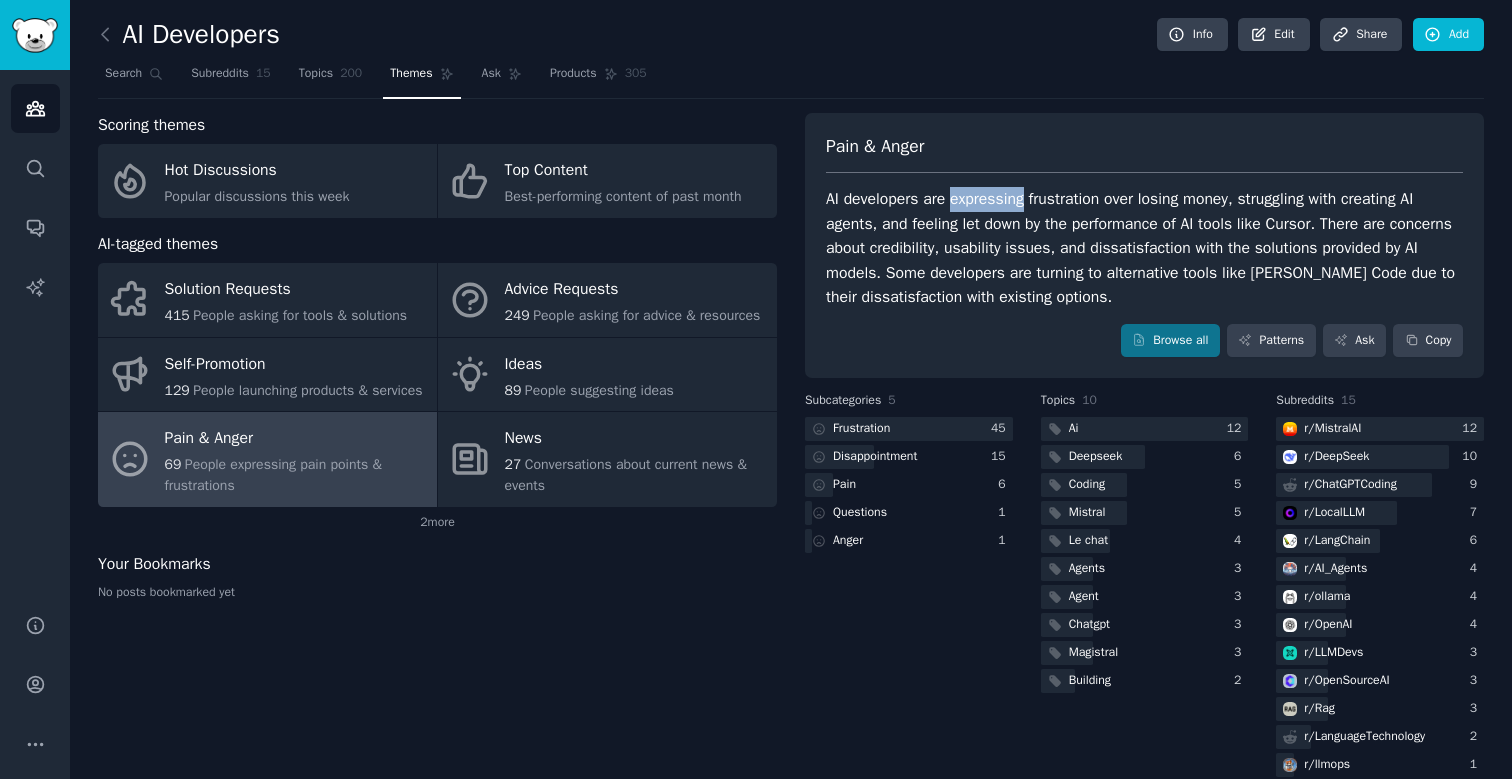click on "AI developers are expressing frustration over losing money, struggling with creating AI agents, and feeling let down by the performance of AI tools like Cursor. There are concerns about credibility, usability issues, and dissatisfaction with the solutions provided by AI models. Some developers are turning to alternative tools like [PERSON_NAME] Code due to their dissatisfaction with existing options." at bounding box center [1144, 248] 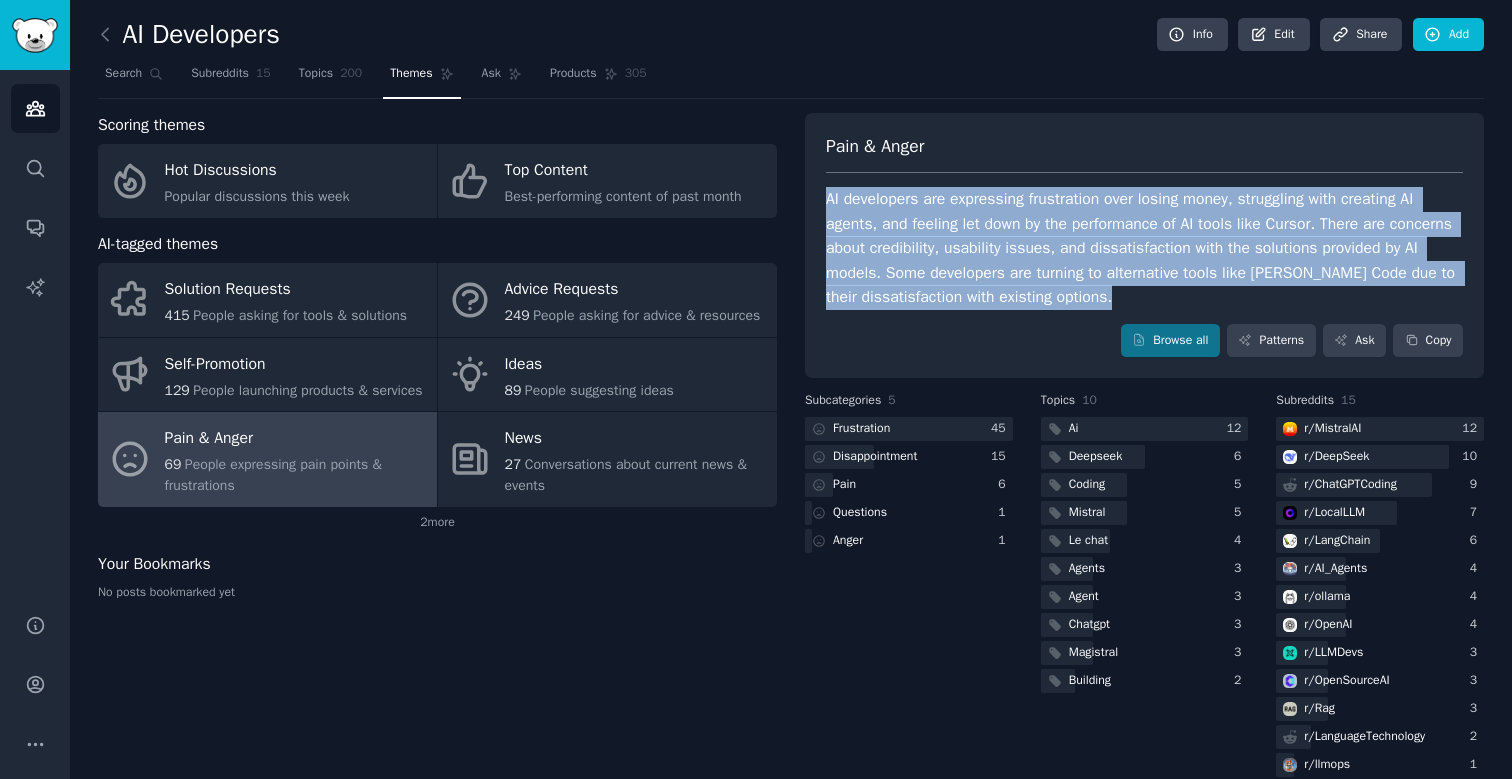 click on "AI developers are expressing frustration over losing money, struggling with creating AI agents, and feeling let down by the performance of AI tools like Cursor. There are concerns about credibility, usability issues, and dissatisfaction with the solutions provided by AI models. Some developers are turning to alternative tools like [PERSON_NAME] Code due to their dissatisfaction with existing options." at bounding box center (1144, 248) 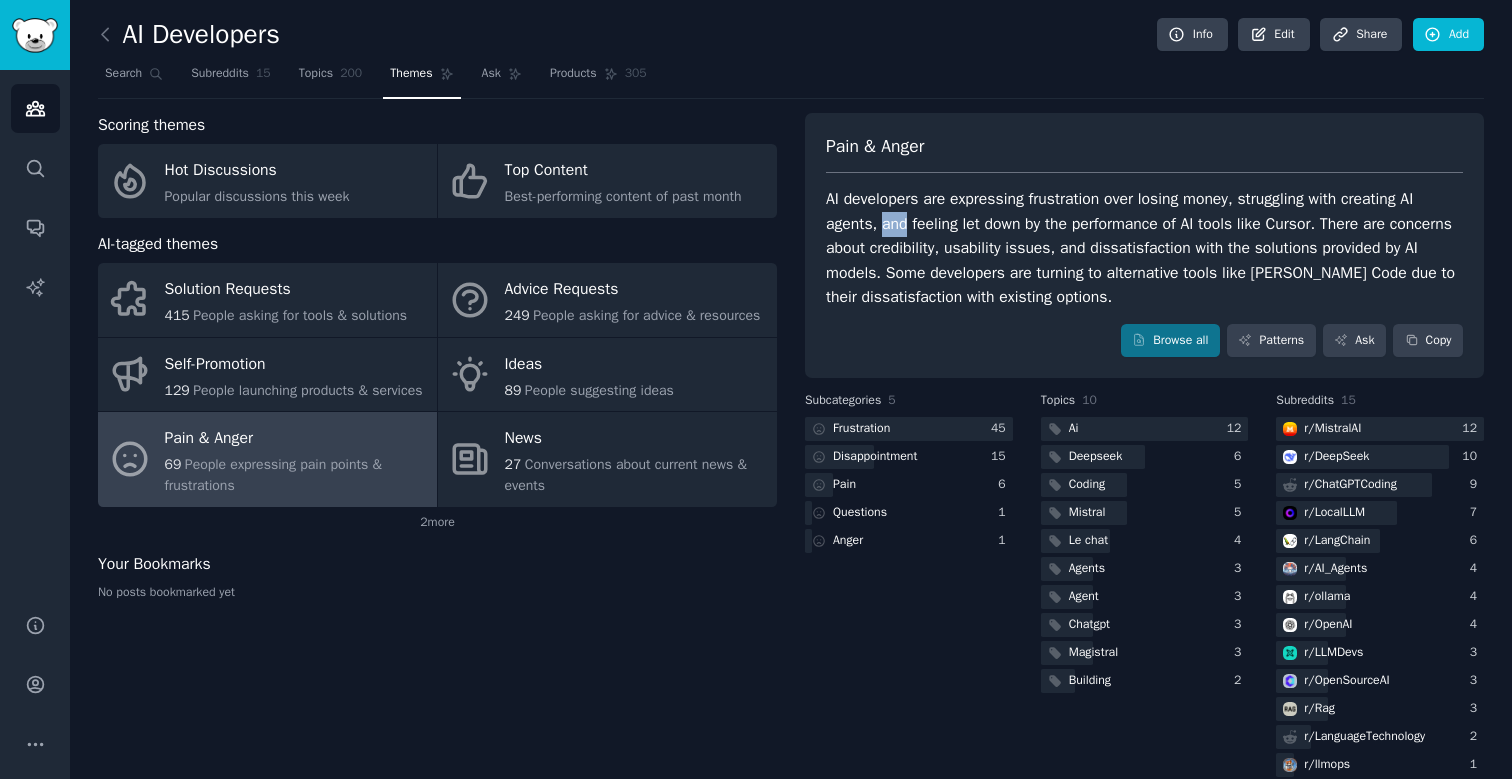 click on "AI developers are expressing frustration over losing money, struggling with creating AI agents, and feeling let down by the performance of AI tools like Cursor. There are concerns about credibility, usability issues, and dissatisfaction with the solutions provided by AI models. Some developers are turning to alternative tools like [PERSON_NAME] Code due to their dissatisfaction with existing options." at bounding box center [1144, 248] 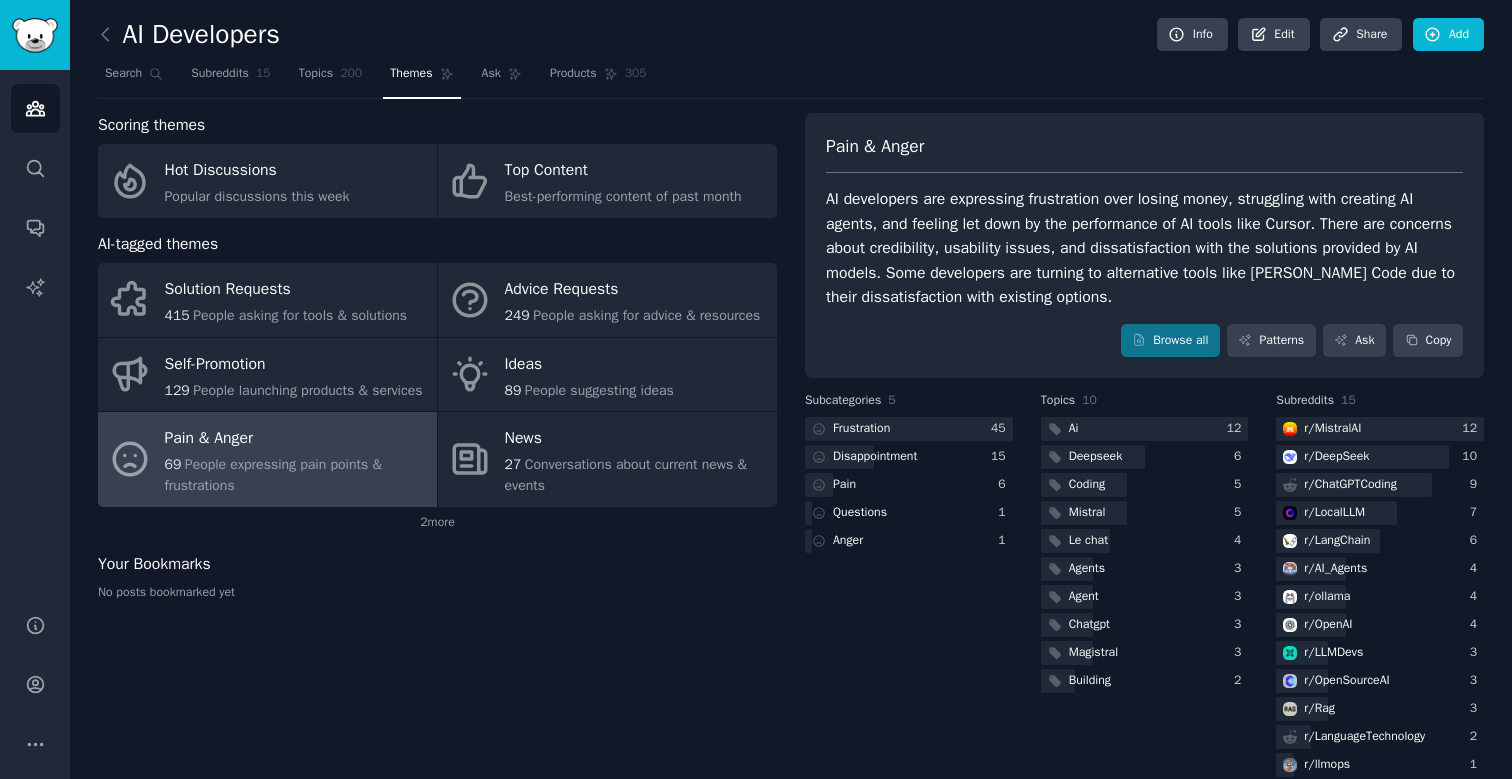 click on "AI developers are expressing frustration over losing money, struggling with creating AI agents, and feeling let down by the performance of AI tools like Cursor. There are concerns about credibility, usability issues, and dissatisfaction with the solutions provided by AI models. Some developers are turning to alternative tools like [PERSON_NAME] Code due to their dissatisfaction with existing options." at bounding box center (1144, 248) 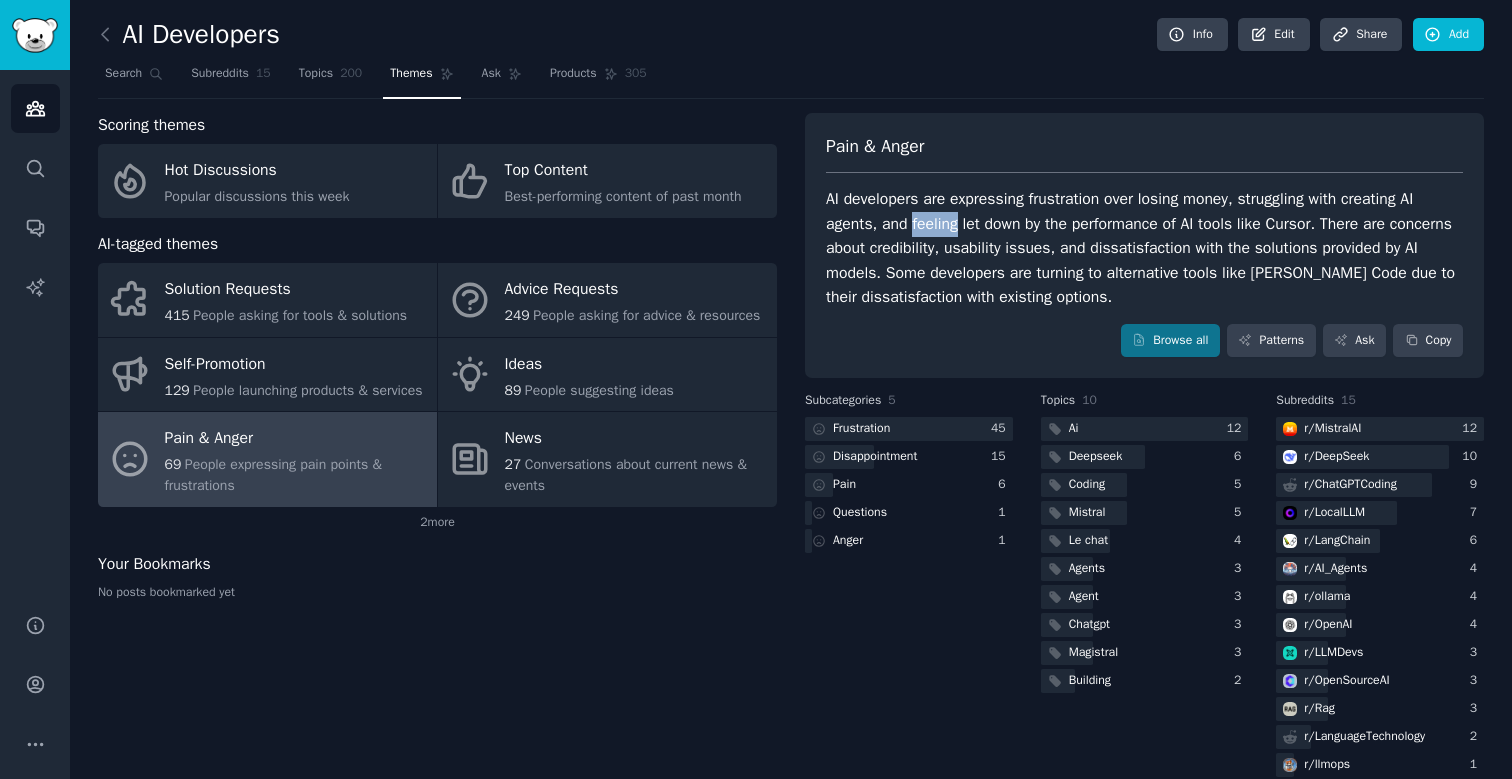 click on "AI developers are expressing frustration over losing money, struggling with creating AI agents, and feeling let down by the performance of AI tools like Cursor. There are concerns about credibility, usability issues, and dissatisfaction with the solutions provided by AI models. Some developers are turning to alternative tools like [PERSON_NAME] Code due to their dissatisfaction with existing options." at bounding box center [1144, 248] 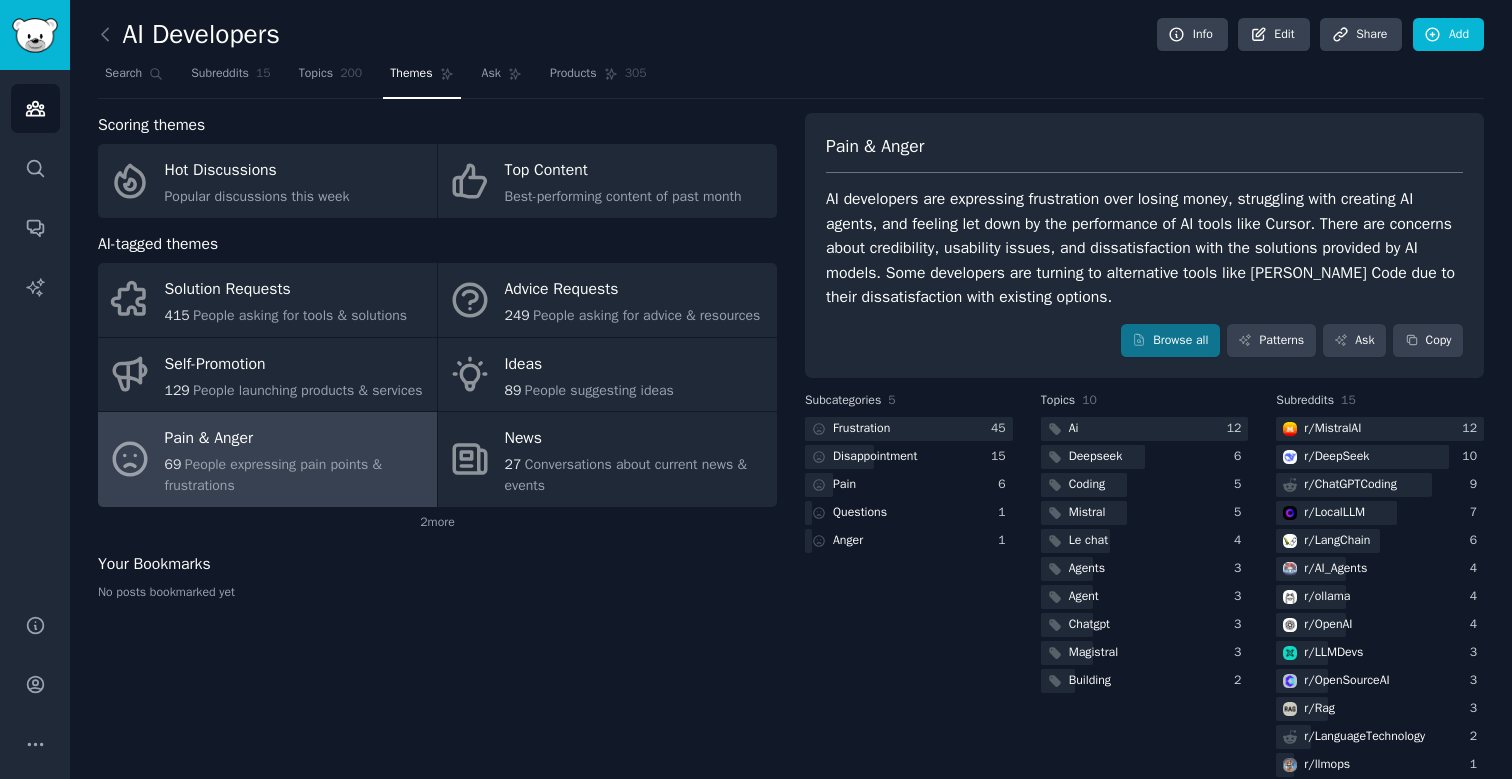 click on "AI developers are expressing frustration over losing money, struggling with creating AI agents, and feeling let down by the performance of AI tools like Cursor. There are concerns about credibility, usability issues, and dissatisfaction with the solutions provided by AI models. Some developers are turning to alternative tools like [PERSON_NAME] Code due to their dissatisfaction with existing options." at bounding box center [1144, 248] 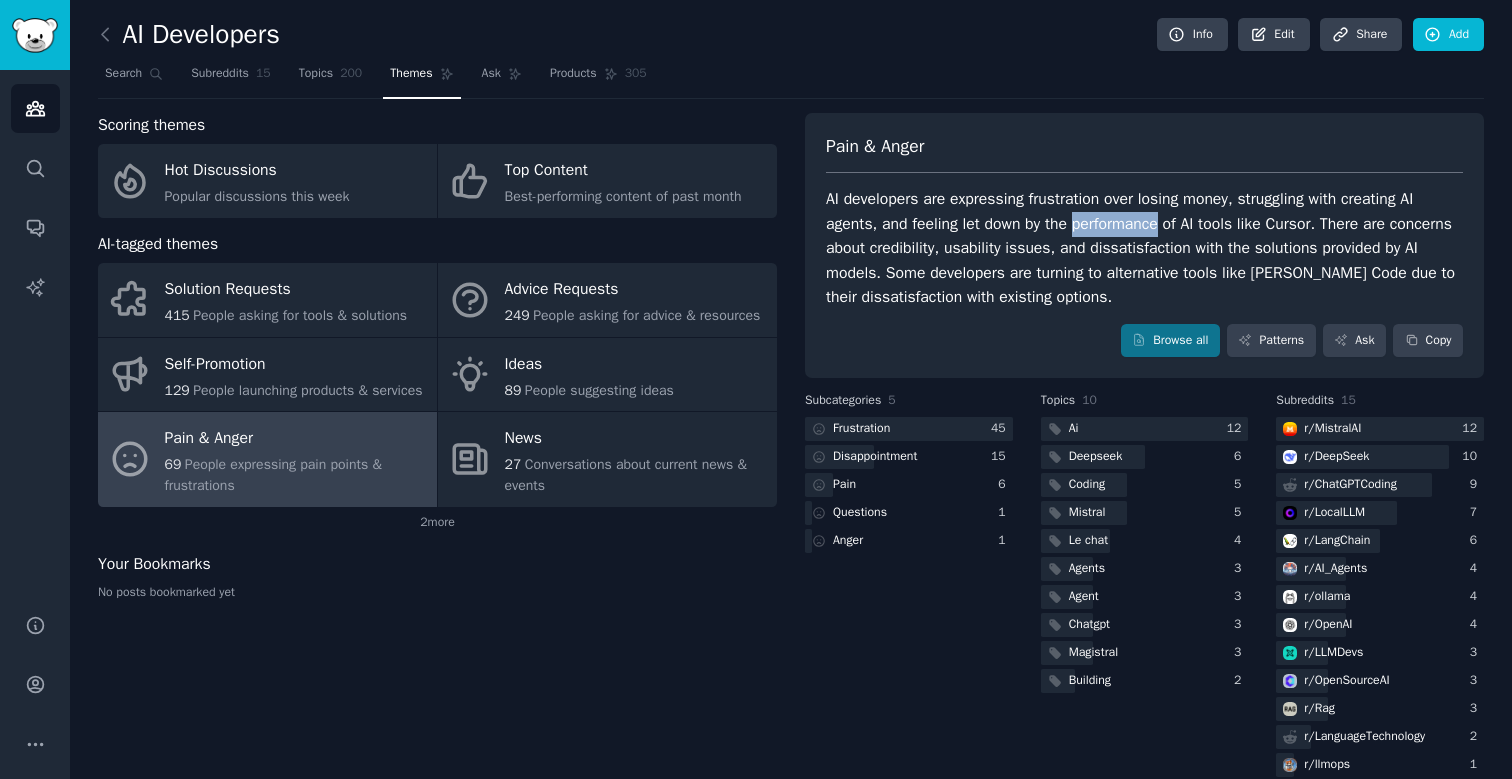 click on "AI developers are expressing frustration over losing money, struggling with creating AI agents, and feeling let down by the performance of AI tools like Cursor. There are concerns about credibility, usability issues, and dissatisfaction with the solutions provided by AI models. Some developers are turning to alternative tools like [PERSON_NAME] Code due to their dissatisfaction with existing options." at bounding box center [1144, 248] 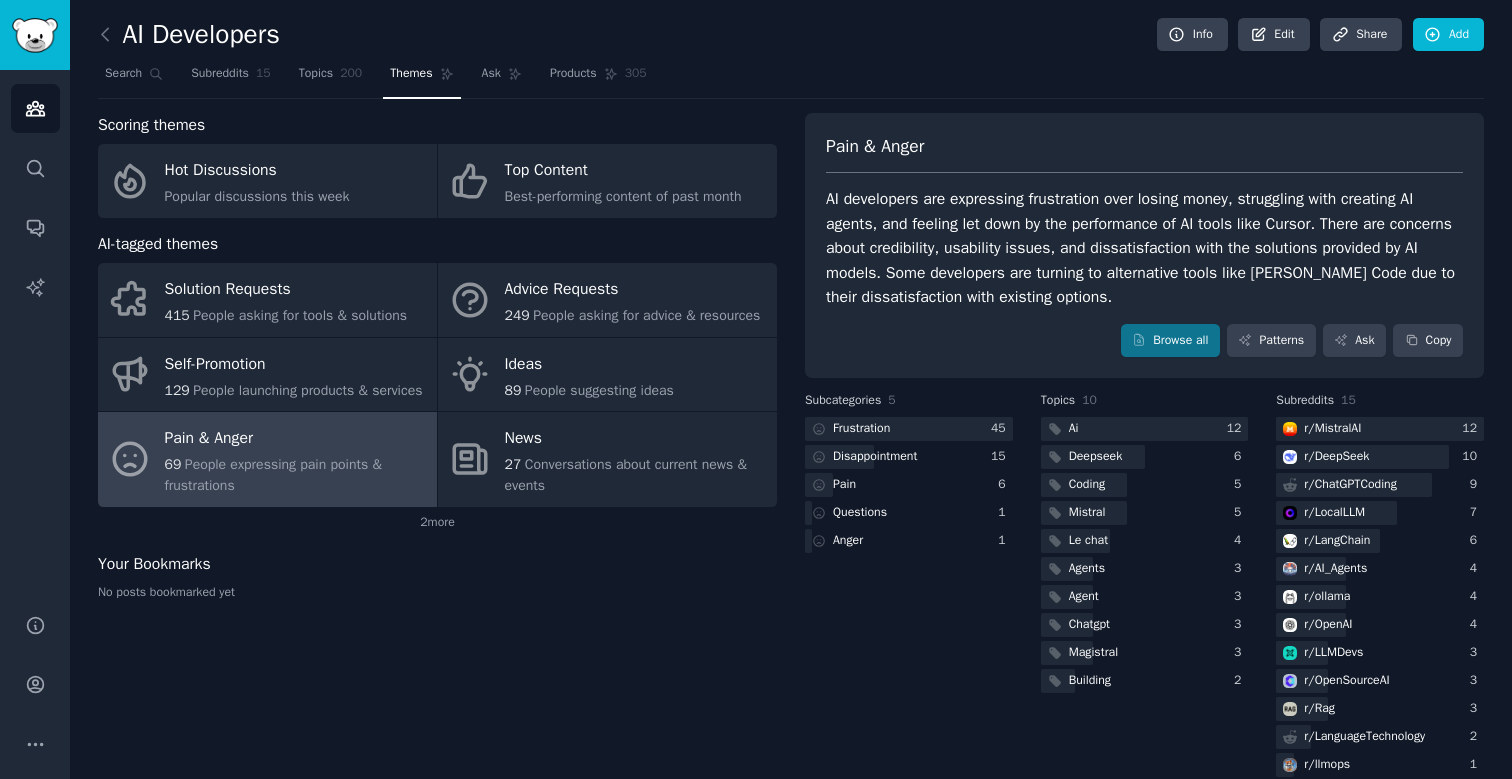 click on "AI developers are expressing frustration over losing money, struggling with creating AI agents, and feeling let down by the performance of AI tools like Cursor. There are concerns about credibility, usability issues, and dissatisfaction with the solutions provided by AI models. Some developers are turning to alternative tools like [PERSON_NAME] Code due to their dissatisfaction with existing options." at bounding box center (1144, 248) 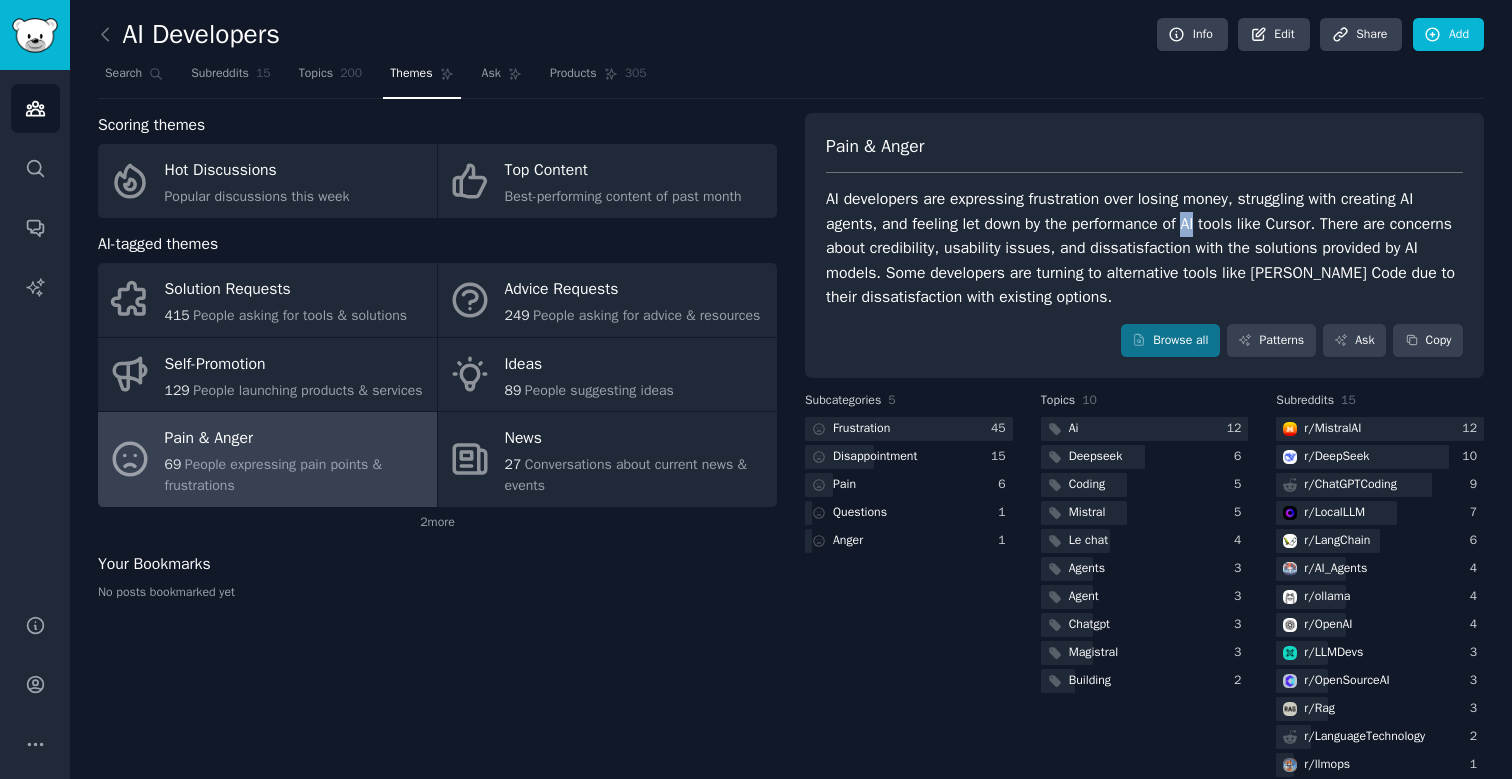 click on "AI developers are expressing frustration over losing money, struggling with creating AI agents, and feeling let down by the performance of AI tools like Cursor. There are concerns about credibility, usability issues, and dissatisfaction with the solutions provided by AI models. Some developers are turning to alternative tools like [PERSON_NAME] Code due to their dissatisfaction with existing options." at bounding box center (1144, 248) 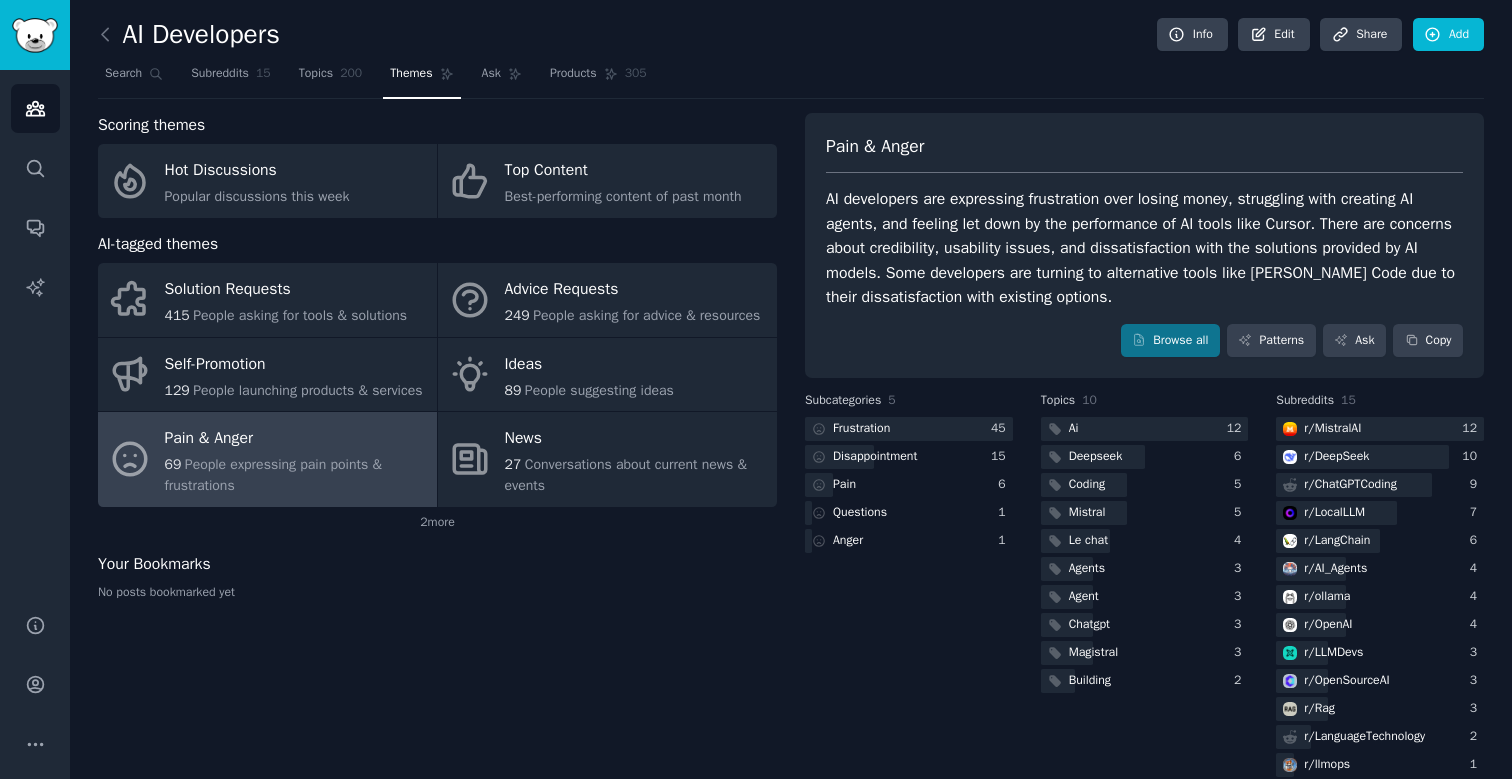 click on "AI developers are expressing frustration over losing money, struggling with creating AI agents, and feeling let down by the performance of AI tools like Cursor. There are concerns about credibility, usability issues, and dissatisfaction with the solutions provided by AI models. Some developers are turning to alternative tools like [PERSON_NAME] Code due to their dissatisfaction with existing options." at bounding box center (1144, 248) 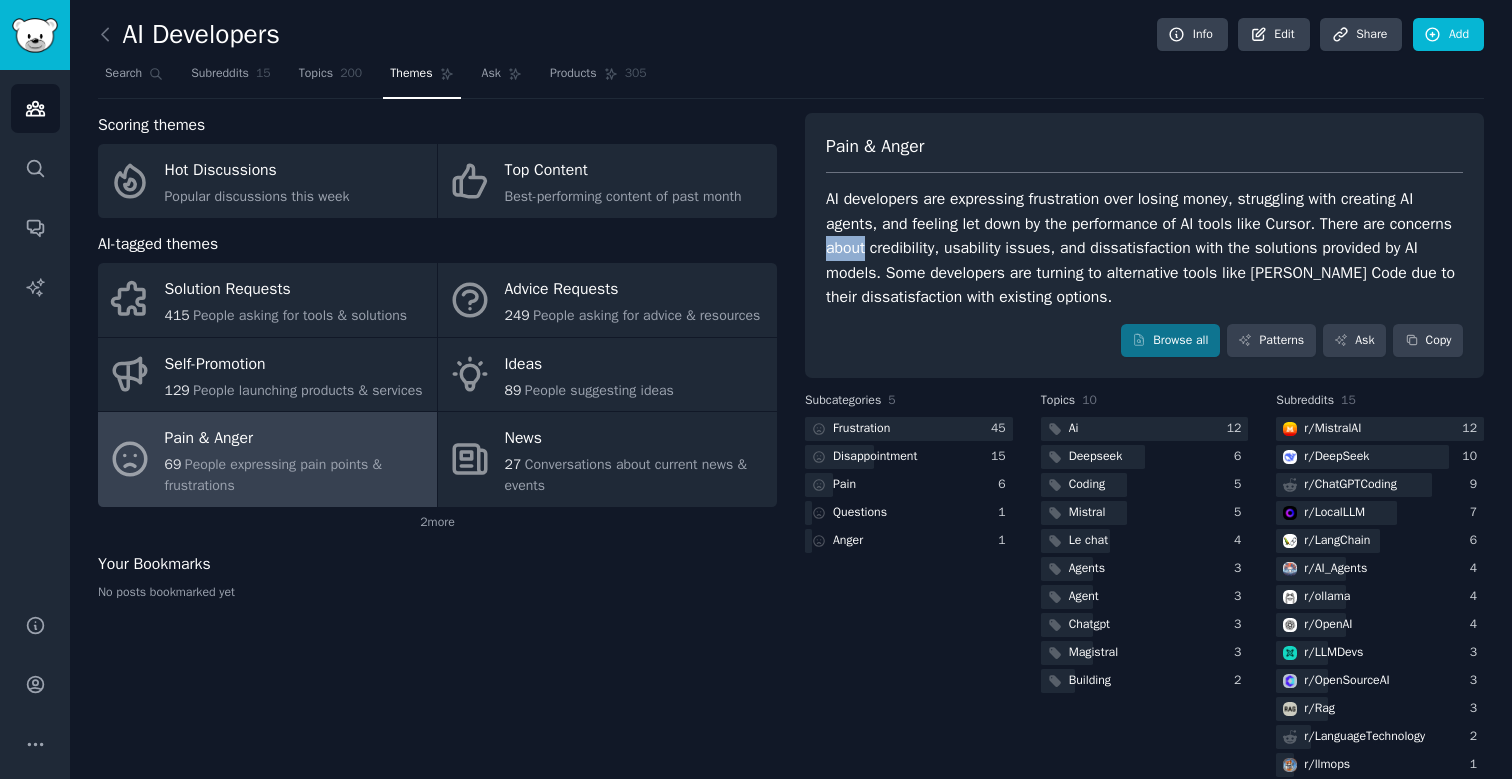 click on "AI developers are expressing frustration over losing money, struggling with creating AI agents, and feeling let down by the performance of AI tools like Cursor. There are concerns about credibility, usability issues, and dissatisfaction with the solutions provided by AI models. Some developers are turning to alternative tools like [PERSON_NAME] Code due to their dissatisfaction with existing options." at bounding box center [1144, 248] 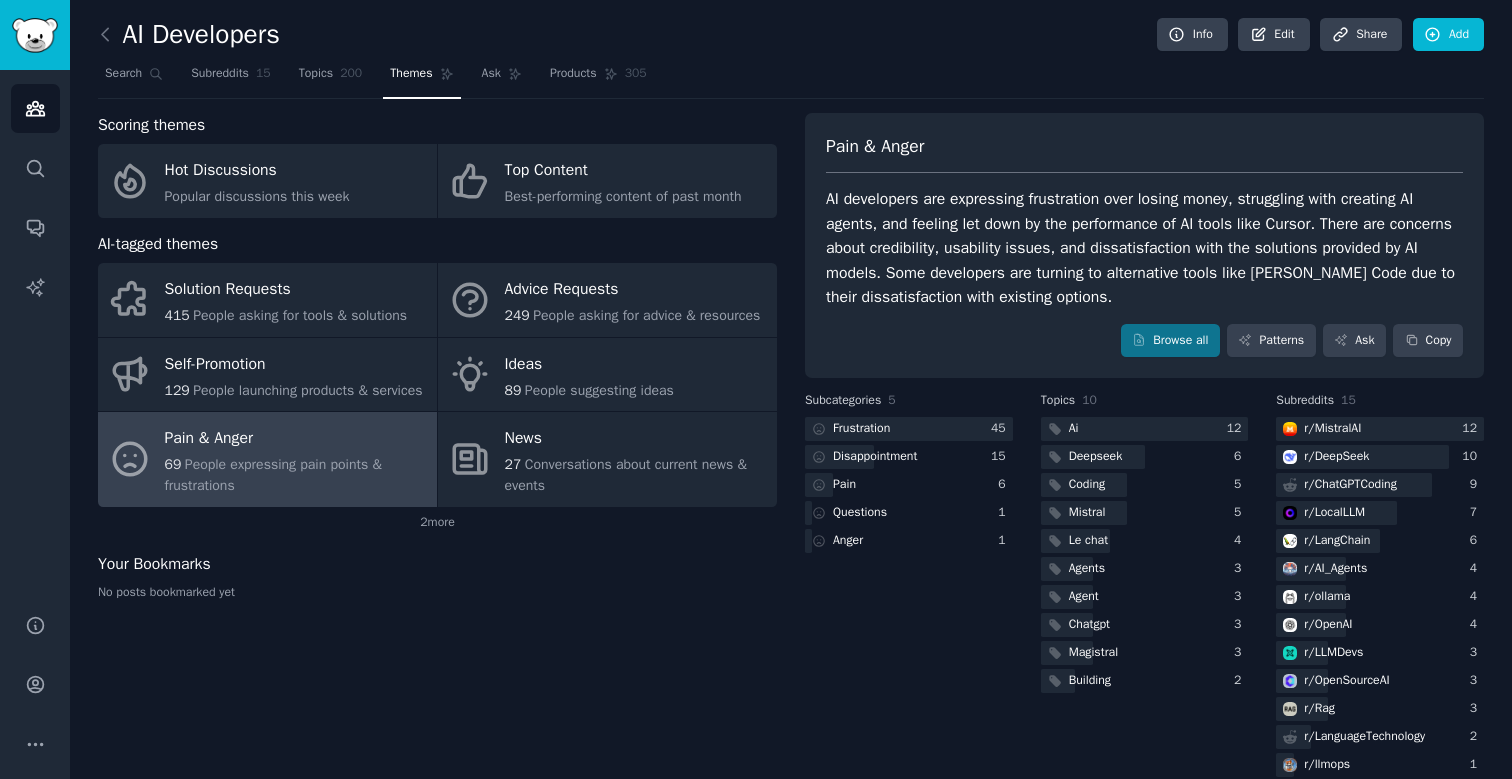 click on "AI developers are expressing frustration over losing money, struggling with creating AI agents, and feeling let down by the performance of AI tools like Cursor. There are concerns about credibility, usability issues, and dissatisfaction with the solutions provided by AI models. Some developers are turning to alternative tools like [PERSON_NAME] Code due to their dissatisfaction with existing options." at bounding box center [1144, 248] 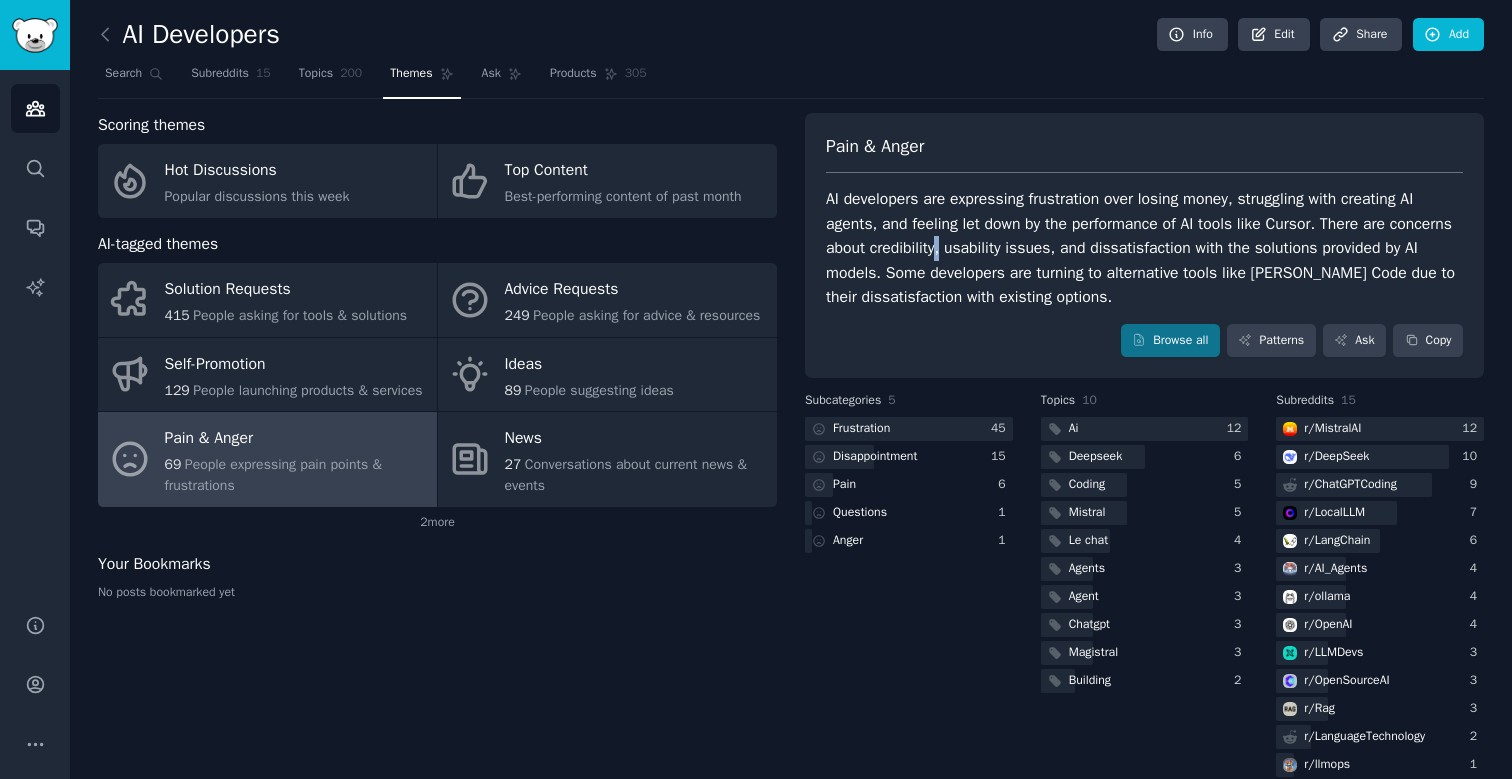 click on "AI developers are expressing frustration over losing money, struggling with creating AI agents, and feeling let down by the performance of AI tools like Cursor. There are concerns about credibility, usability issues, and dissatisfaction with the solutions provided by AI models. Some developers are turning to alternative tools like [PERSON_NAME] Code due to their dissatisfaction with existing options." at bounding box center (1144, 248) 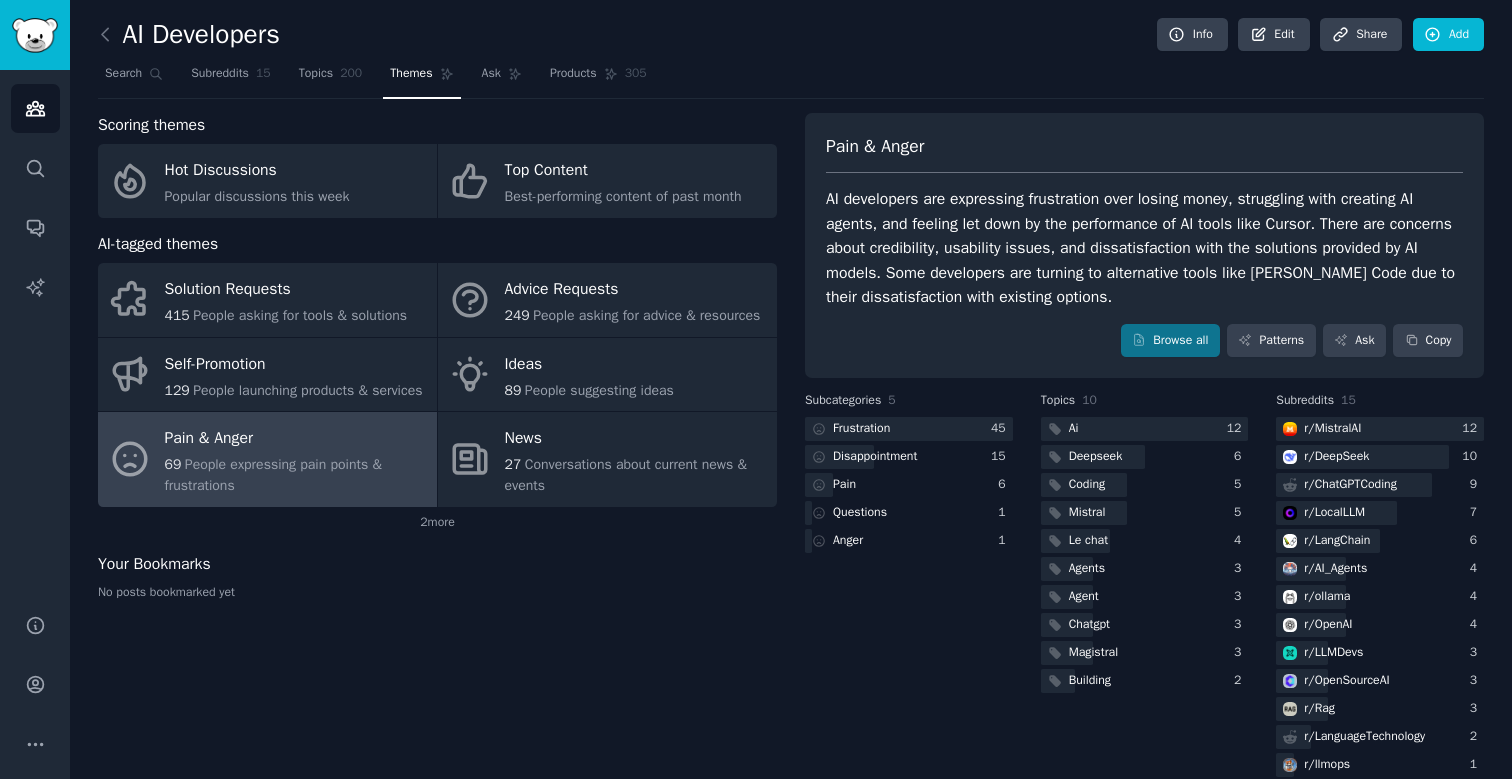 click on "AI developers are expressing frustration over losing money, struggling with creating AI agents, and feeling let down by the performance of AI tools like Cursor. There are concerns about credibility, usability issues, and dissatisfaction with the solutions provided by AI models. Some developers are turning to alternative tools like [PERSON_NAME] Code due to their dissatisfaction with existing options." at bounding box center (1144, 248) 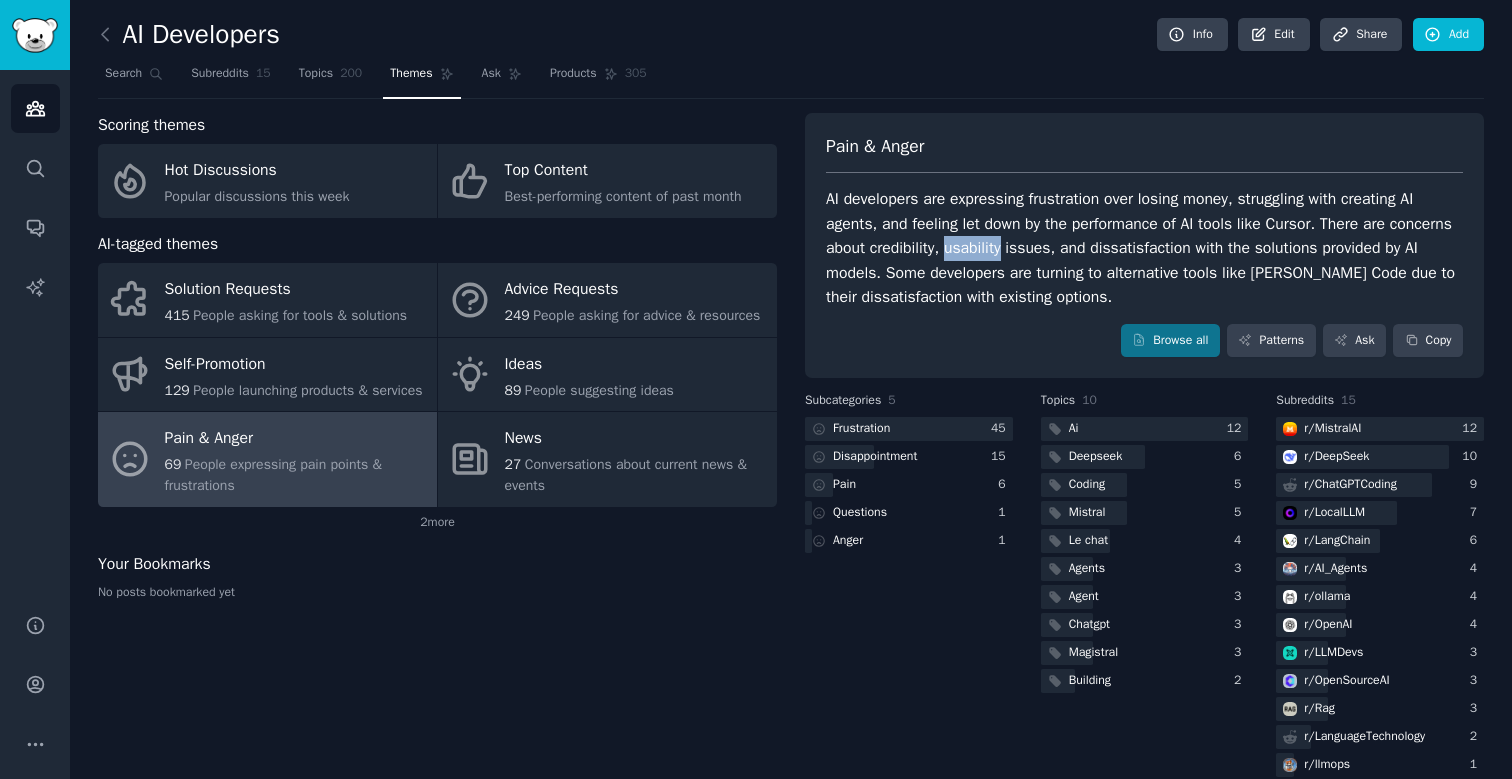 click on "AI developers are expressing frustration over losing money, struggling with creating AI agents, and feeling let down by the performance of AI tools like Cursor. There are concerns about credibility, usability issues, and dissatisfaction with the solutions provided by AI models. Some developers are turning to alternative tools like [PERSON_NAME] Code due to their dissatisfaction with existing options." at bounding box center (1144, 248) 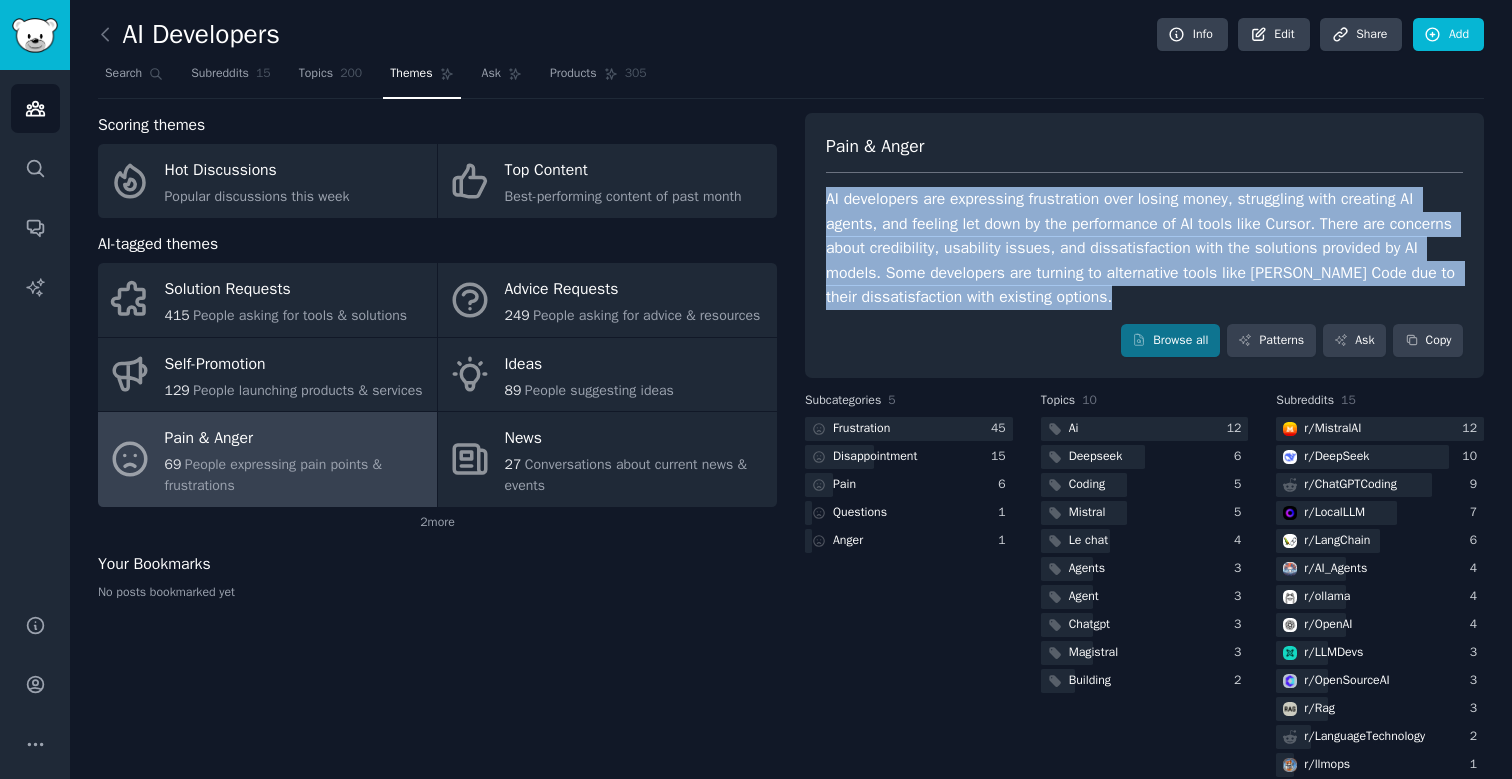 click on "AI developers are expressing frustration over losing money, struggling with creating AI agents, and feeling let down by the performance of AI tools like Cursor. There are concerns about credibility, usability issues, and dissatisfaction with the solutions provided by AI models. Some developers are turning to alternative tools like [PERSON_NAME] Code due to their dissatisfaction with existing options." at bounding box center (1144, 248) 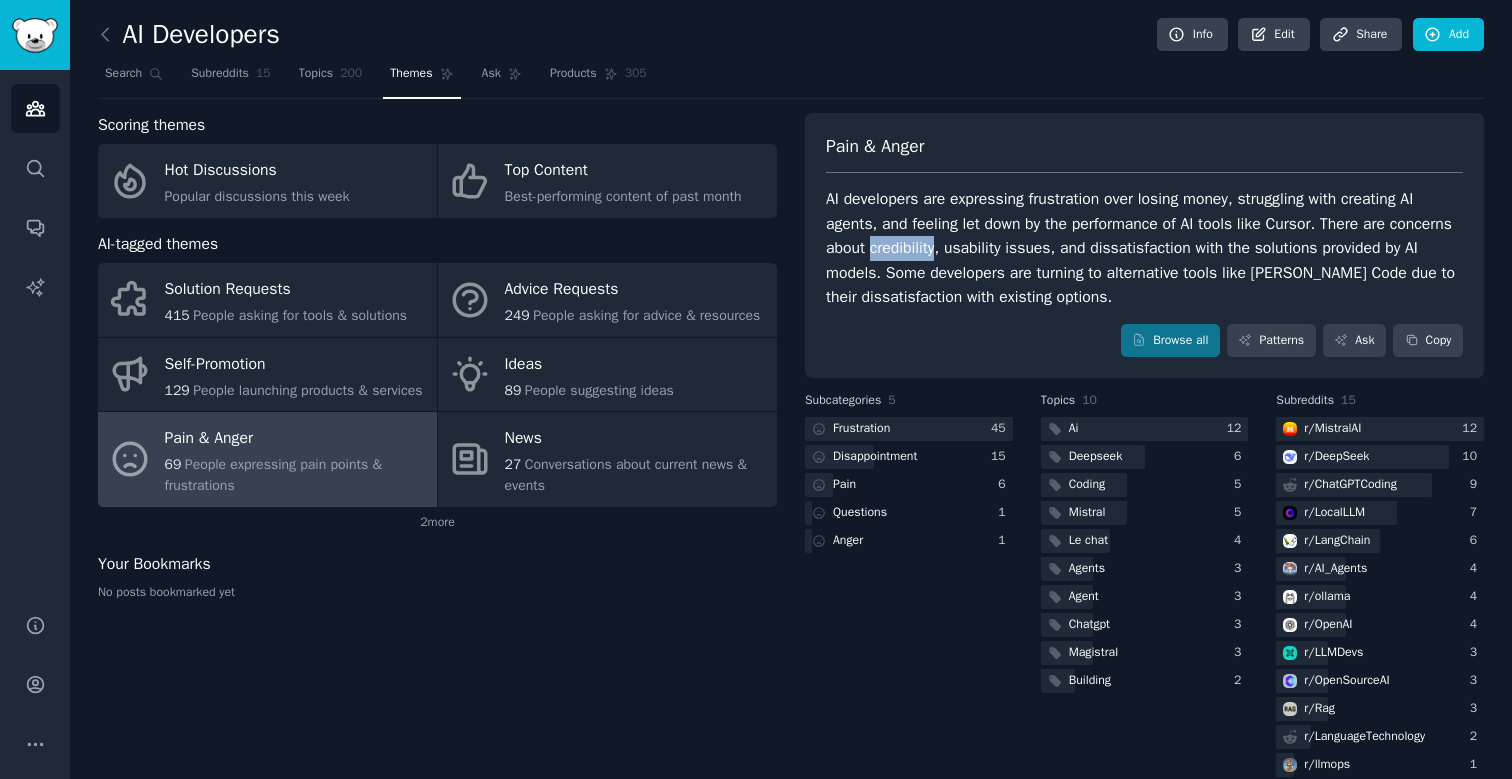 click on "AI developers are expressing frustration over losing money, struggling with creating AI agents, and feeling let down by the performance of AI tools like Cursor. There are concerns about credibility, usability issues, and dissatisfaction with the solutions provided by AI models. Some developers are turning to alternative tools like [PERSON_NAME] Code due to their dissatisfaction with existing options." at bounding box center (1144, 248) 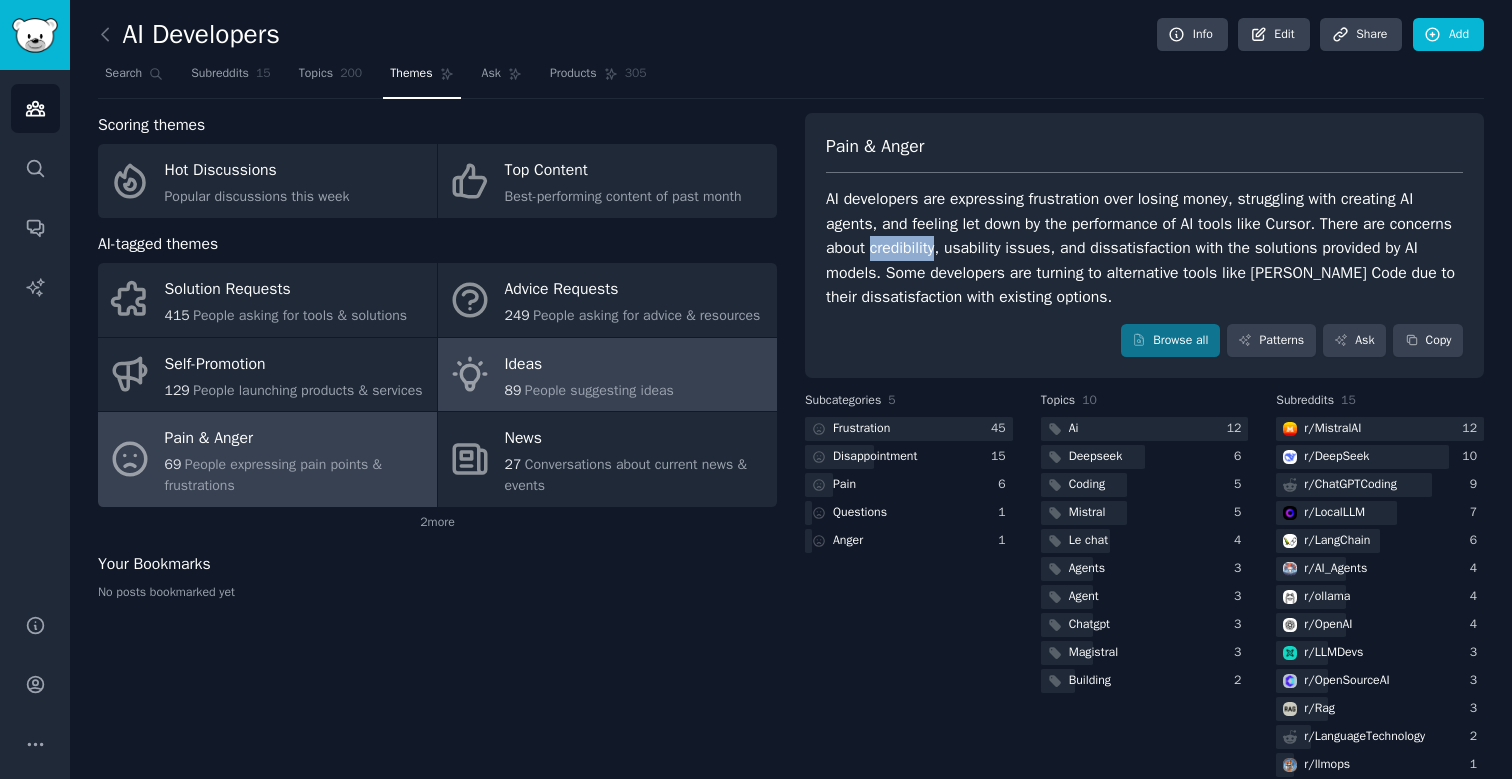 click on "People suggesting ideas" at bounding box center [599, 390] 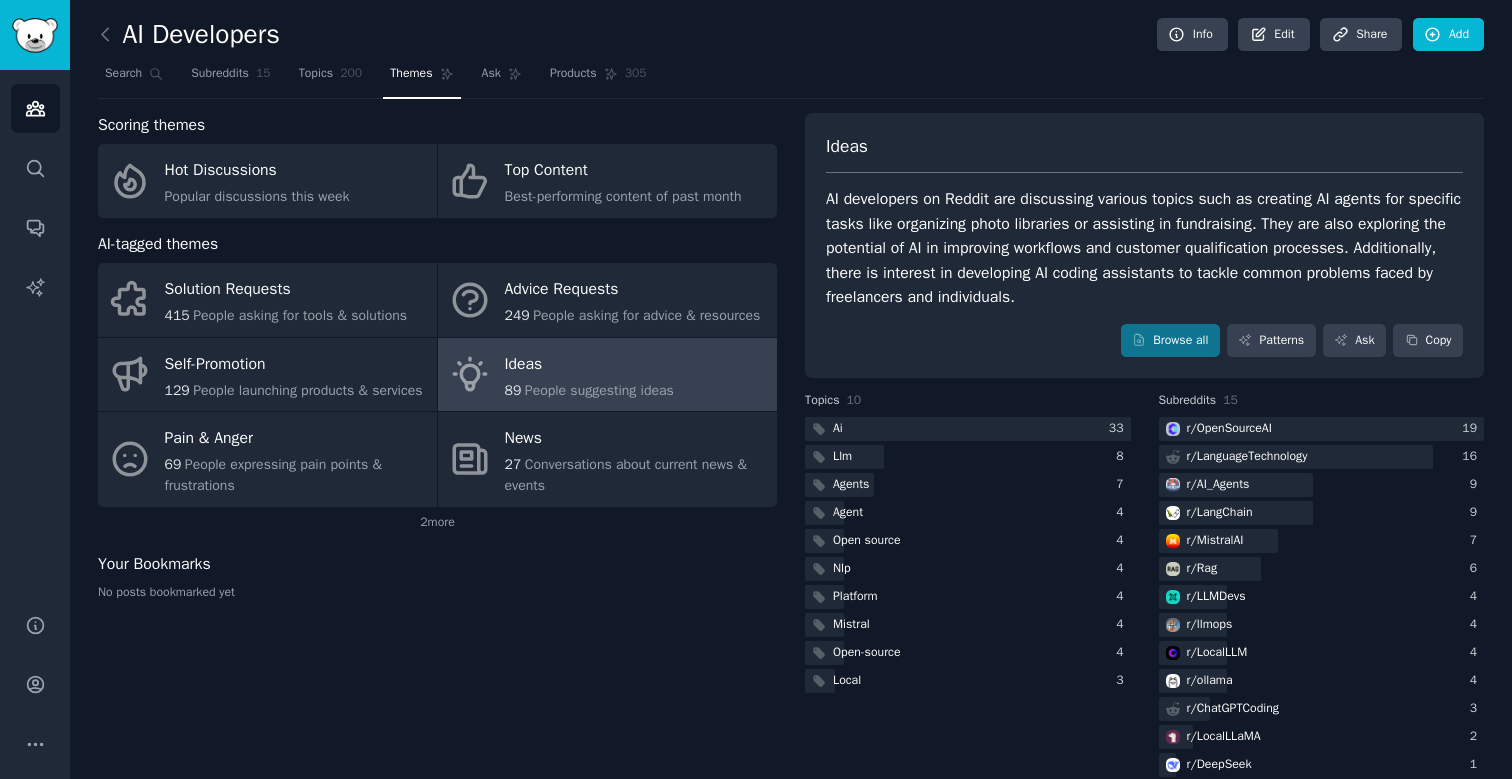 click on "AI Developers Info Edit Share Add Search Subreddits 15 Topics 200 Themes Ask Products 305 Scoring themes Hot Discussions Popular discussions this week Top Content Best-performing content of past month AI-tagged themes Solution Requests 415 People asking for tools & solutions Advice Requests 249 People asking for advice & resources Self-Promotion 129 People launching products & services Ideas 89 People suggesting ideas Pain & Anger 69 People expressing pain points & frustrations News 27 Conversations about current news & events 2  more Your Bookmarks No posts bookmarked yet Ideas AI developers on Reddit are discussing various topics such as creating AI agents for specific tasks like organizing photo libraries or assisting in fundraising. They are also exploring the potential of AI in improving workflows and customer qualification processes. Additionally, there is interest in developing AI coding assistants to tackle common problems faced by freelancers and individuals. Browse all Patterns Ask Copy Topics 10" 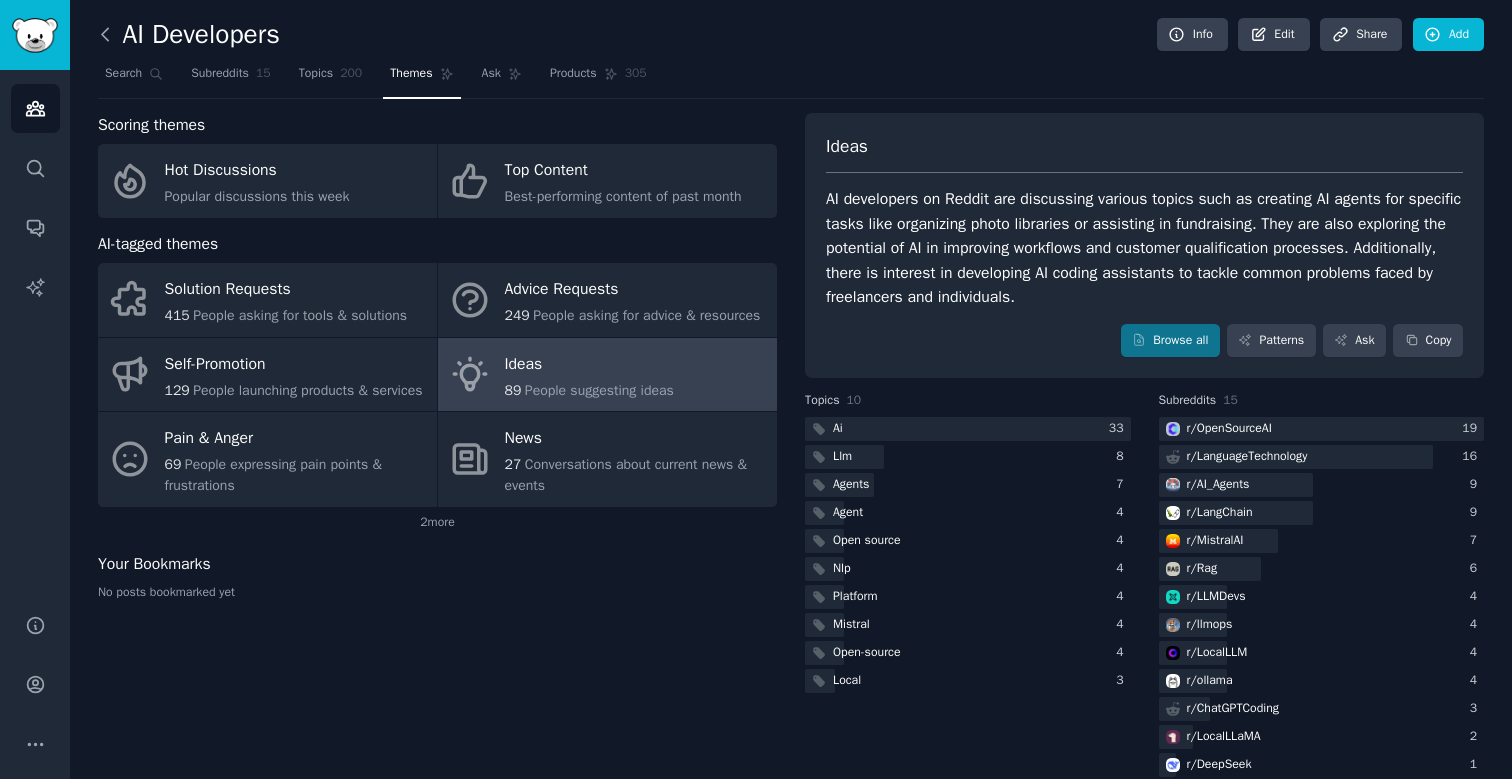 click 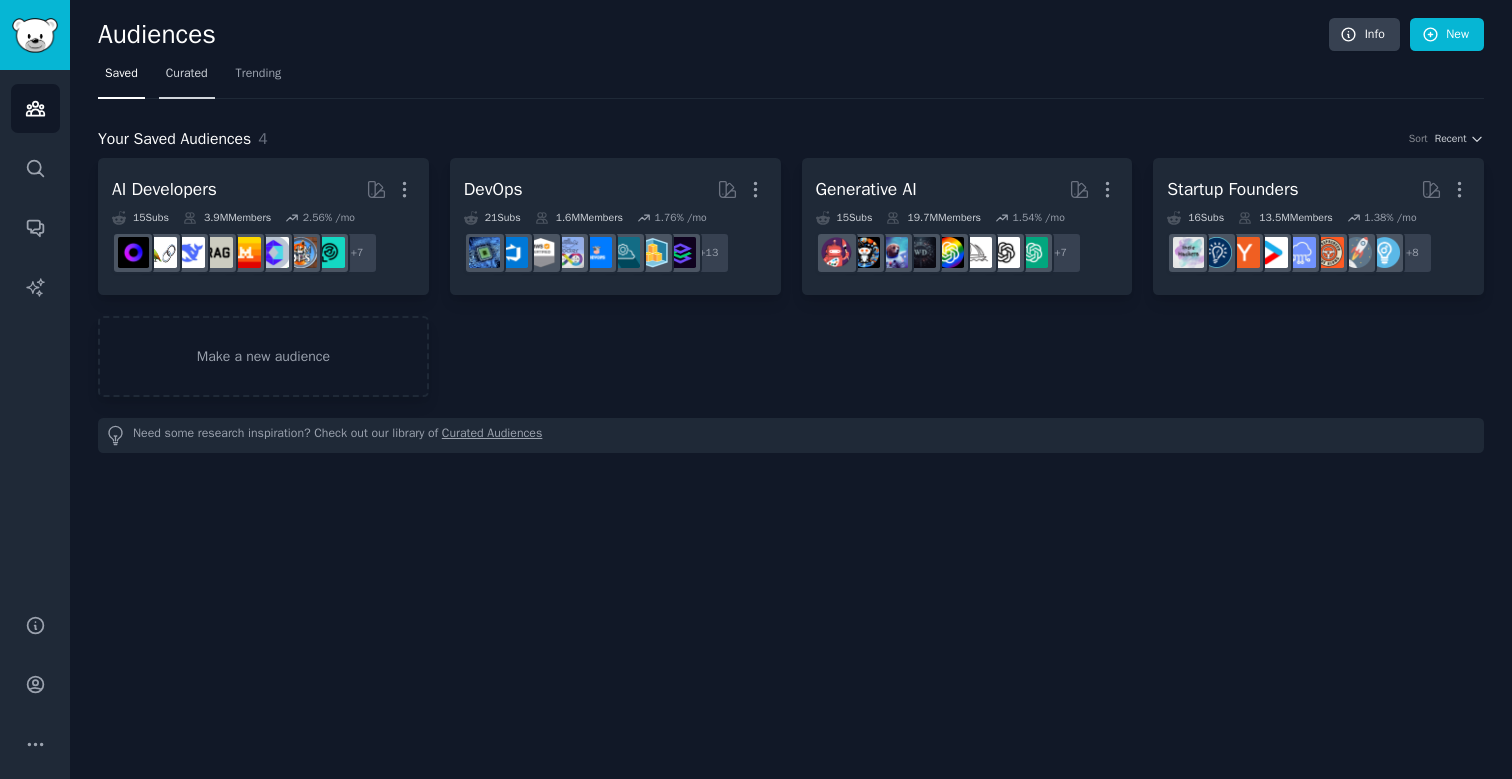 click on "Curated" at bounding box center (187, 74) 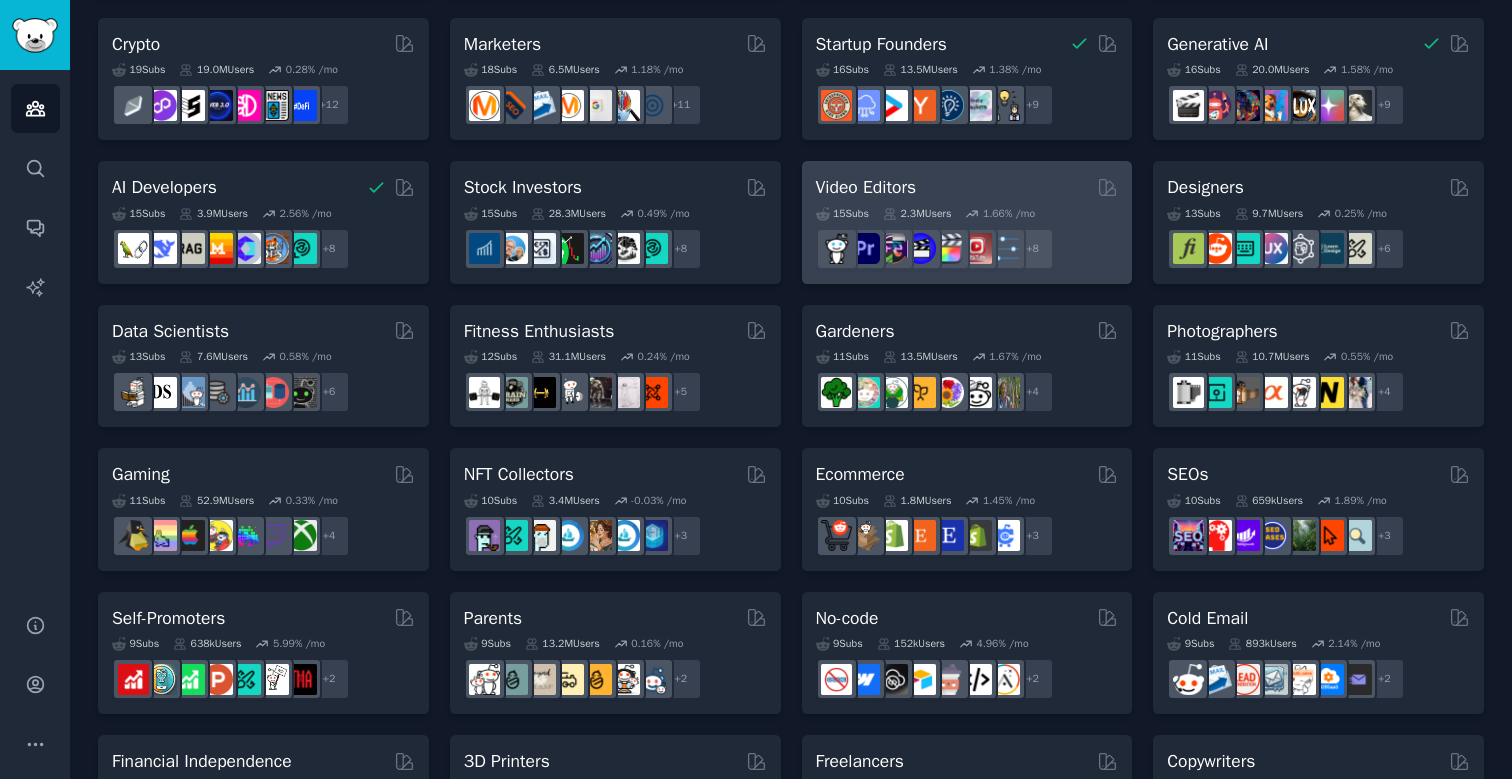 scroll, scrollTop: 285, scrollLeft: 0, axis: vertical 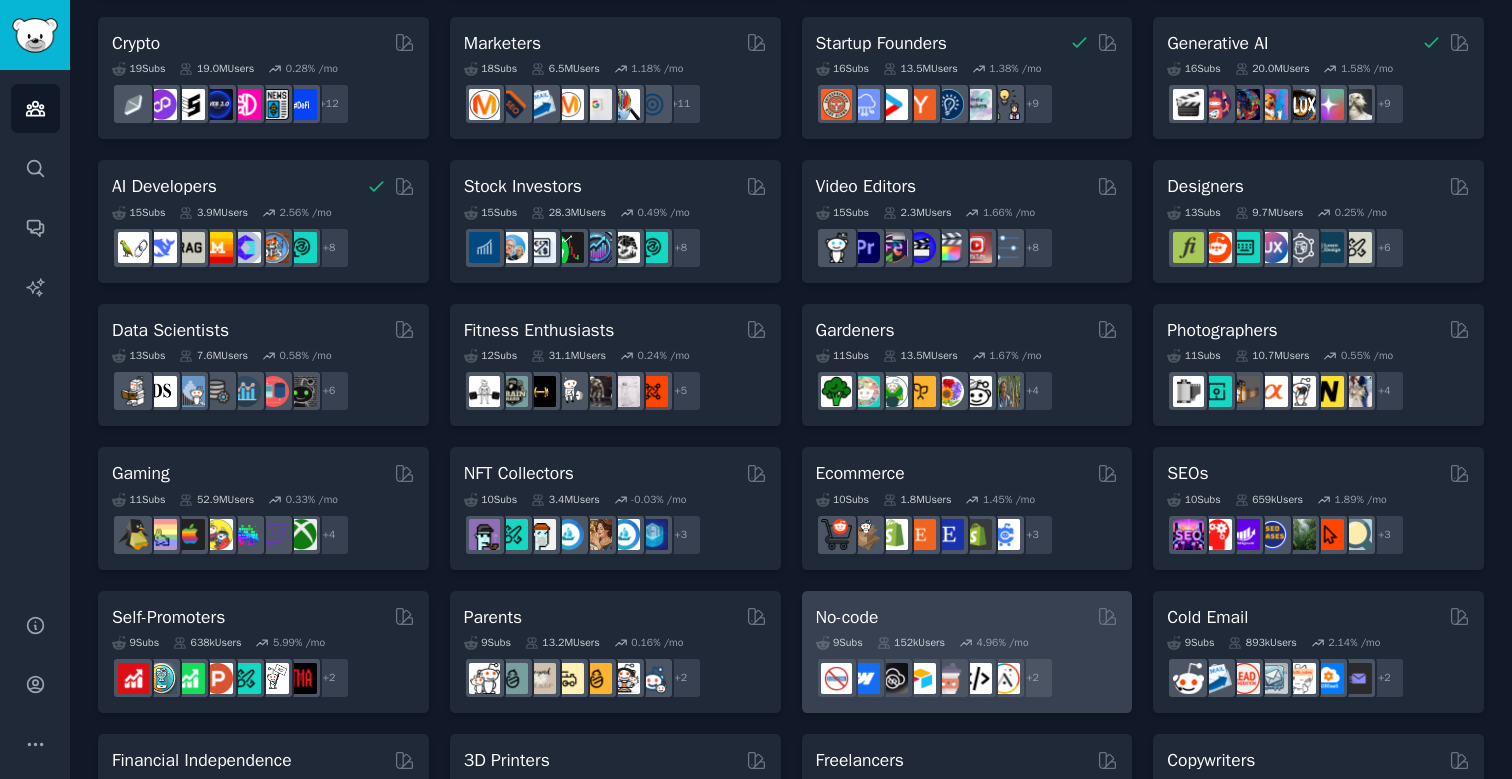 click on "No-code" at bounding box center [967, 617] 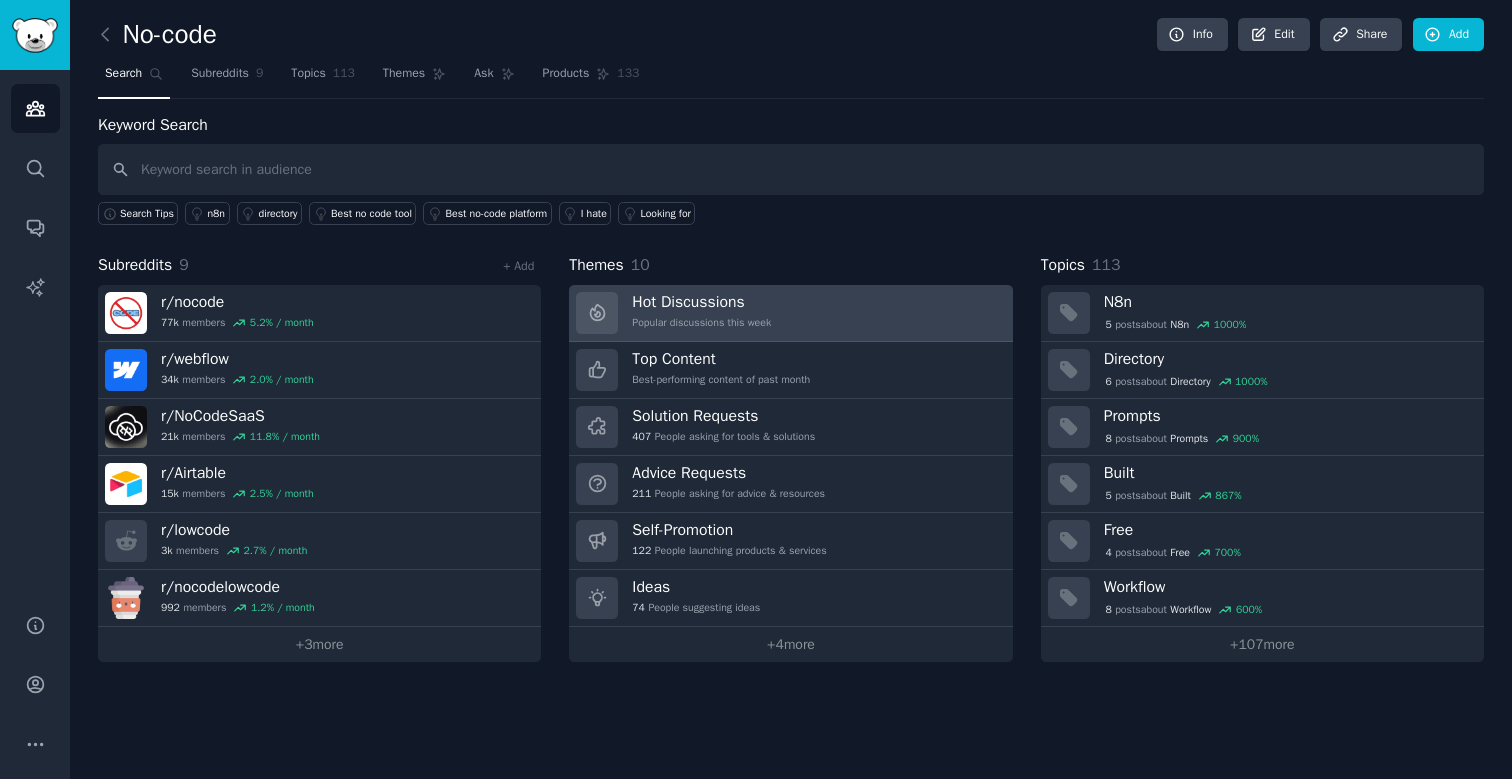 click on "Hot Discussions Popular discussions this week" at bounding box center [790, 313] 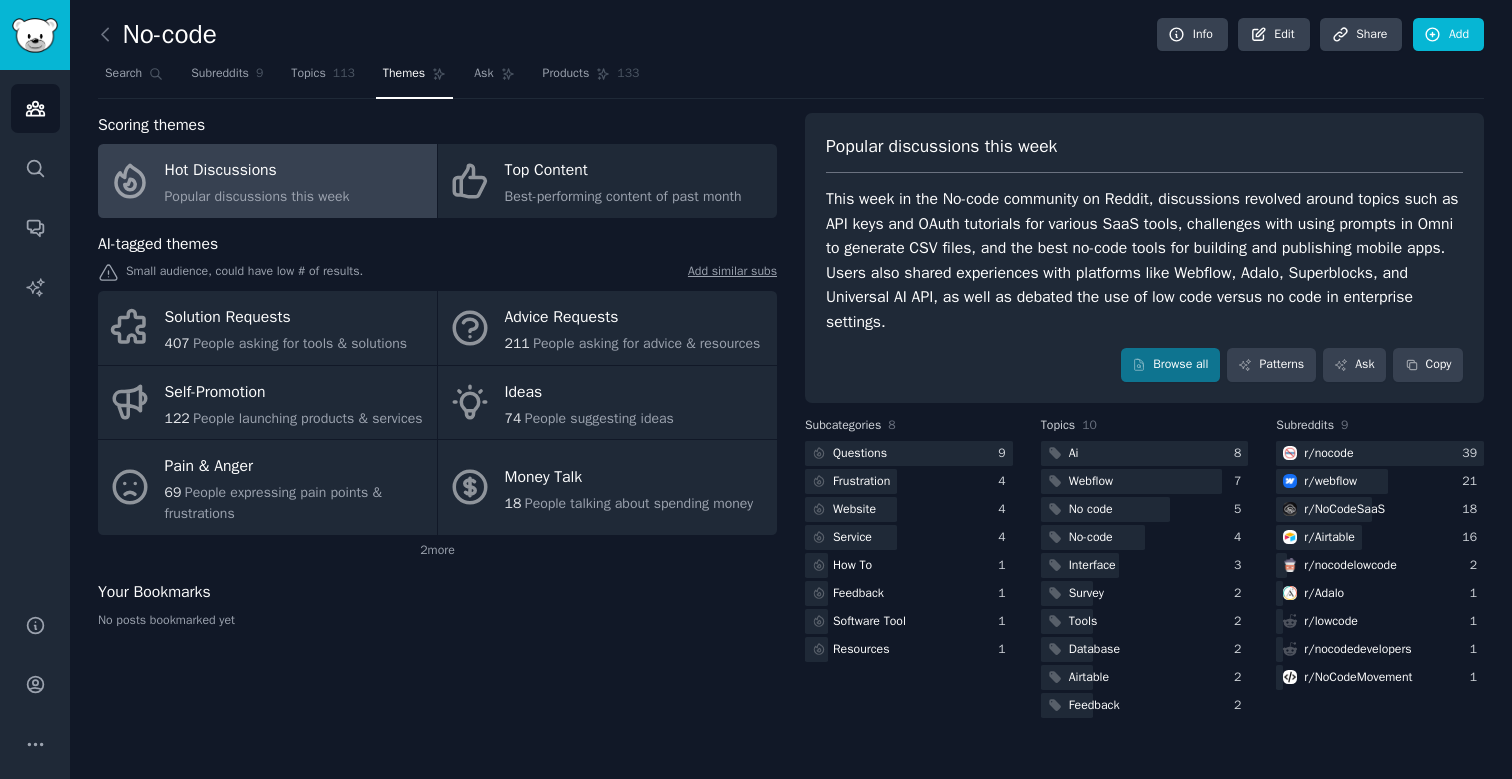 click on "This week in the No-code community on Reddit, discussions revolved around topics such as API keys and OAuth tutorials for various SaaS tools, challenges with using prompts in Omni to generate CSV files, and the best no-code tools for building and publishing mobile apps. Users also shared experiences with platforms like Webflow, Adalo, Superblocks, and Universal AI API, as well as debated the use of low code versus no code in enterprise settings." at bounding box center (1144, 260) 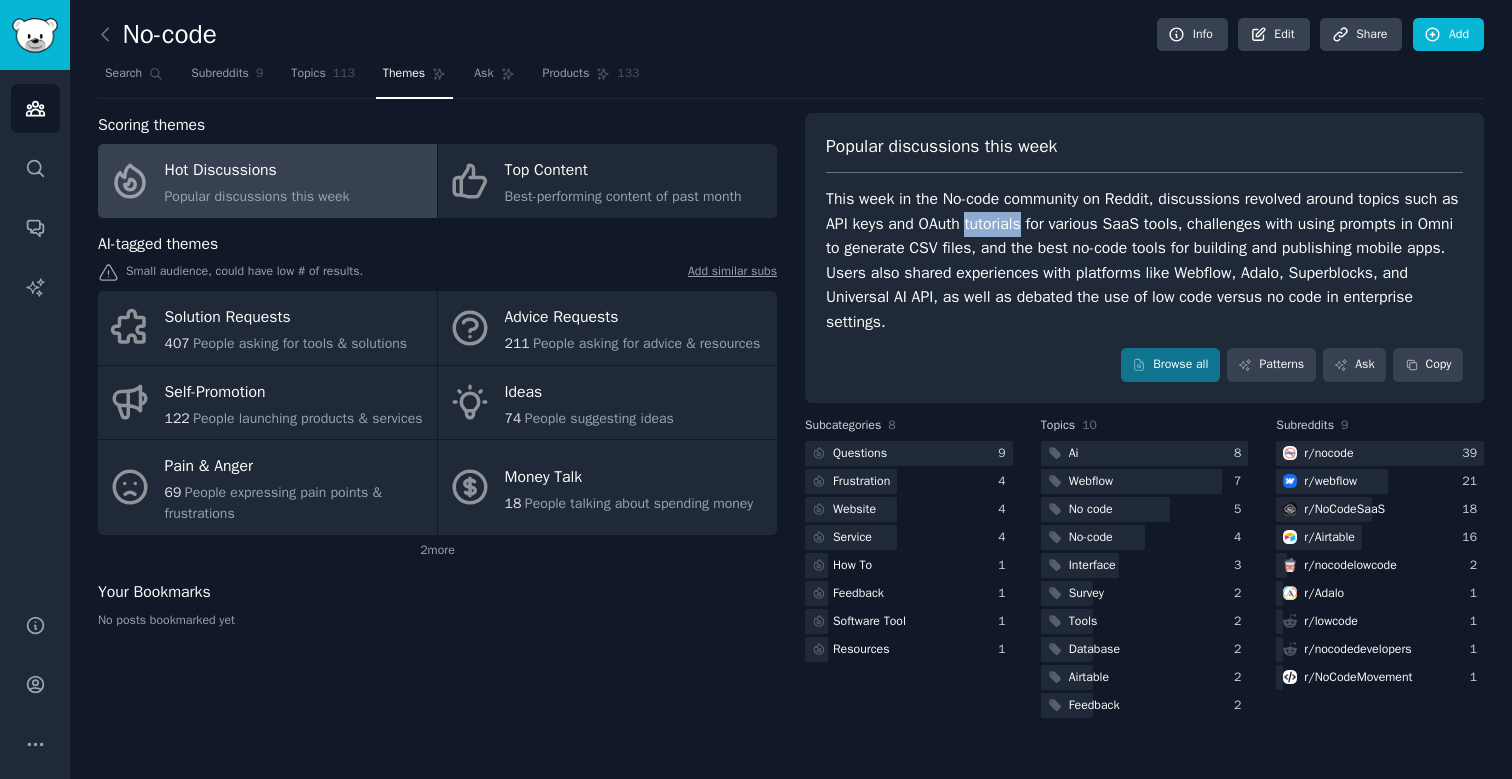 click on "This week in the No-code community on Reddit, discussions revolved around topics such as API keys and OAuth tutorials for various SaaS tools, challenges with using prompts in Omni to generate CSV files, and the best no-code tools for building and publishing mobile apps. Users also shared experiences with platforms like Webflow, Adalo, Superblocks, and Universal AI API, as well as debated the use of low code versus no code in enterprise settings." at bounding box center [1144, 260] 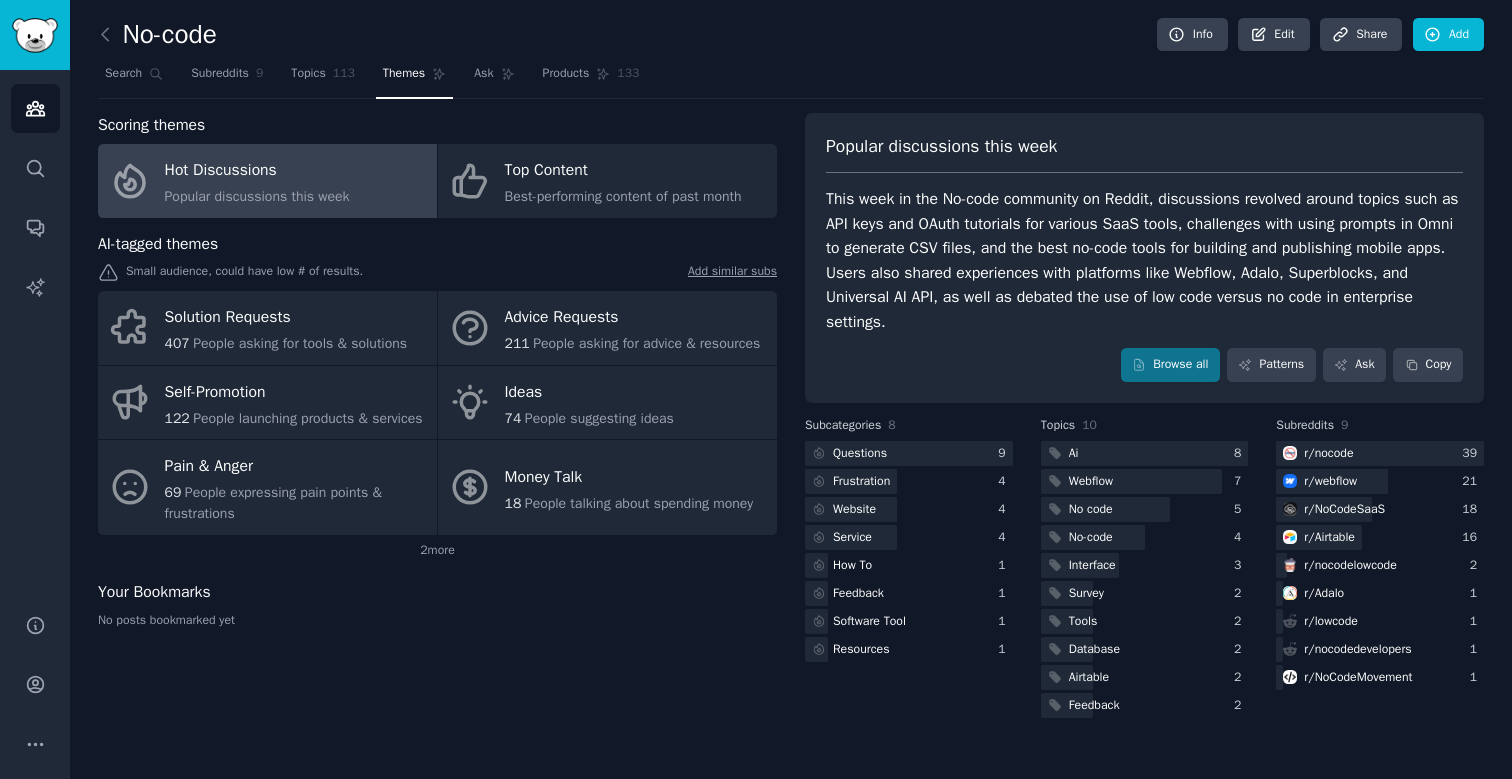 click on "This week in the No-code community on Reddit, discussions revolved around topics such as API keys and OAuth tutorials for various SaaS tools, challenges with using prompts in Omni to generate CSV files, and the best no-code tools for building and publishing mobile apps. Users also shared experiences with platforms like Webflow, Adalo, Superblocks, and Universal AI API, as well as debated the use of low code versus no code in enterprise settings." at bounding box center (1144, 260) 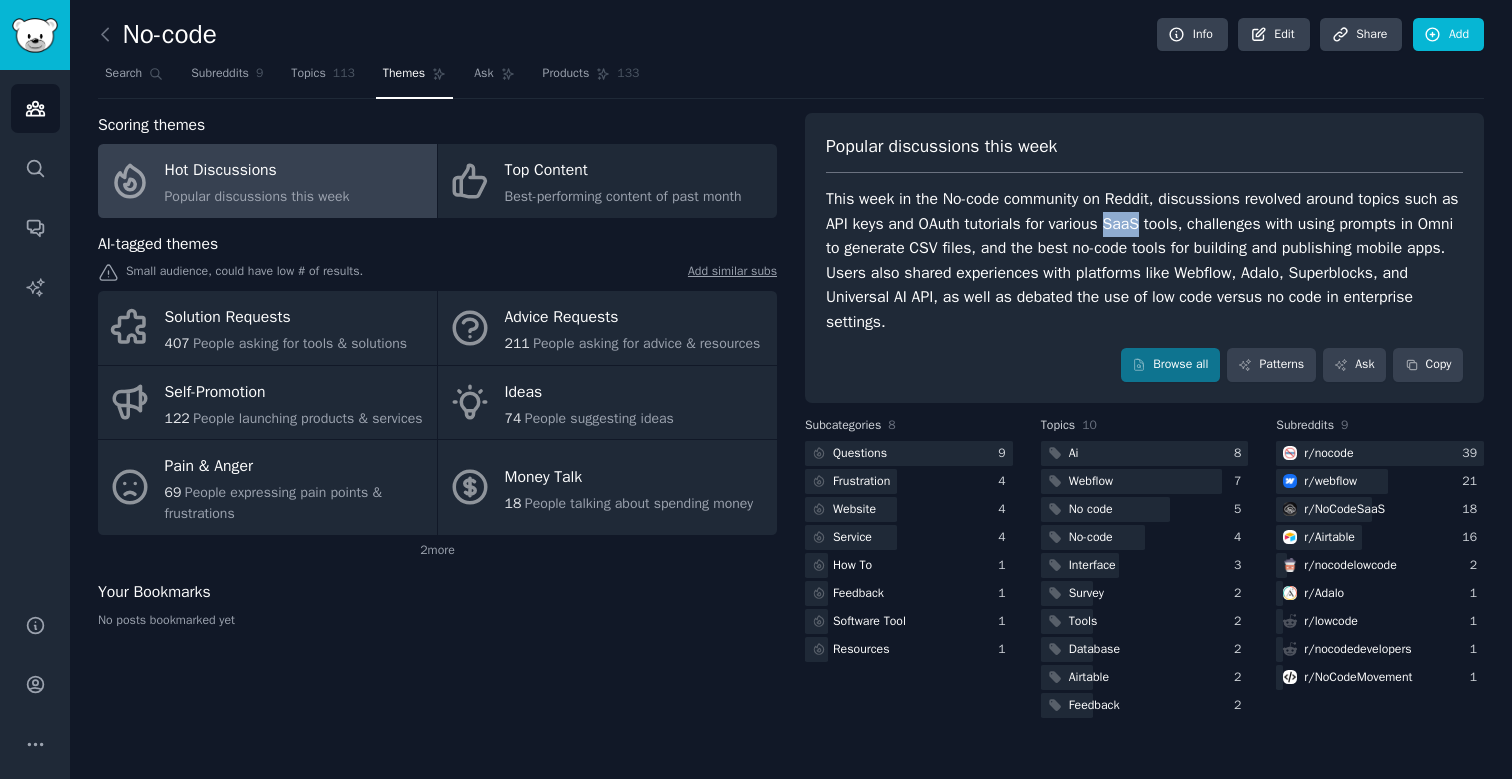 click on "This week in the No-code community on Reddit, discussions revolved around topics such as API keys and OAuth tutorials for various SaaS tools, challenges with using prompts in Omni to generate CSV files, and the best no-code tools for building and publishing mobile apps. Users also shared experiences with platforms like Webflow, Adalo, Superblocks, and Universal AI API, as well as debated the use of low code versus no code in enterprise settings." at bounding box center [1144, 260] 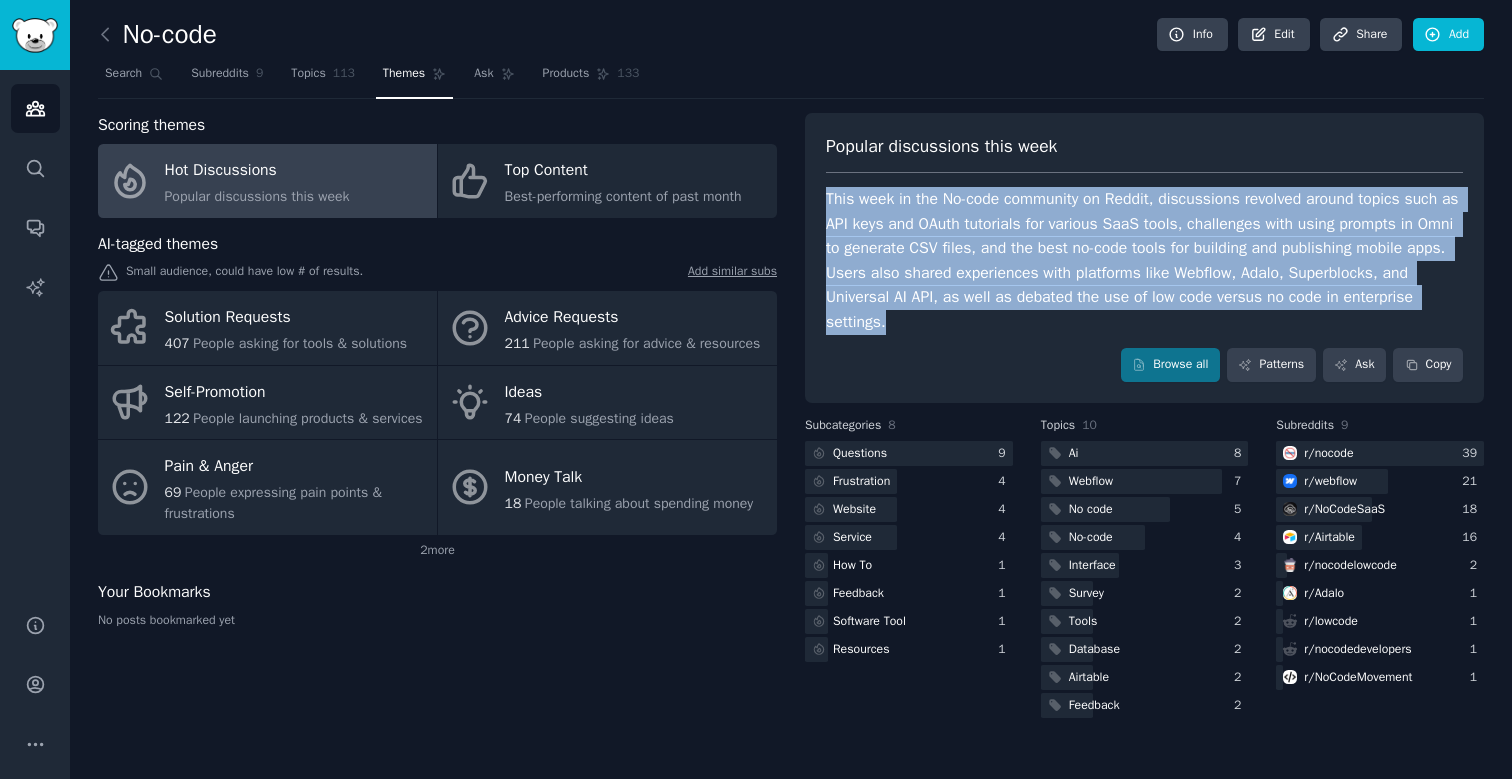 click on "This week in the No-code community on Reddit, discussions revolved around topics such as API keys and OAuth tutorials for various SaaS tools, challenges with using prompts in Omni to generate CSV files, and the best no-code tools for building and publishing mobile apps. Users also shared experiences with platforms like Webflow, Adalo, Superblocks, and Universal AI API, as well as debated the use of low code versus no code in enterprise settings." at bounding box center [1144, 260] 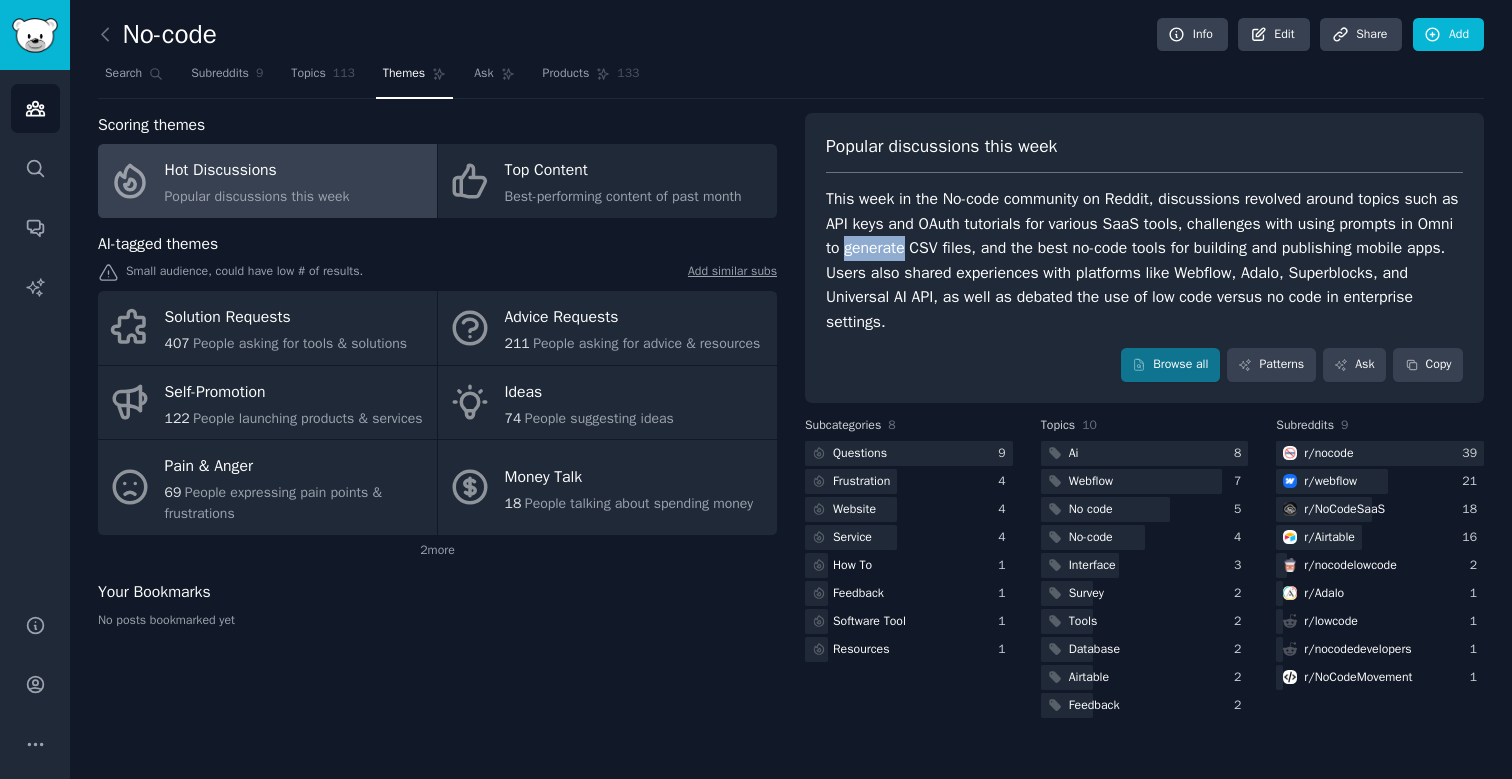 click on "This week in the No-code community on Reddit, discussions revolved around topics such as API keys and OAuth tutorials for various SaaS tools, challenges with using prompts in Omni to generate CSV files, and the best no-code tools for building and publishing mobile apps. Users also shared experiences with platforms like Webflow, Adalo, Superblocks, and Universal AI API, as well as debated the use of low code versus no code in enterprise settings." at bounding box center [1144, 260] 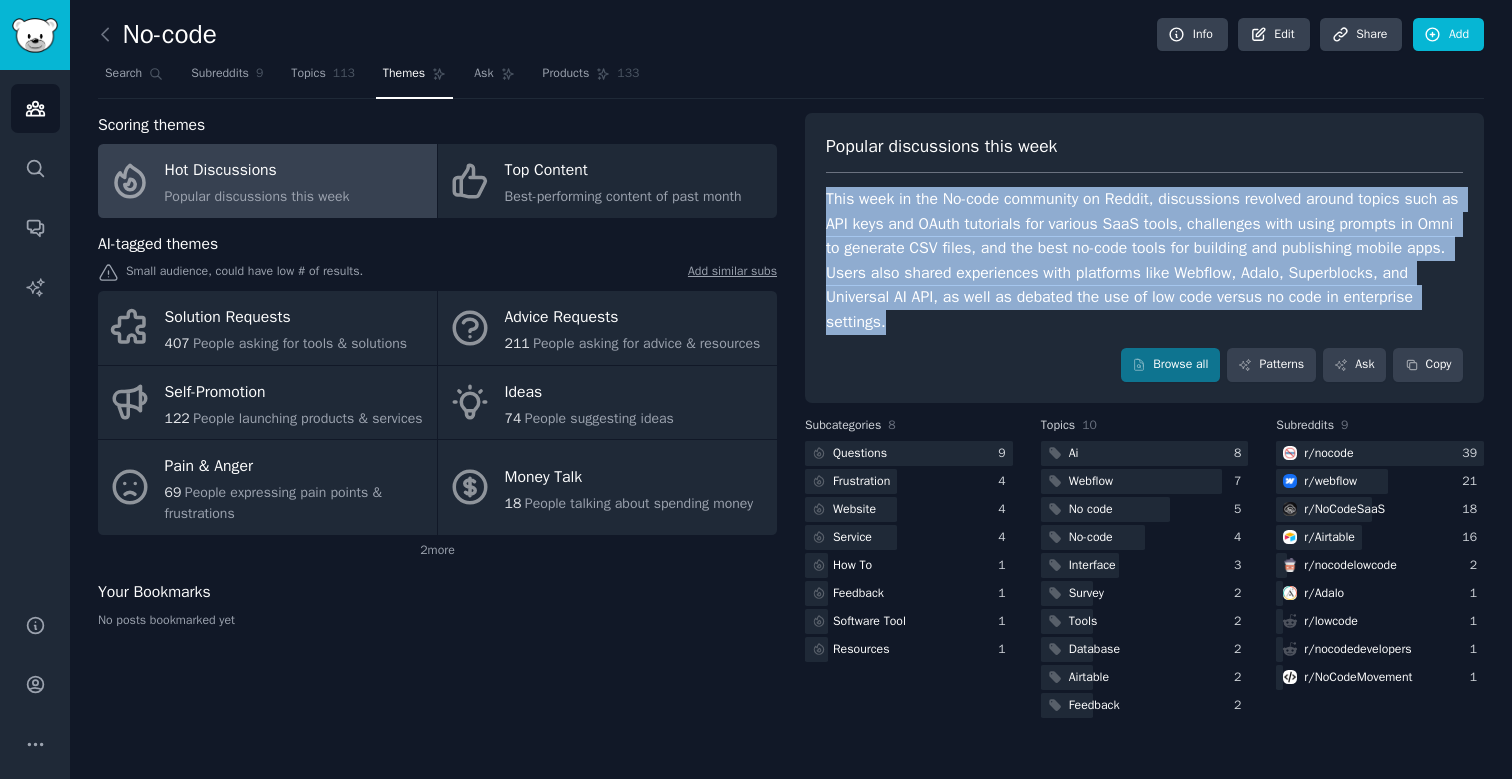 click on "This week in the No-code community on Reddit, discussions revolved around topics such as API keys and OAuth tutorials for various SaaS tools, challenges with using prompts in Omni to generate CSV files, and the best no-code tools for building and publishing mobile apps. Users also shared experiences with platforms like Webflow, Adalo, Superblocks, and Universal AI API, as well as debated the use of low code versus no code in enterprise settings." at bounding box center [1144, 260] 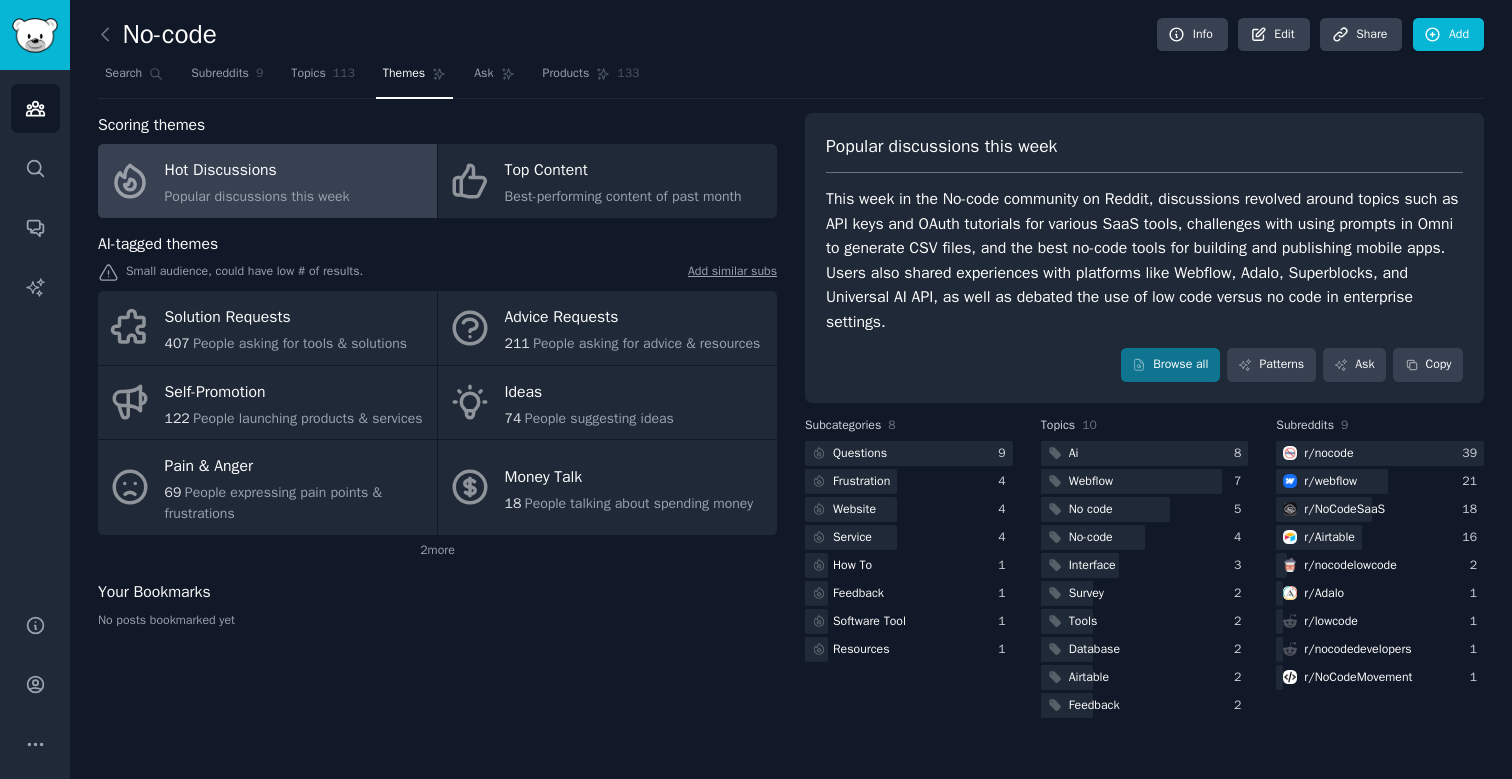 click on "This week in the No-code community on Reddit, discussions revolved around topics such as API keys and OAuth tutorials for various SaaS tools, challenges with using prompts in Omni to generate CSV files, and the best no-code tools for building and publishing mobile apps. Users also shared experiences with platforms like Webflow, Adalo, Superblocks, and Universal AI API, as well as debated the use of low code versus no code in enterprise settings." at bounding box center (1144, 260) 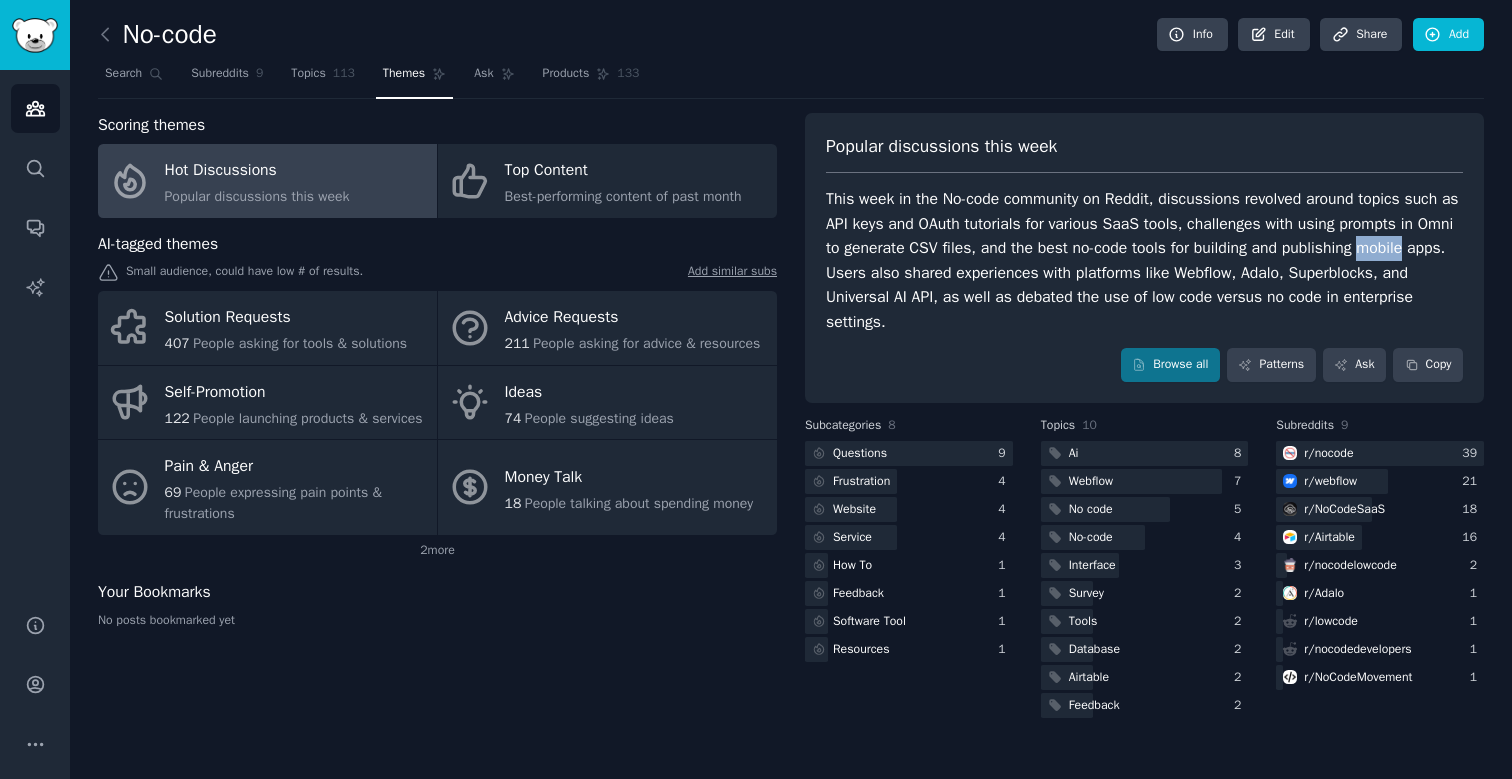 click on "This week in the No-code community on Reddit, discussions revolved around topics such as API keys and OAuth tutorials for various SaaS tools, challenges with using prompts in Omni to generate CSV files, and the best no-code tools for building and publishing mobile apps. Users also shared experiences with platforms like Webflow, Adalo, Superblocks, and Universal AI API, as well as debated the use of low code versus no code in enterprise settings." at bounding box center (1144, 260) 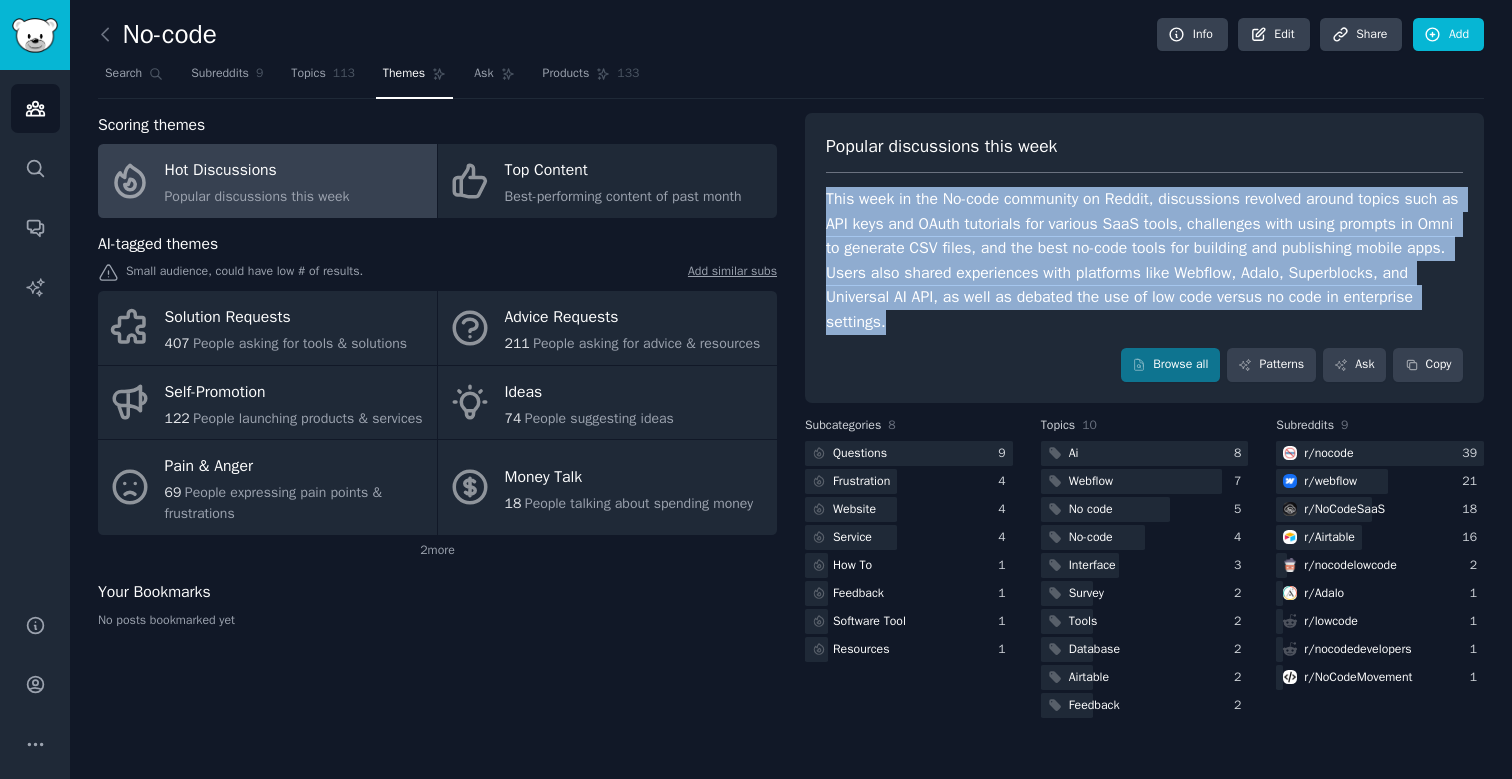 click on "This week in the No-code community on Reddit, discussions revolved around topics such as API keys and OAuth tutorials for various SaaS tools, challenges with using prompts in Omni to generate CSV files, and the best no-code tools for building and publishing mobile apps. Users also shared experiences with platforms like Webflow, Adalo, Superblocks, and Universal AI API, as well as debated the use of low code versus no code in enterprise settings." at bounding box center [1144, 260] 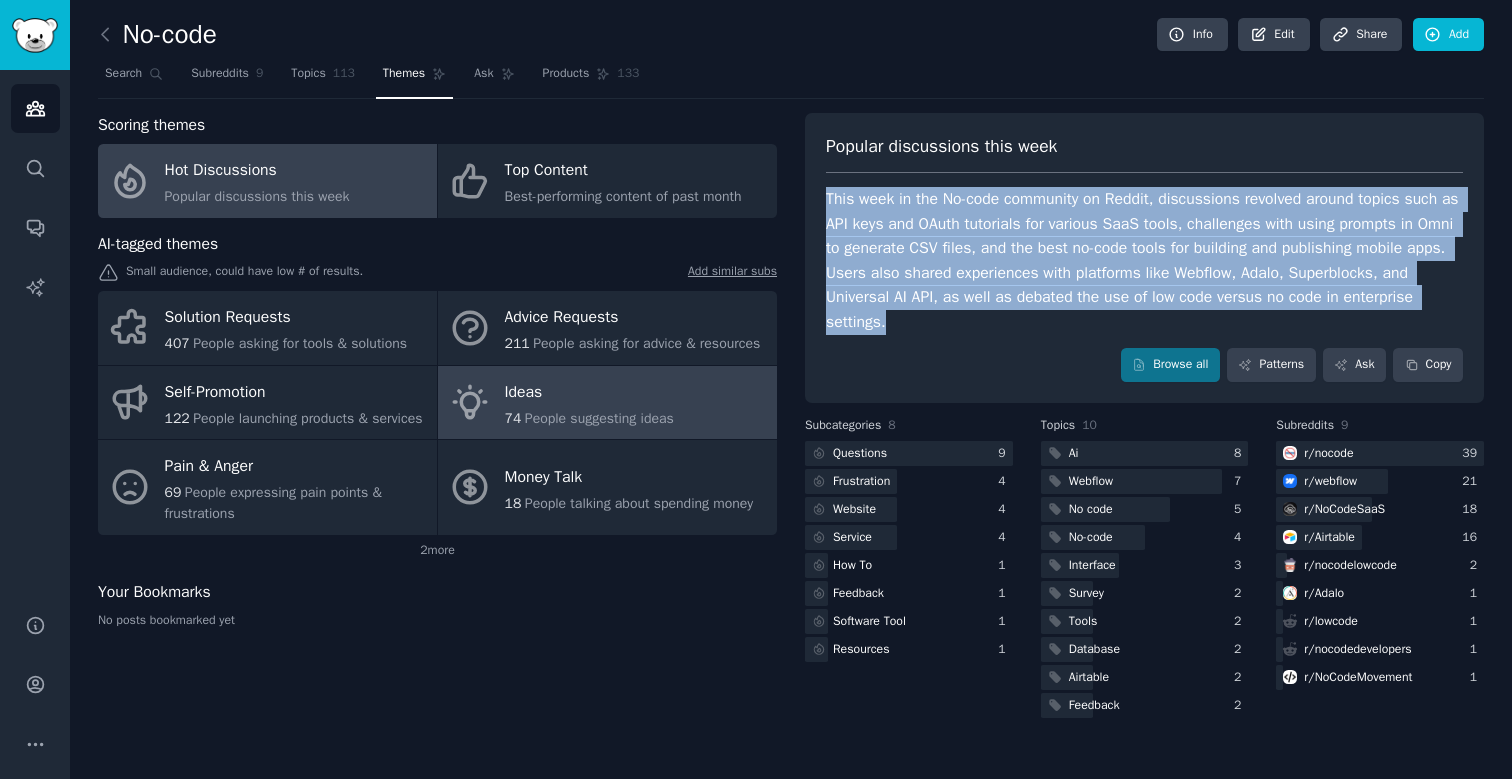 click on "Ideas" at bounding box center [589, 392] 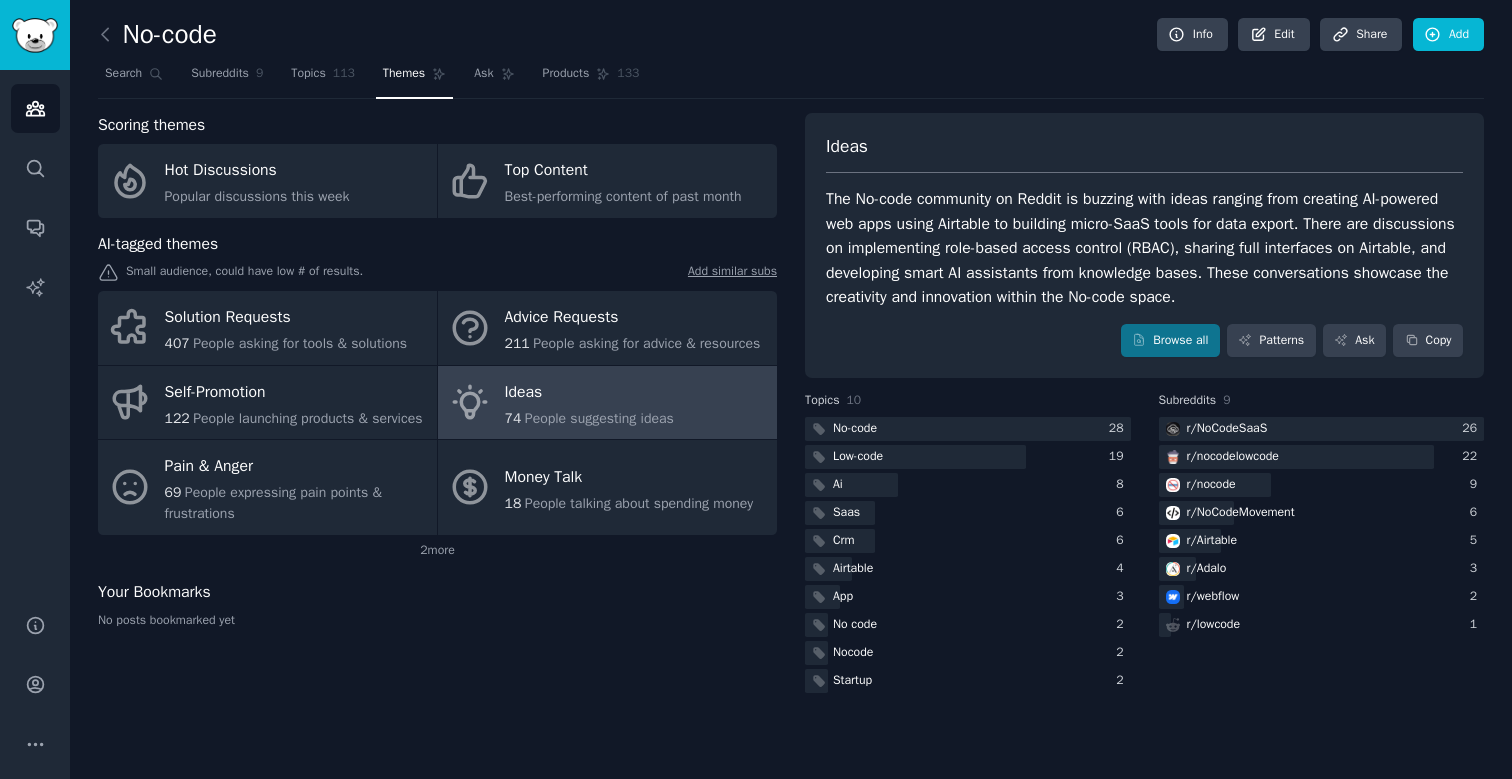 click on "The No-code community on Reddit is buzzing with ideas ranging from creating AI-powered web apps using Airtable to building micro-SaaS tools for data export. There are discussions on implementing role-based access control (RBAC), sharing full interfaces on Airtable, and developing smart AI assistants from knowledge bases. These conversations showcase the creativity and innovation within the No-code space." at bounding box center (1144, 248) 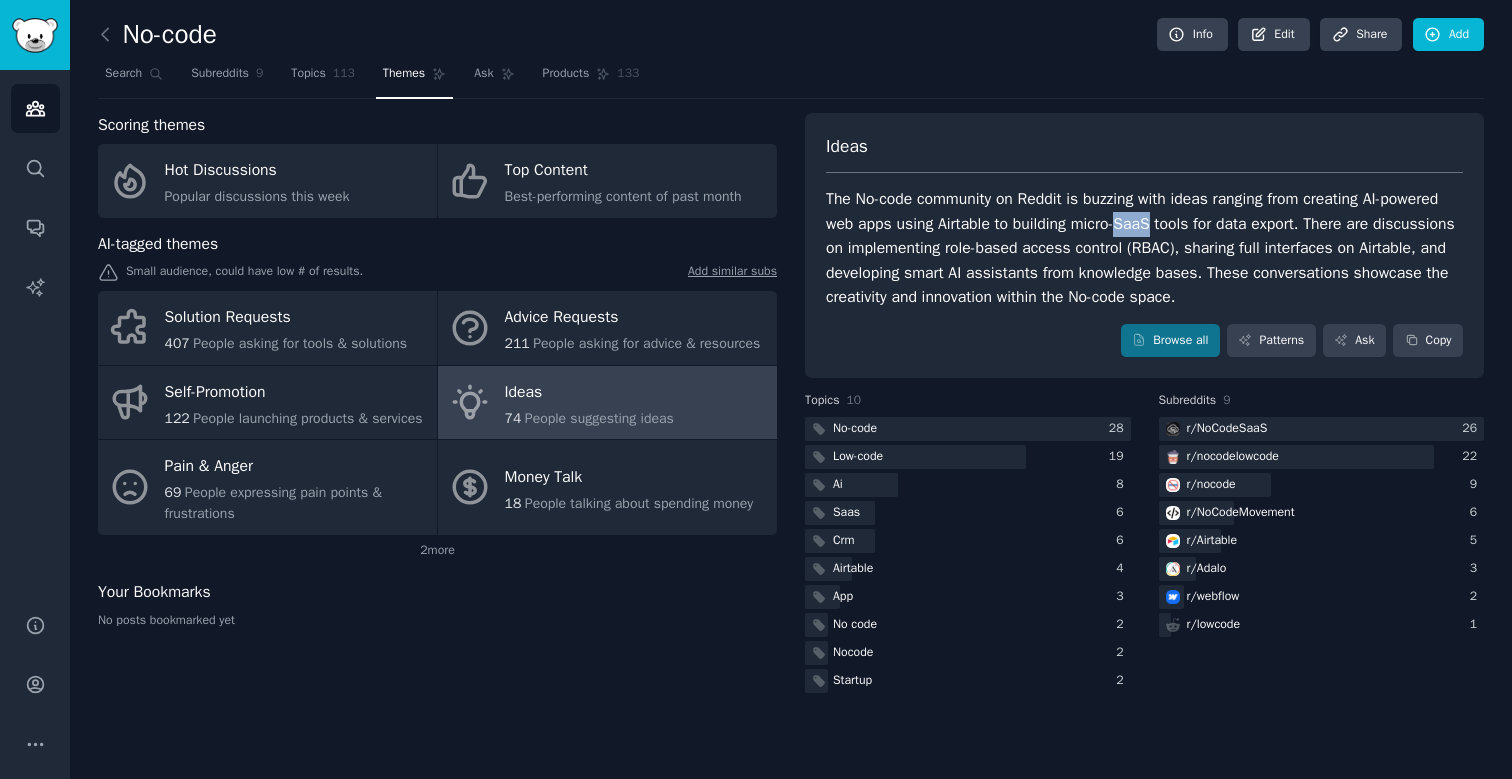 click on "The No-code community on Reddit is buzzing with ideas ranging from creating AI-powered web apps using Airtable to building micro-SaaS tools for data export. There are discussions on implementing role-based access control (RBAC), sharing full interfaces on Airtable, and developing smart AI assistants from knowledge bases. These conversations showcase the creativity and innovation within the No-code space." at bounding box center [1144, 248] 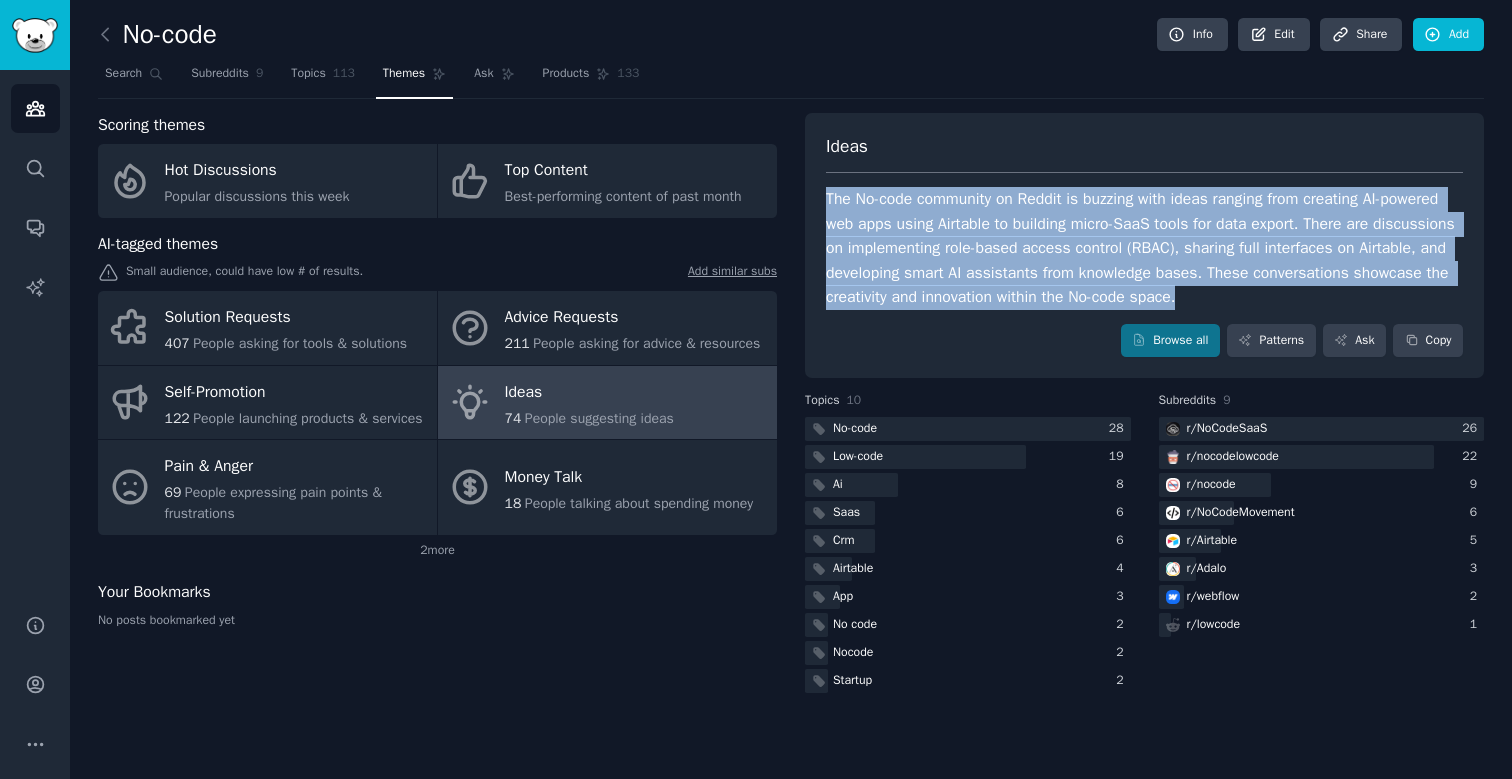 click on "The No-code community on Reddit is buzzing with ideas ranging from creating AI-powered web apps using Airtable to building micro-SaaS tools for data export. There are discussions on implementing role-based access control (RBAC), sharing full interfaces on Airtable, and developing smart AI assistants from knowledge bases. These conversations showcase the creativity and innovation within the No-code space." at bounding box center (1144, 248) 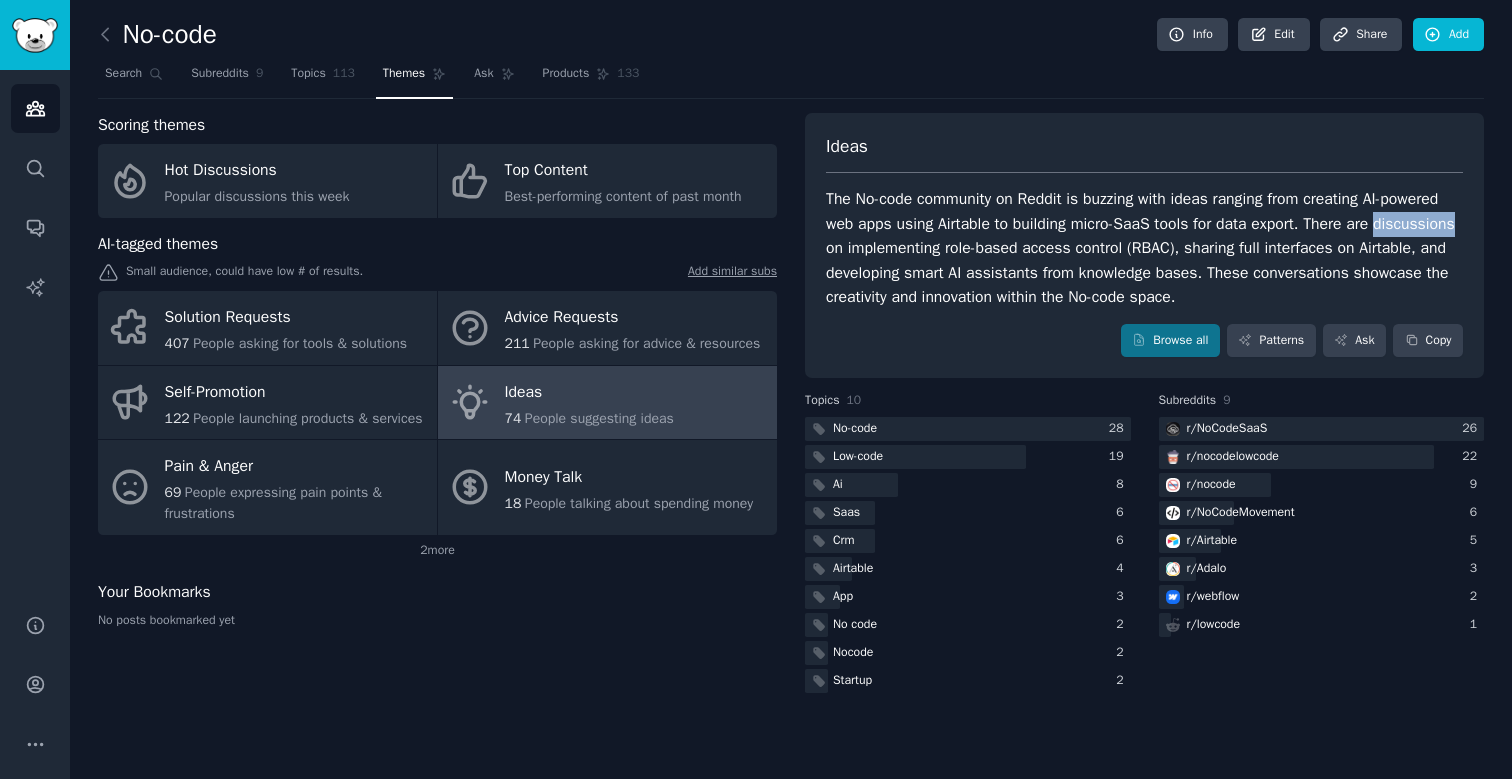 click on "The No-code community on Reddit is buzzing with ideas ranging from creating AI-powered web apps using Airtable to building micro-SaaS tools for data export. There are discussions on implementing role-based access control (RBAC), sharing full interfaces on Airtable, and developing smart AI assistants from knowledge bases. These conversations showcase the creativity and innovation within the No-code space." at bounding box center (1144, 248) 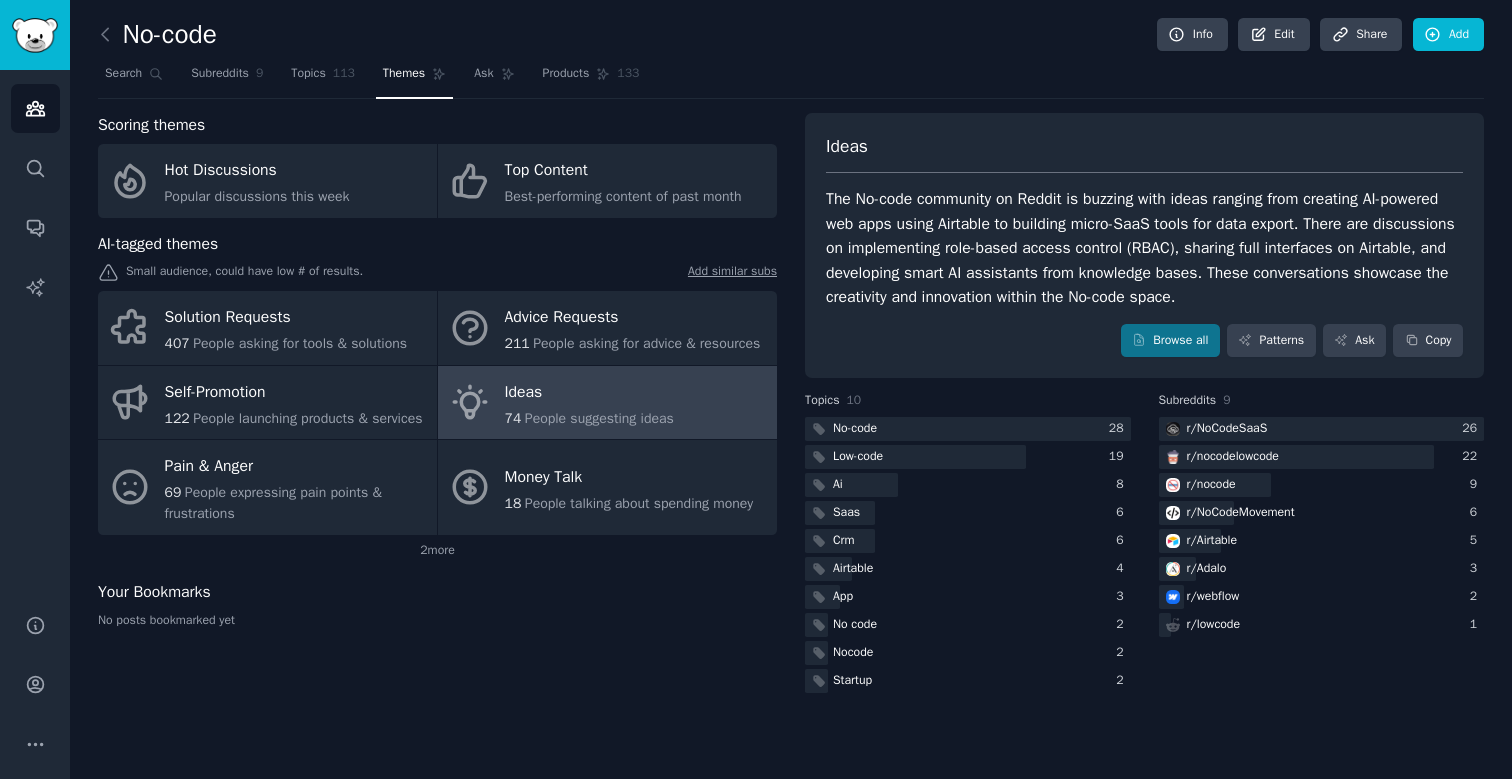 click on "The No-code community on Reddit is buzzing with ideas ranging from creating AI-powered web apps using Airtable to building micro-SaaS tools for data export. There are discussions on implementing role-based access control (RBAC), sharing full interfaces on Airtable, and developing smart AI assistants from knowledge bases. These conversations showcase the creativity and innovation within the No-code space." at bounding box center (1144, 248) 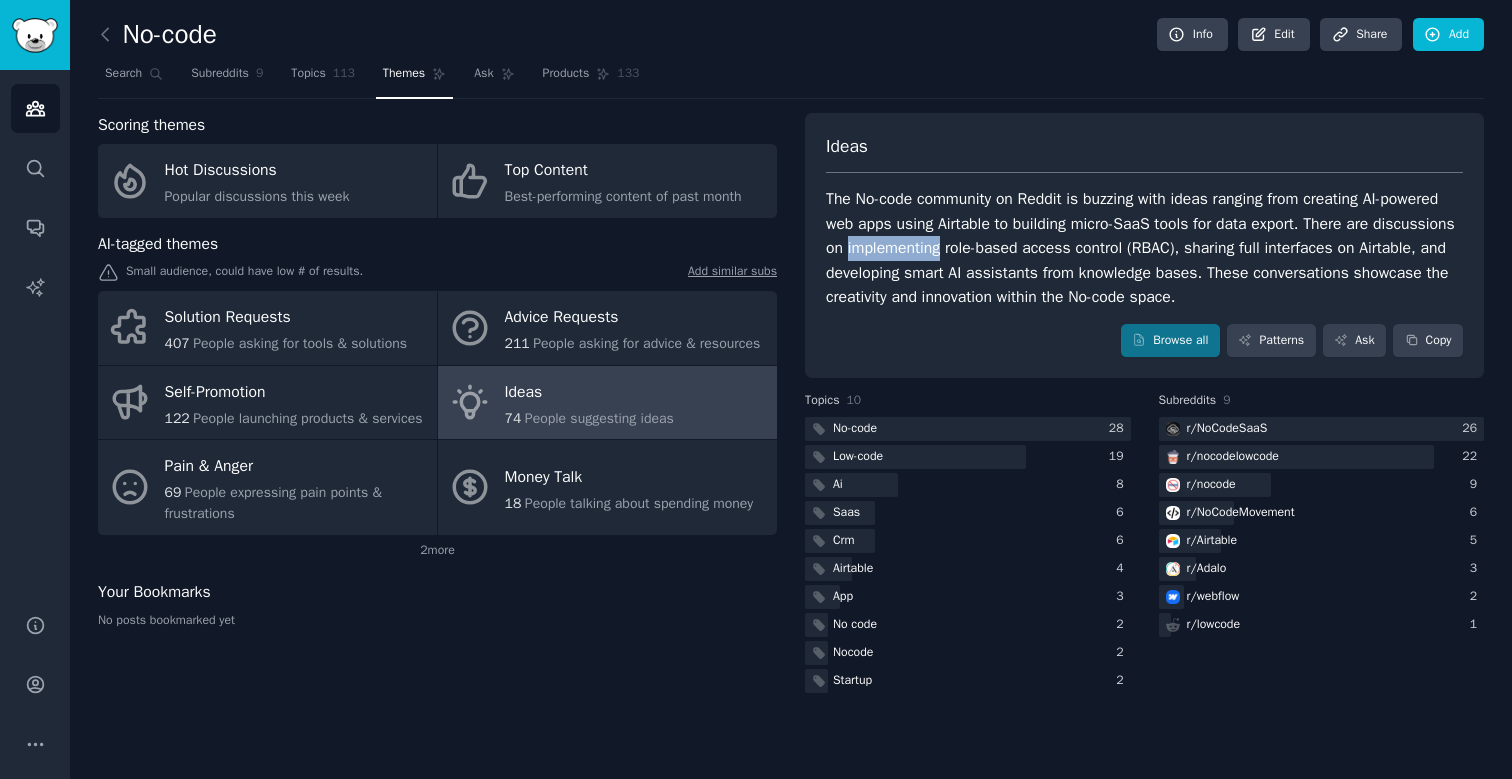 click on "The No-code community on Reddit is buzzing with ideas ranging from creating AI-powered web apps using Airtable to building micro-SaaS tools for data export. There are discussions on implementing role-based access control (RBAC), sharing full interfaces on Airtable, and developing smart AI assistants from knowledge bases. These conversations showcase the creativity and innovation within the No-code space." at bounding box center [1144, 248] 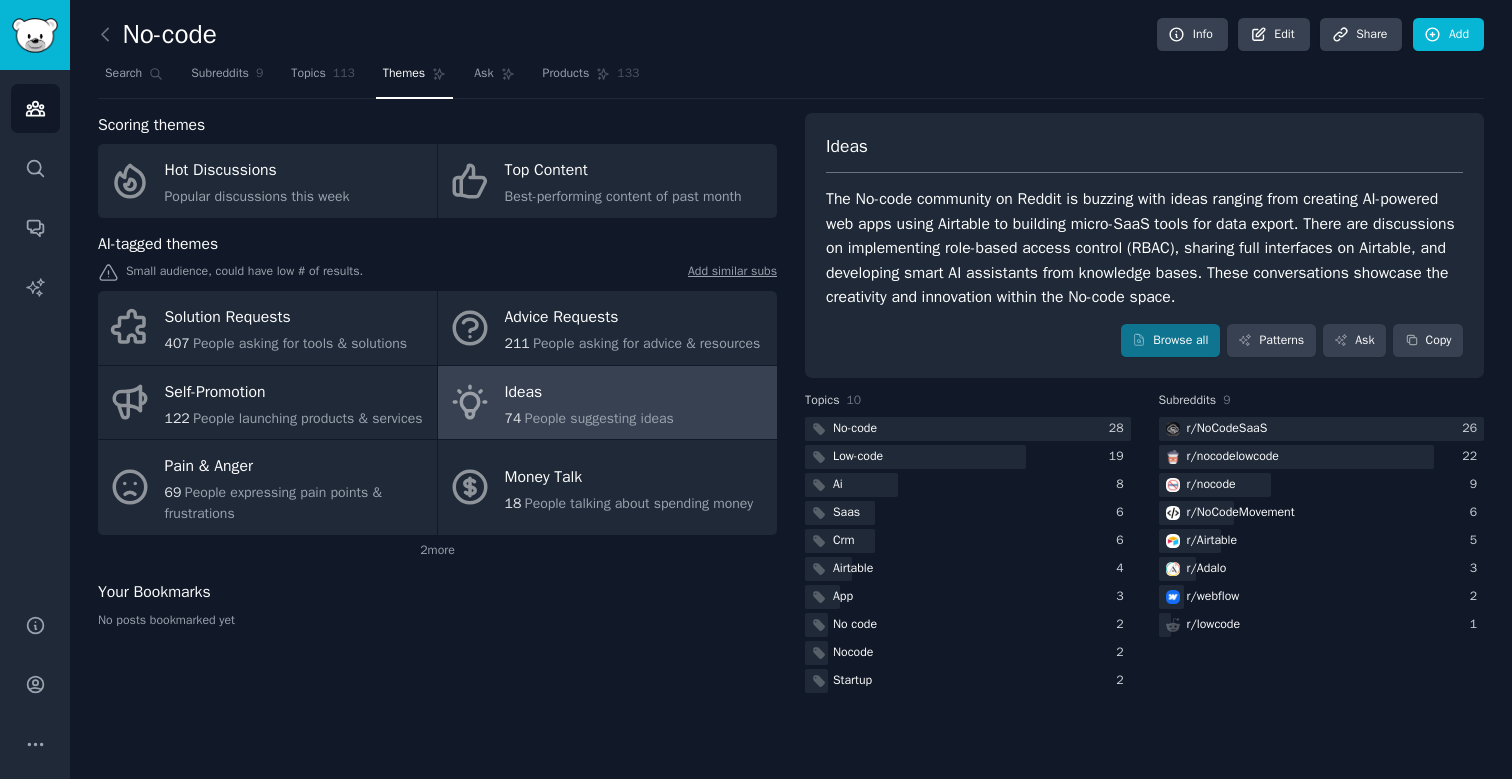 click on "The No-code community on Reddit is buzzing with ideas ranging from creating AI-powered web apps using Airtable to building micro-SaaS tools for data export. There are discussions on implementing role-based access control (RBAC), sharing full interfaces on Airtable, and developing smart AI assistants from knowledge bases. These conversations showcase the creativity and innovation within the No-code space." at bounding box center (1144, 248) 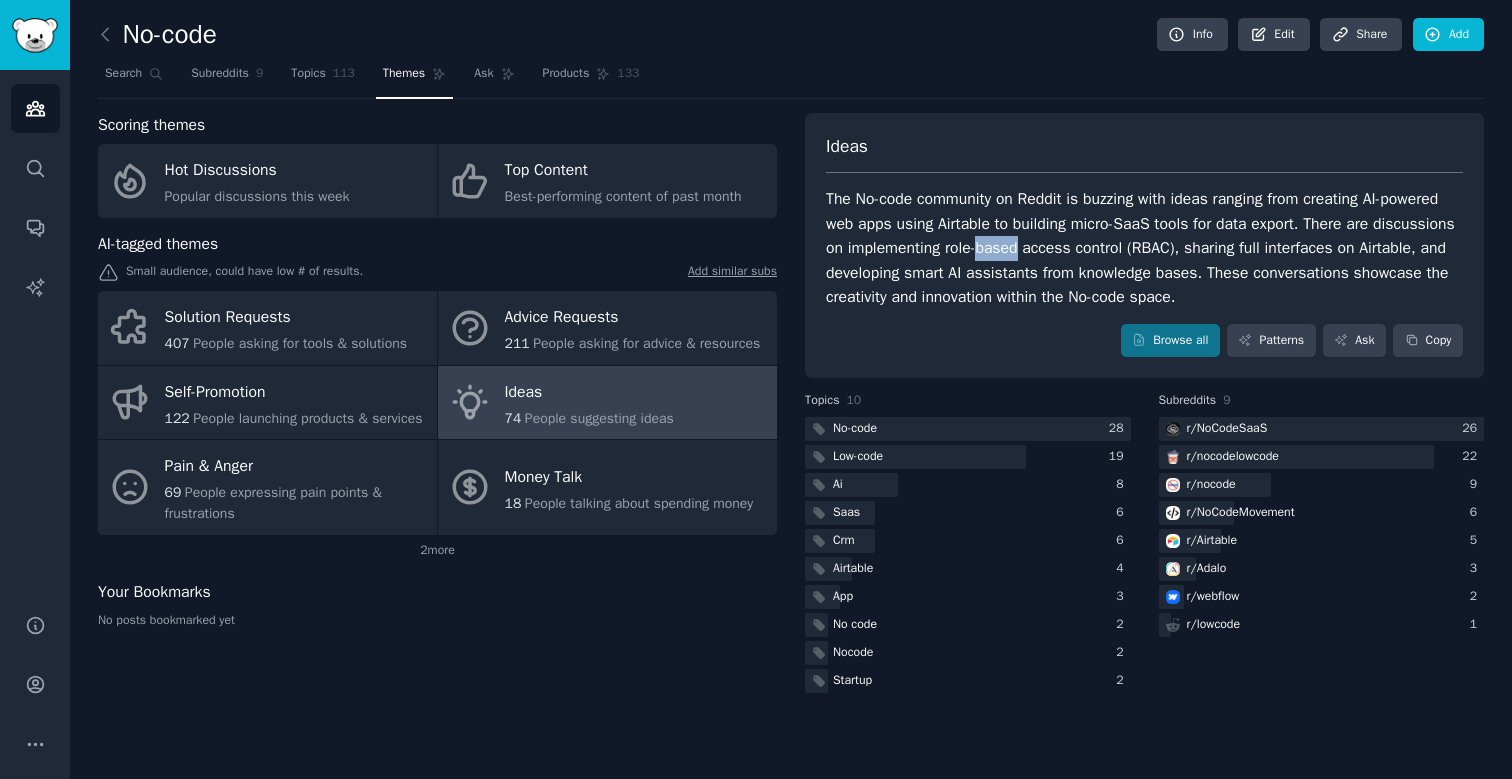 click on "The No-code community on Reddit is buzzing with ideas ranging from creating AI-powered web apps using Airtable to building micro-SaaS tools for data export. There are discussions on implementing role-based access control (RBAC), sharing full interfaces on Airtable, and developing smart AI assistants from knowledge bases. These conversations showcase the creativity and innovation within the No-code space." at bounding box center (1144, 248) 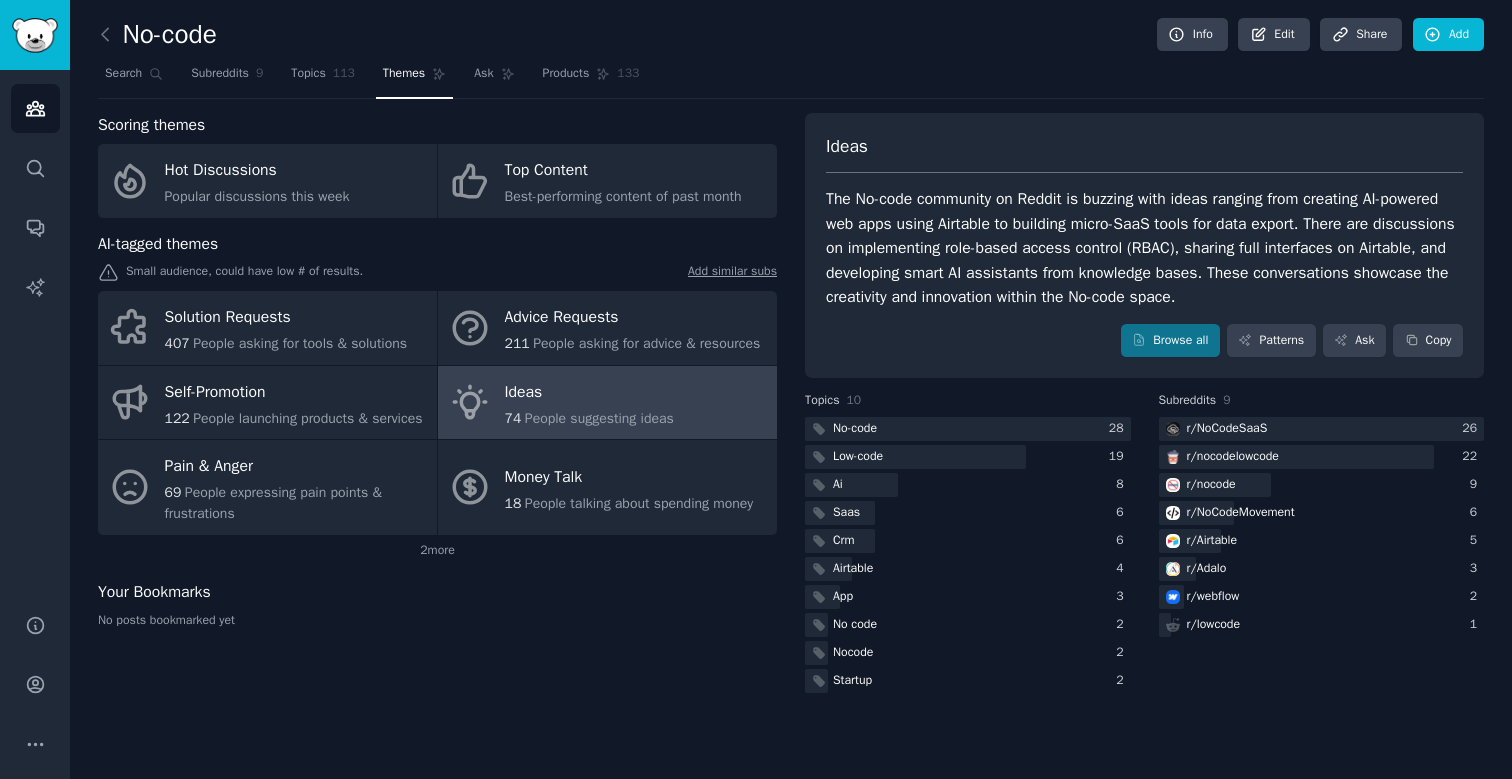click on "The No-code community on Reddit is buzzing with ideas ranging from creating AI-powered web apps using Airtable to building micro-SaaS tools for data export. There are discussions on implementing role-based access control (RBAC), sharing full interfaces on Airtable, and developing smart AI assistants from knowledge bases. These conversations showcase the creativity and innovation within the No-code space." at bounding box center [1144, 248] 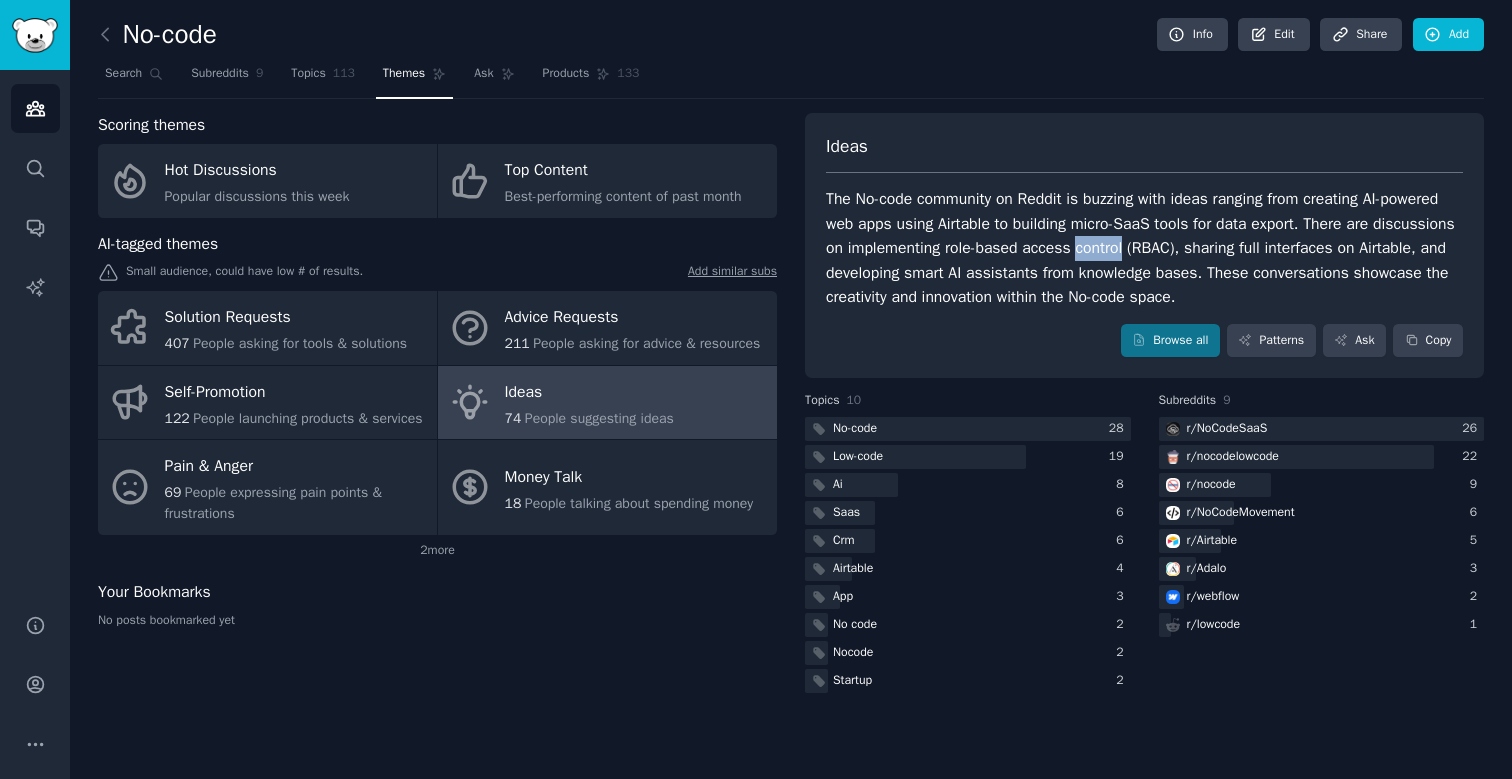 click on "The No-code community on Reddit is buzzing with ideas ranging from creating AI-powered web apps using Airtable to building micro-SaaS tools for data export. There are discussions on implementing role-based access control (RBAC), sharing full interfaces on Airtable, and developing smart AI assistants from knowledge bases. These conversations showcase the creativity and innovation within the No-code space." at bounding box center (1144, 248) 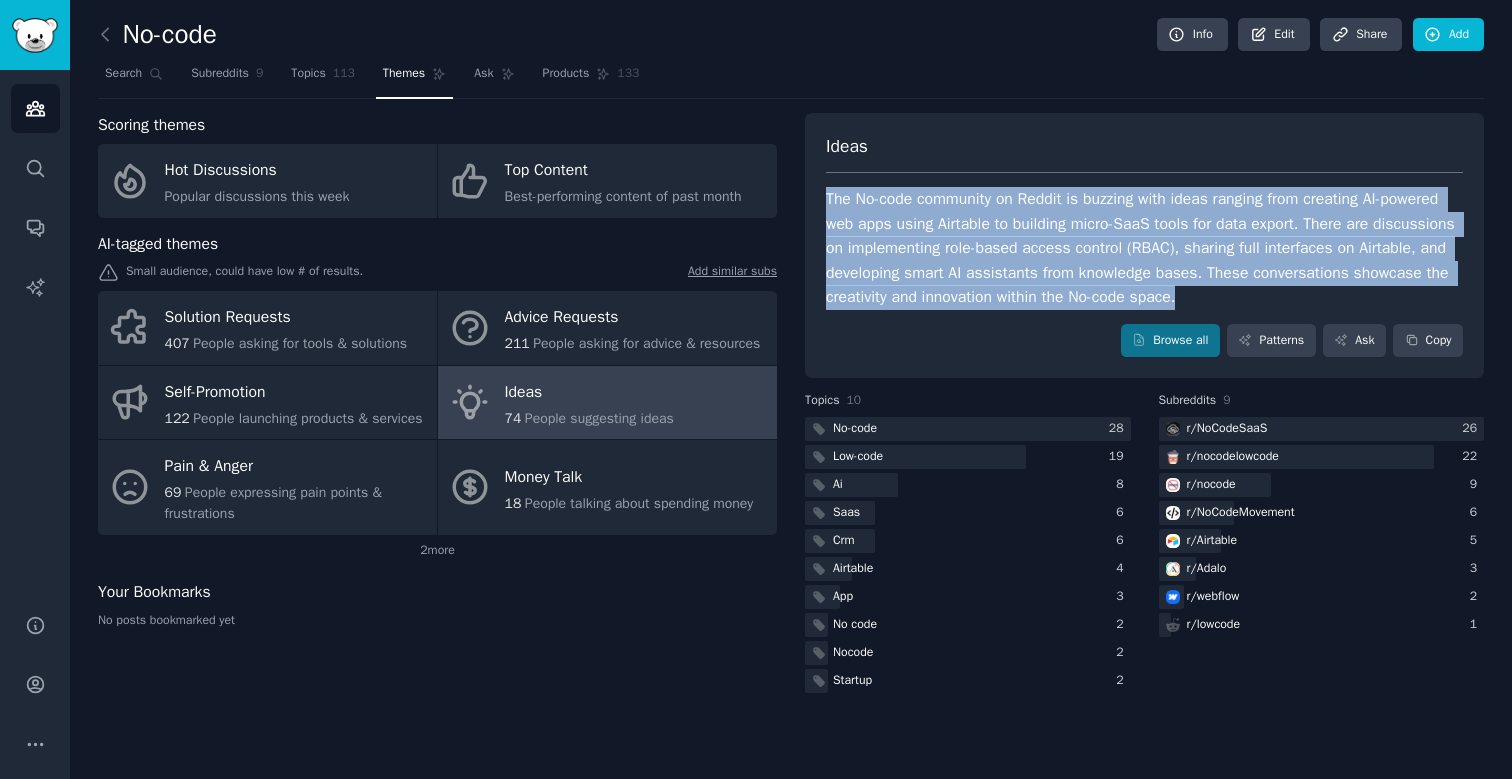 click on "The No-code community on Reddit is buzzing with ideas ranging from creating AI-powered web apps using Airtable to building micro-SaaS tools for data export. There are discussions on implementing role-based access control (RBAC), sharing full interfaces on Airtable, and developing smart AI assistants from knowledge bases. These conversations showcase the creativity and innovation within the No-code space." at bounding box center [1144, 248] 